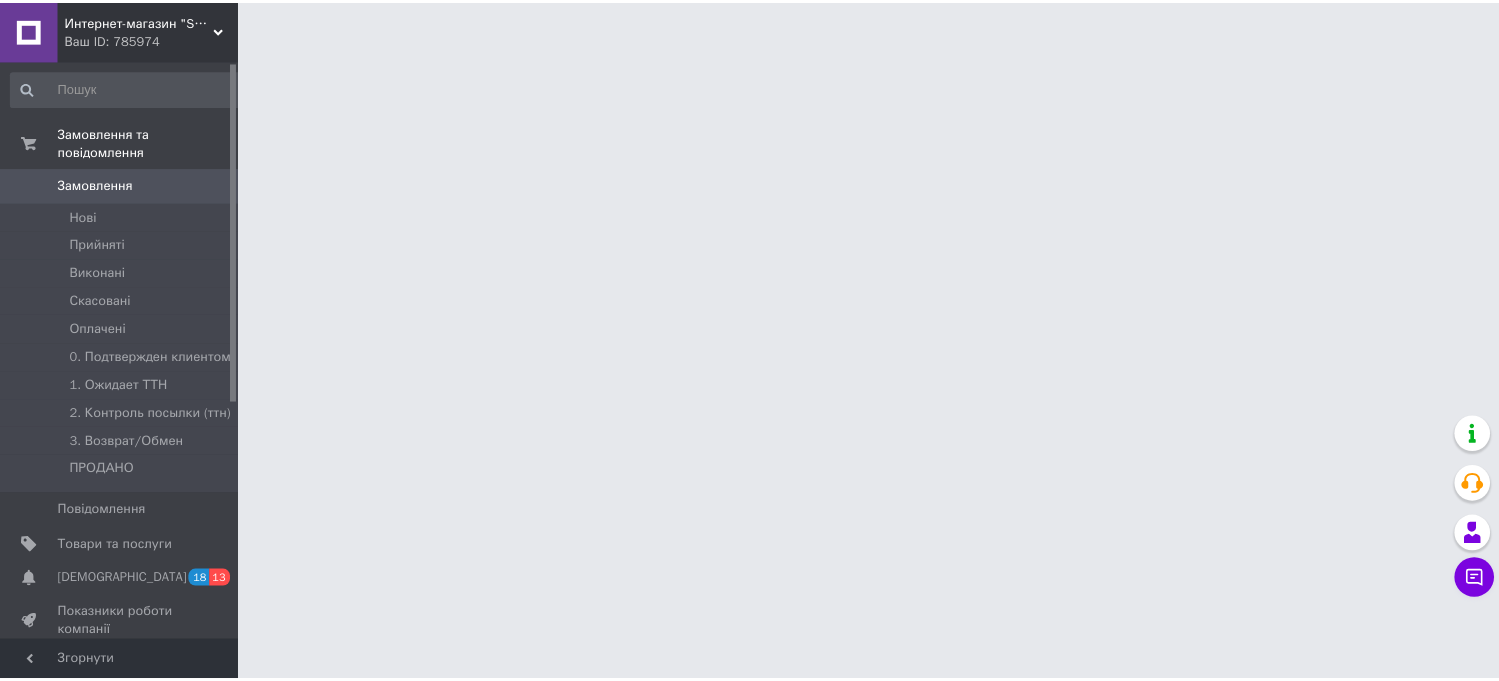 scroll, scrollTop: 0, scrollLeft: 0, axis: both 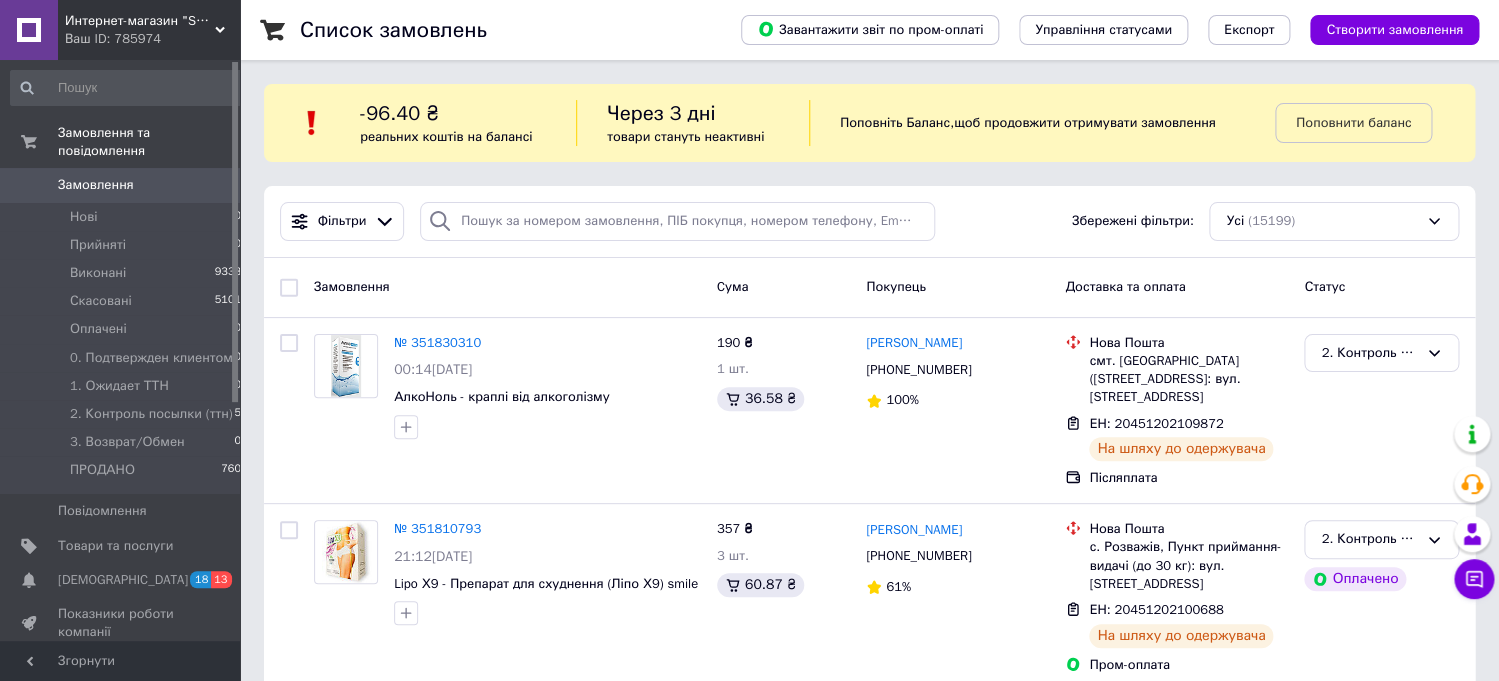 click on "Интернет-магазин "Smile"" at bounding box center [140, 21] 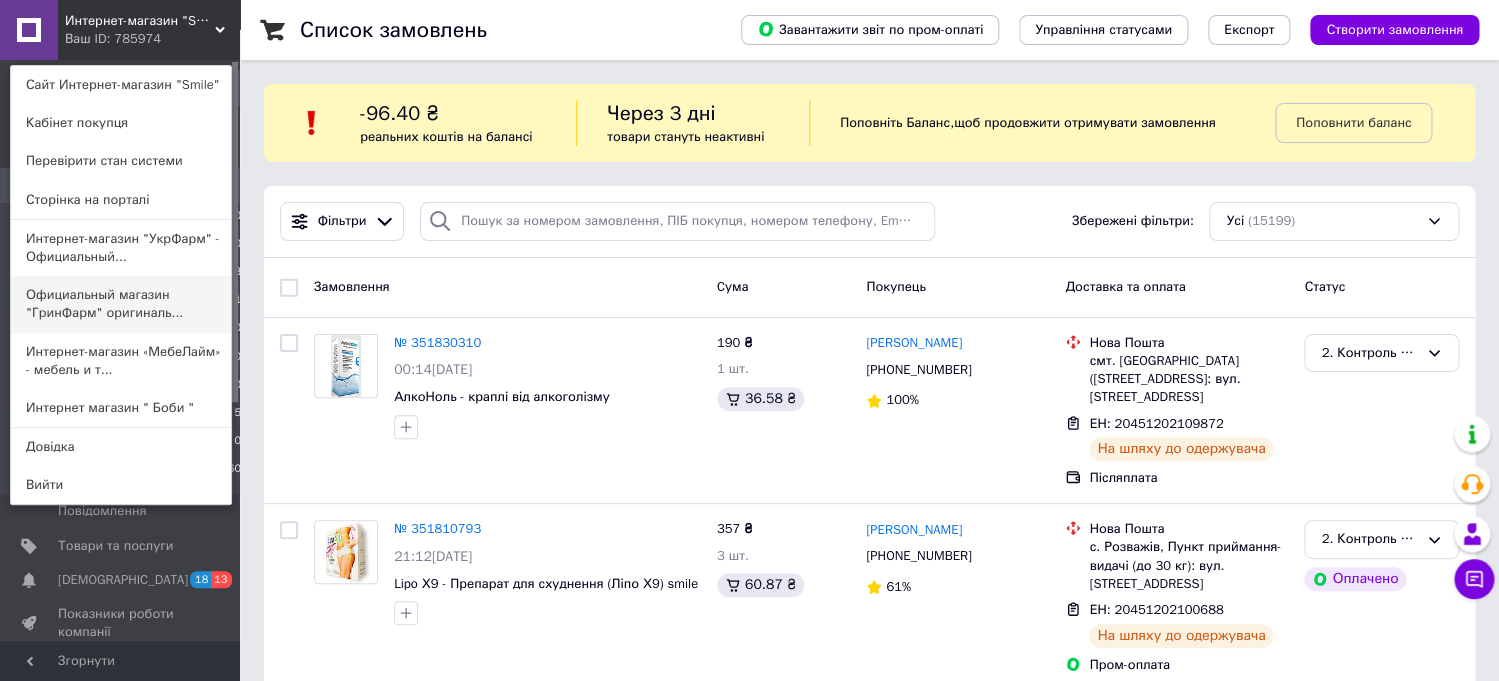 click on "Официальный магазин "ГринФарм" оригиналь..." at bounding box center (121, 304) 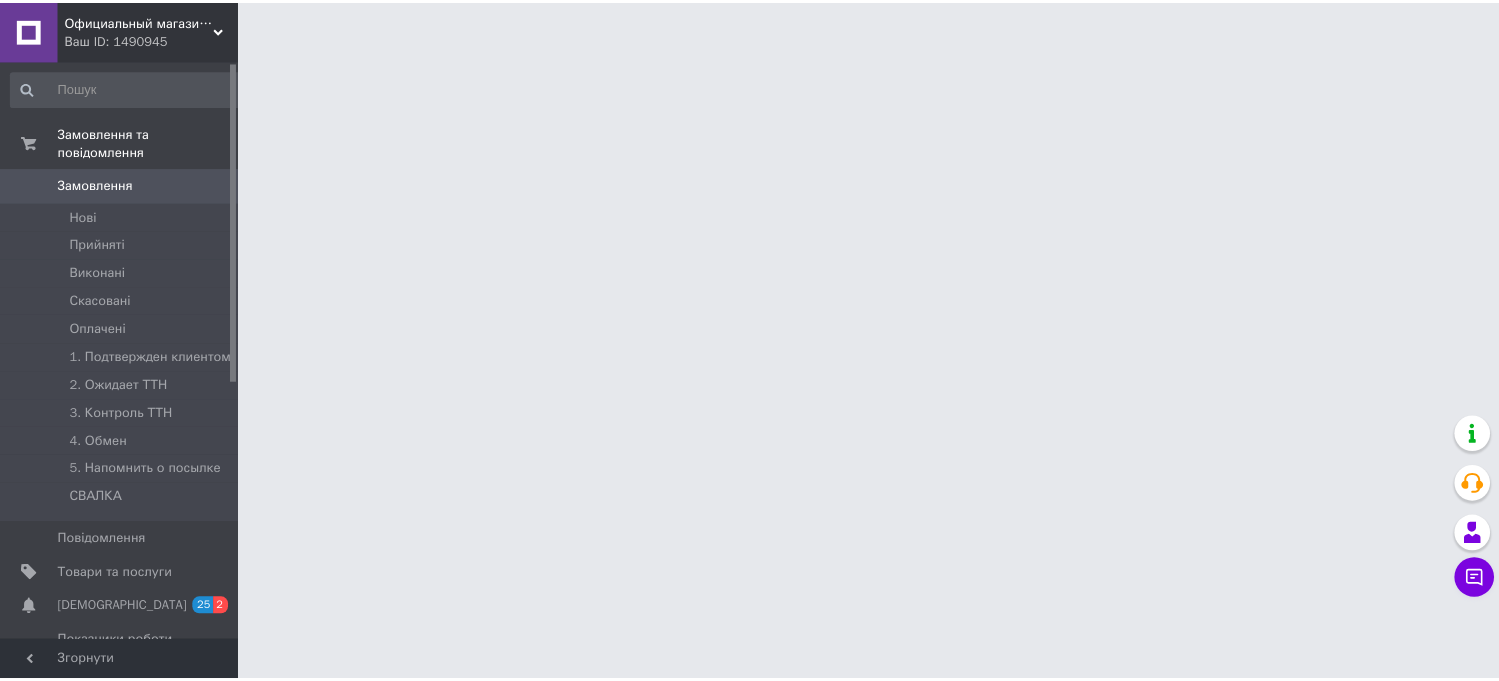 scroll, scrollTop: 0, scrollLeft: 0, axis: both 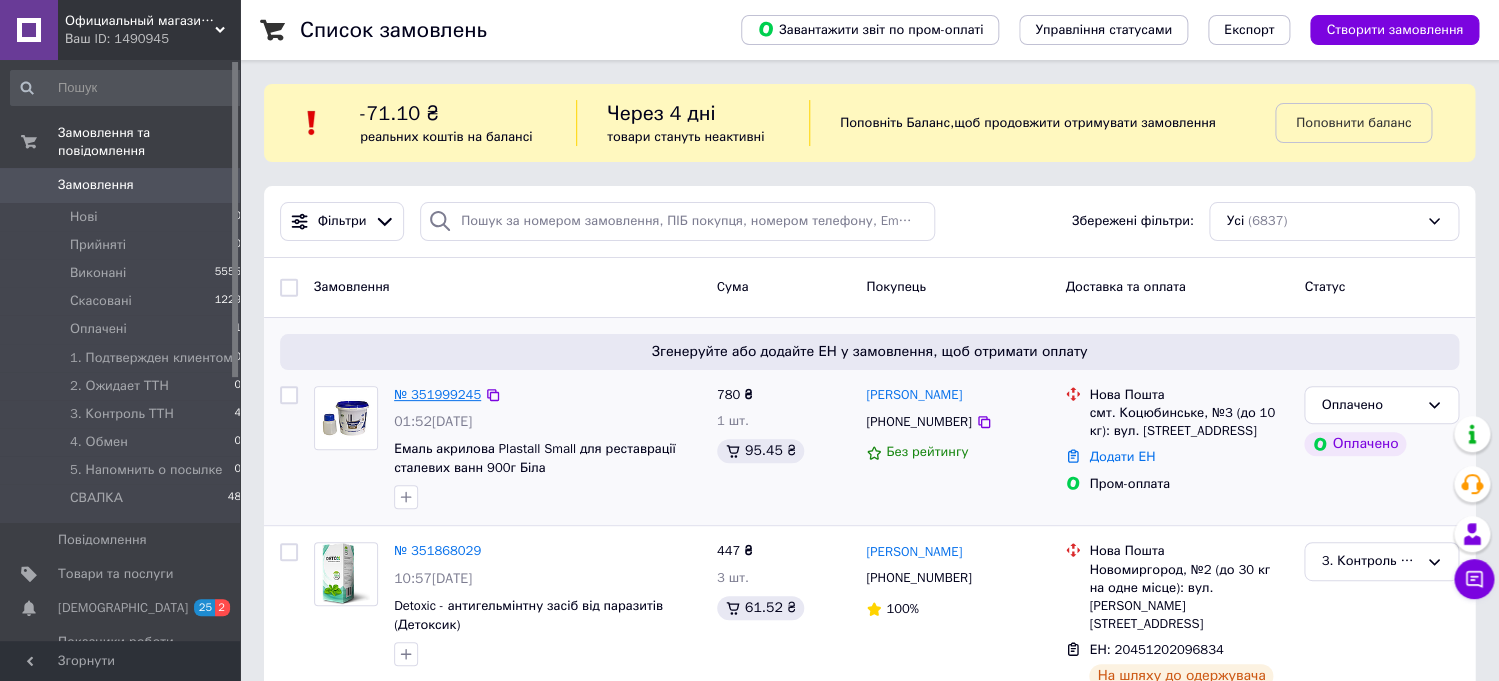 click on "№ 351999245" at bounding box center (437, 394) 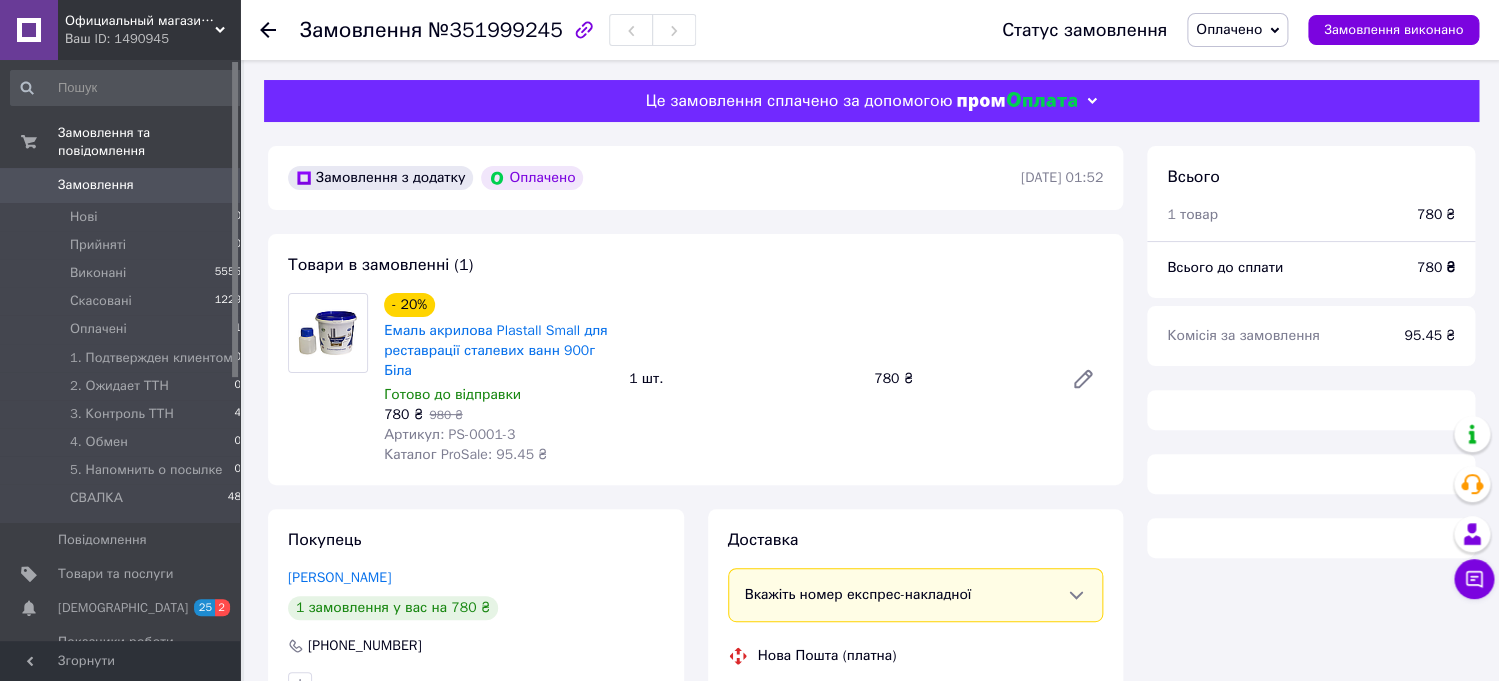 click on "Оплачено" at bounding box center (1237, 30) 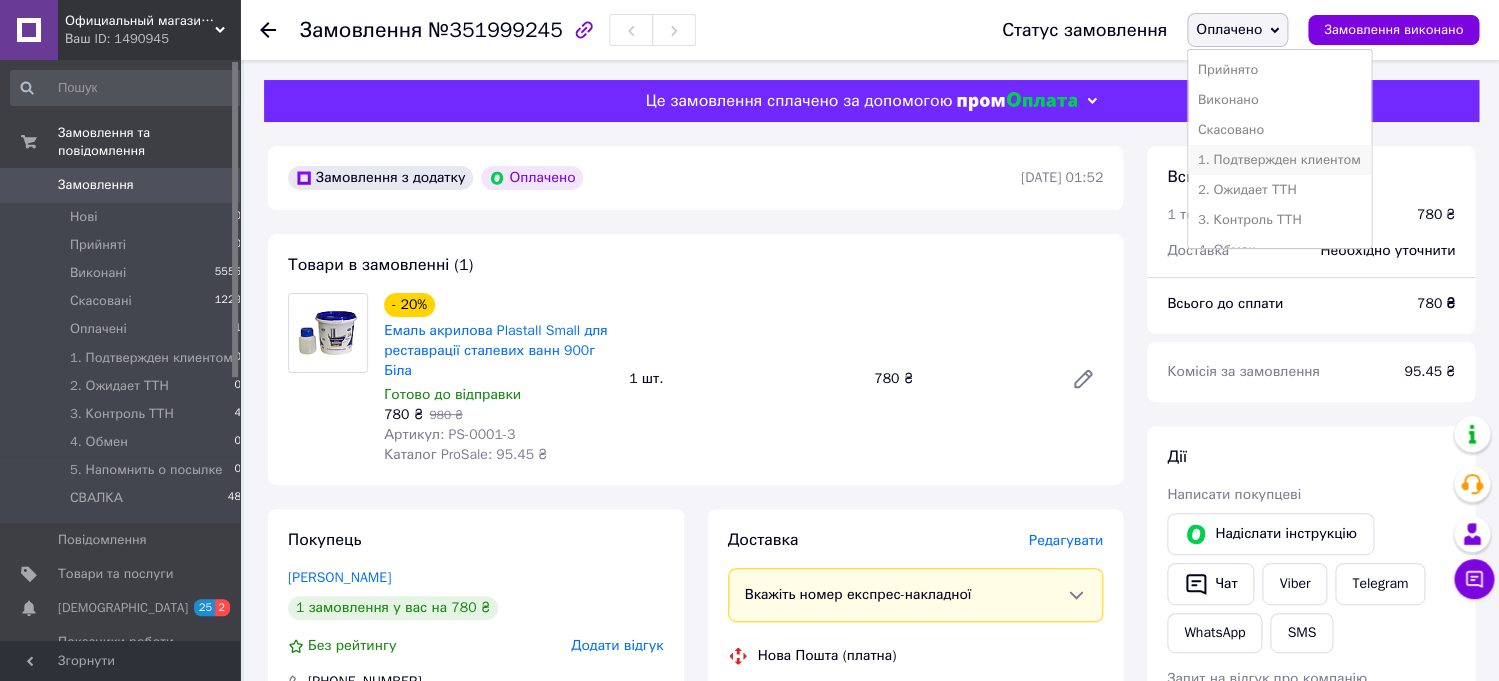 click on "1. Подтвержден клиентом" at bounding box center [1279, 160] 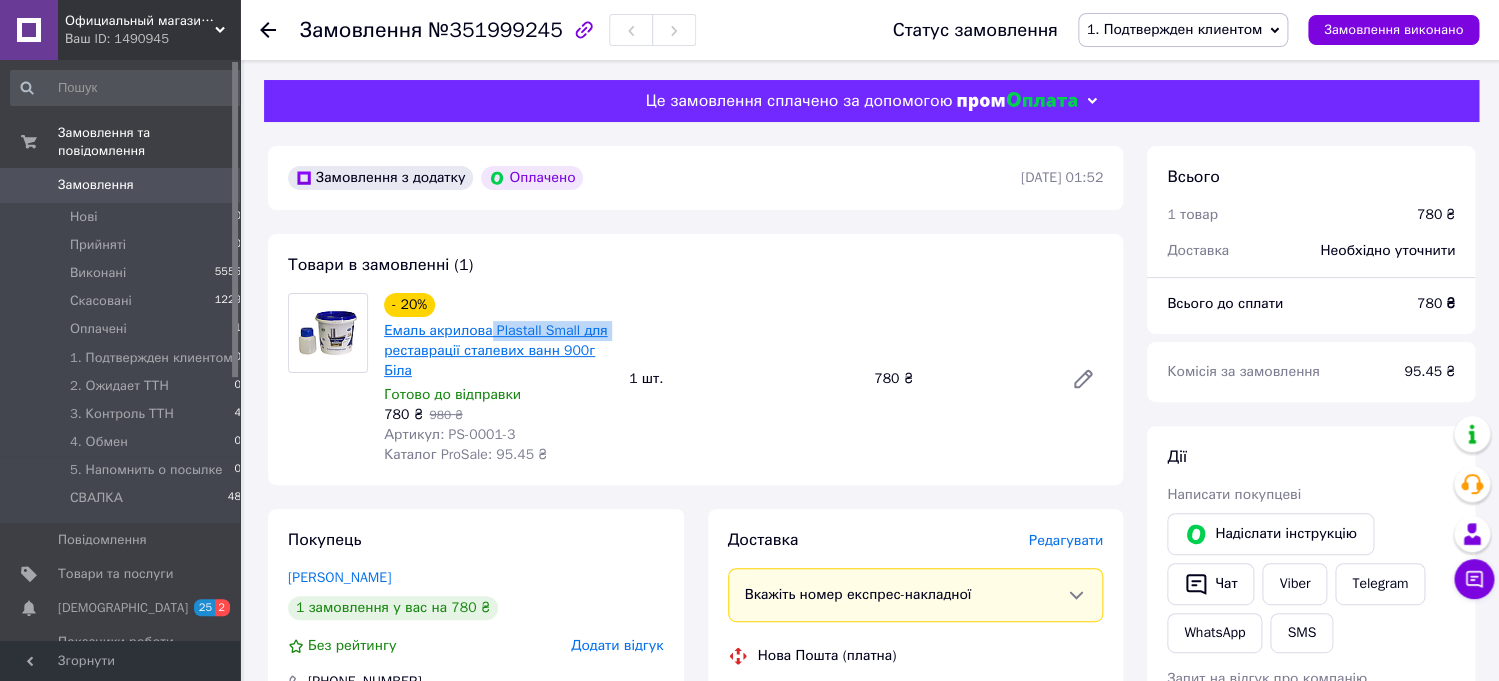 drag, startPoint x: 618, startPoint y: 333, endPoint x: 524, endPoint y: 347, distance: 95.036835 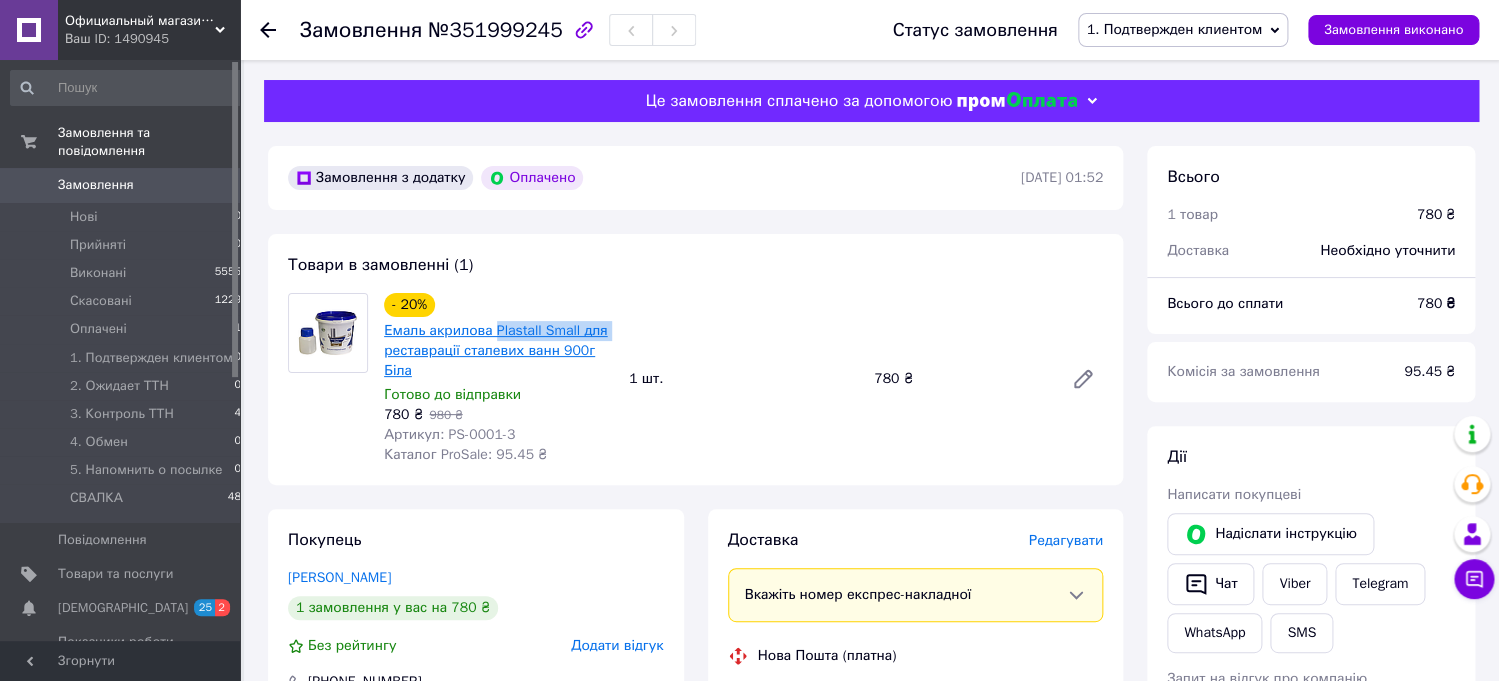 copy on "Plastall Small для" 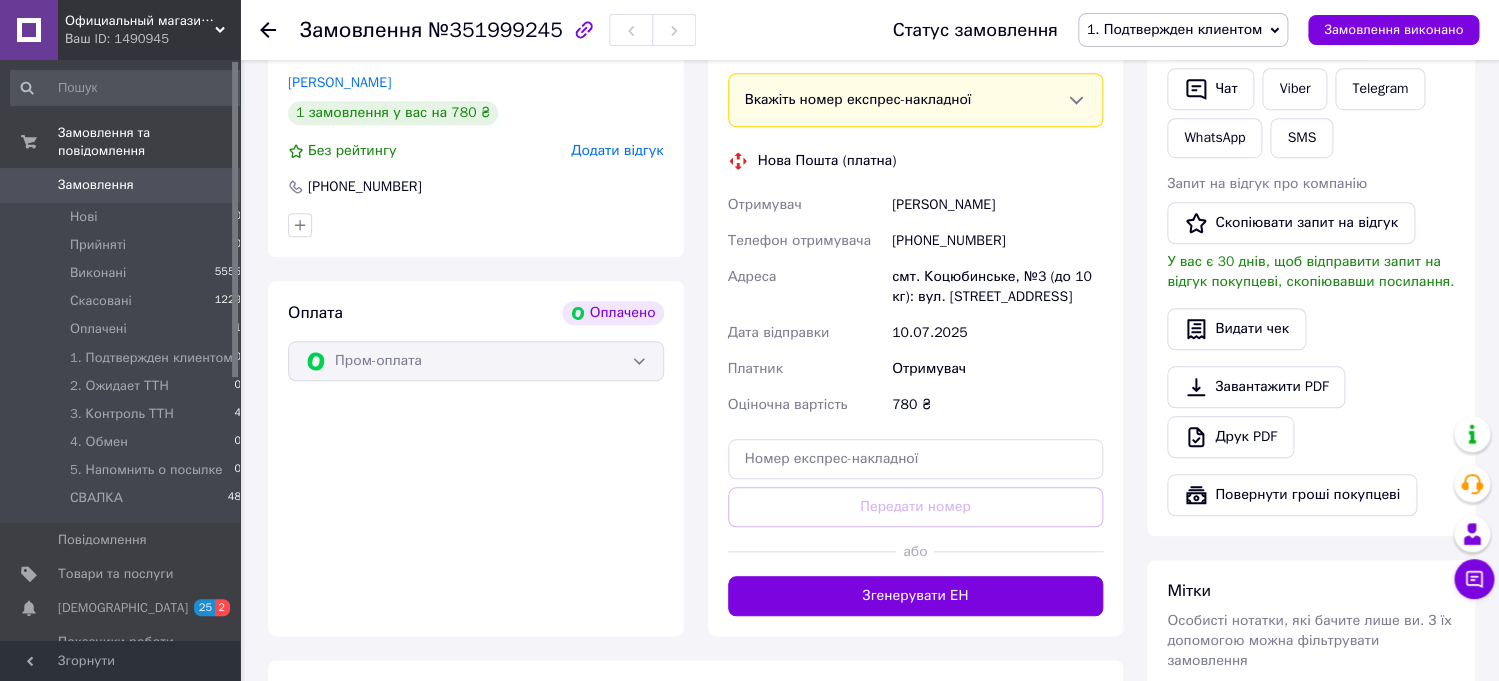 scroll, scrollTop: 842, scrollLeft: 0, axis: vertical 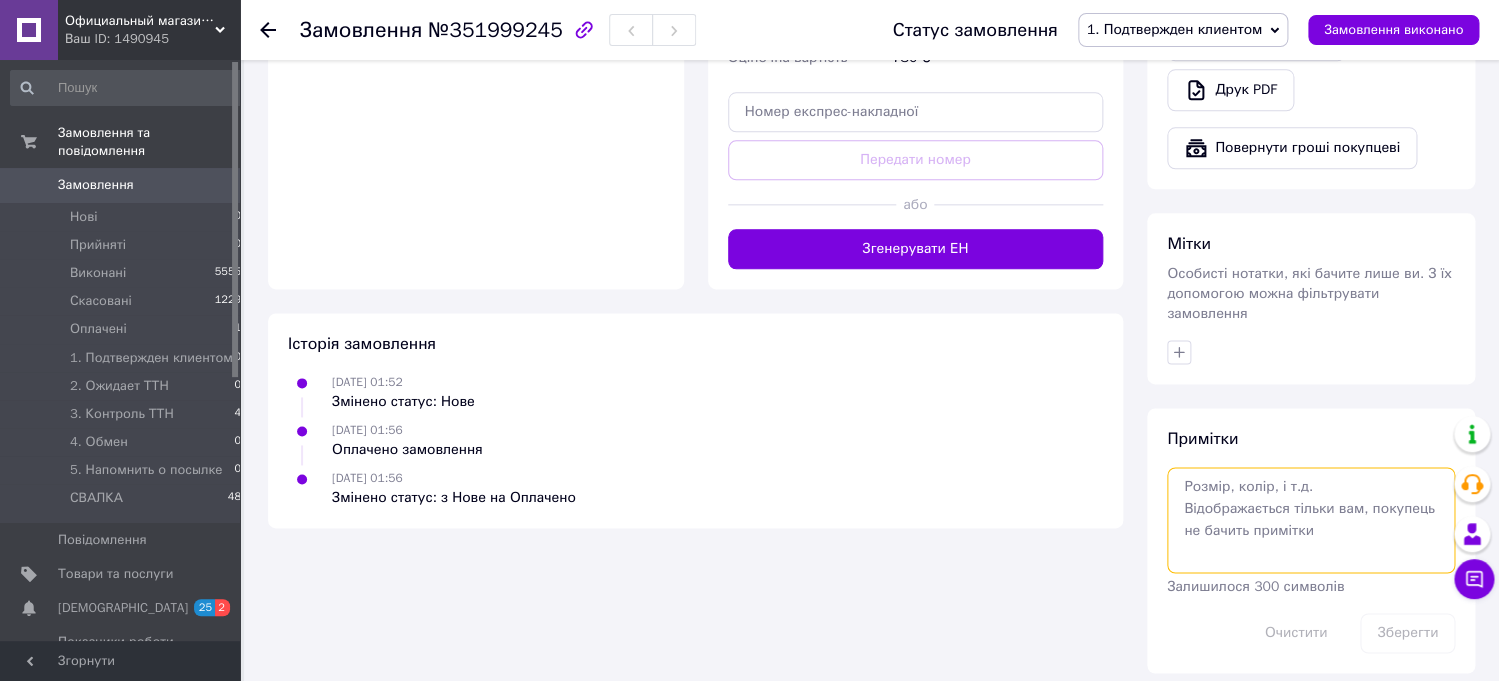 click at bounding box center [1311, 520] 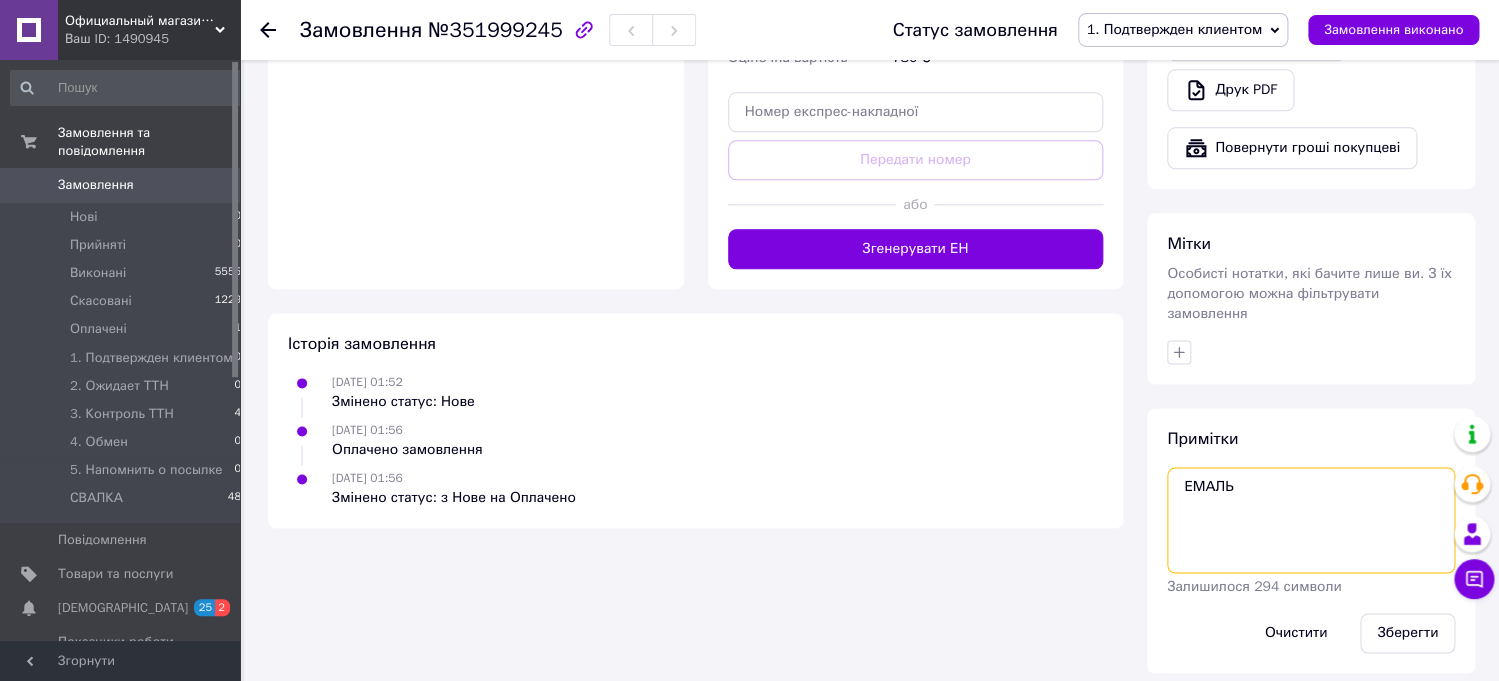 paste on "Plastall Small для" 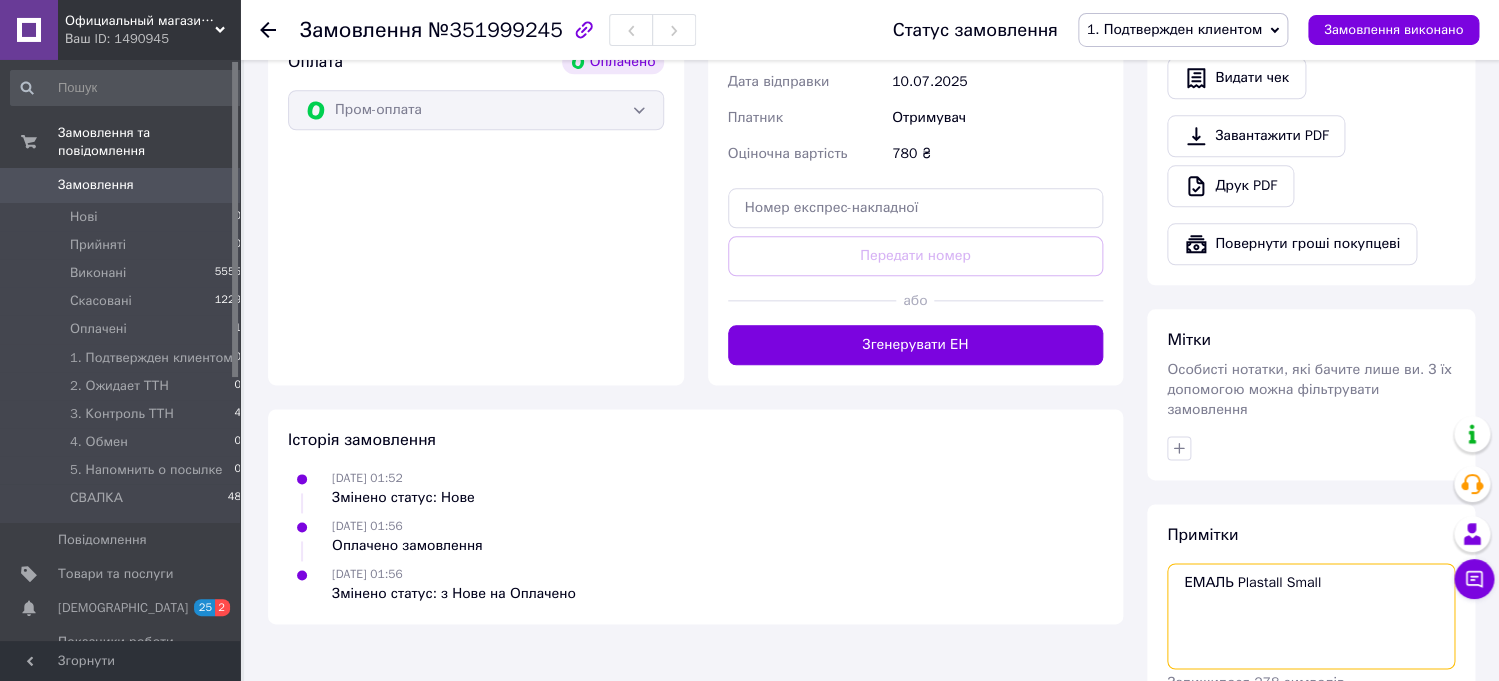 scroll, scrollTop: 502, scrollLeft: 0, axis: vertical 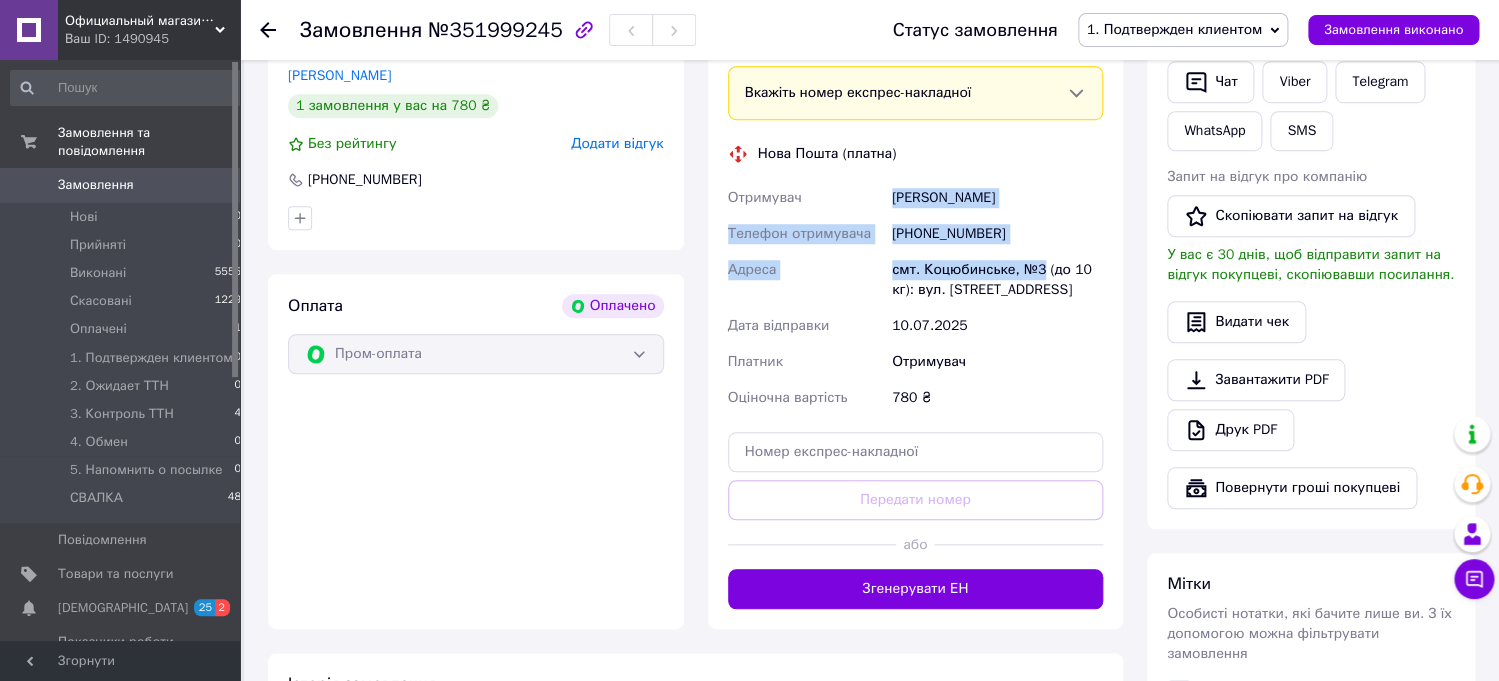 drag, startPoint x: 895, startPoint y: 195, endPoint x: 1045, endPoint y: 268, distance: 166.82027 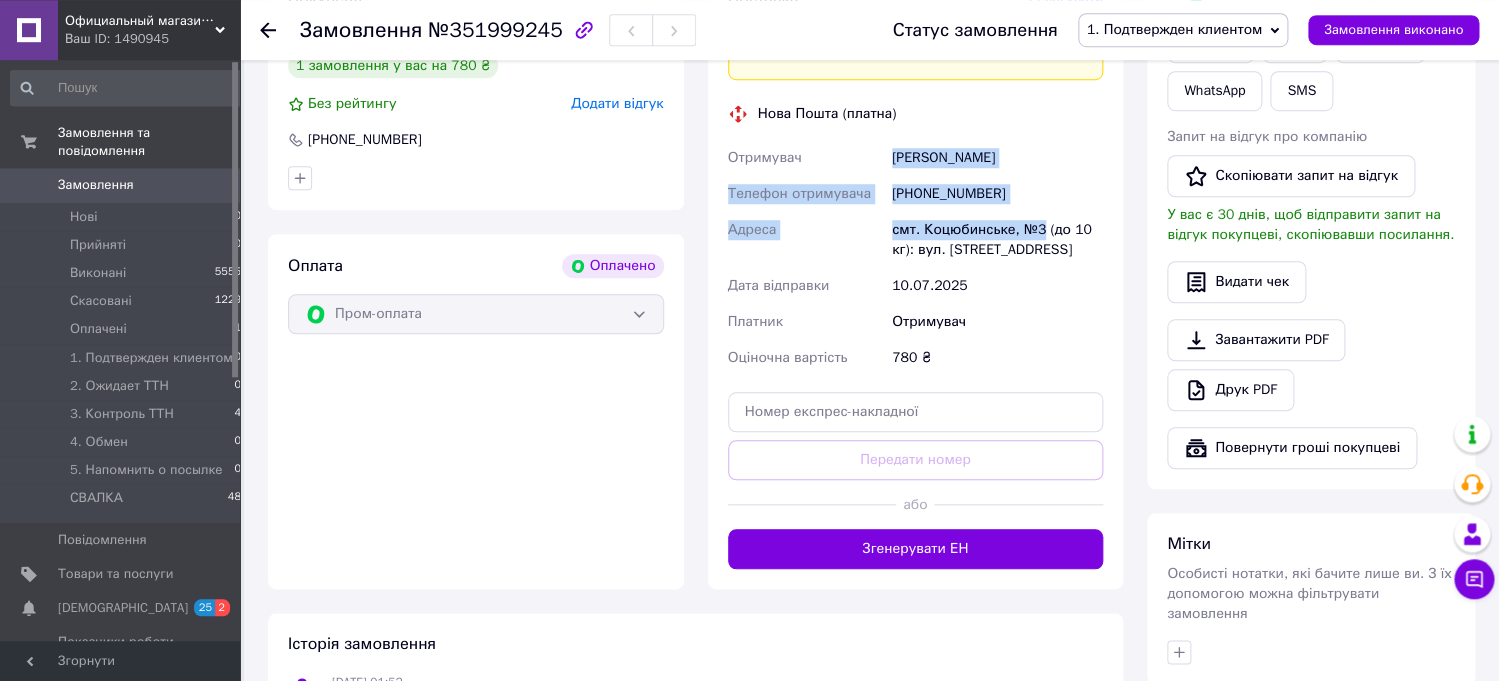 scroll, scrollTop: 856, scrollLeft: 0, axis: vertical 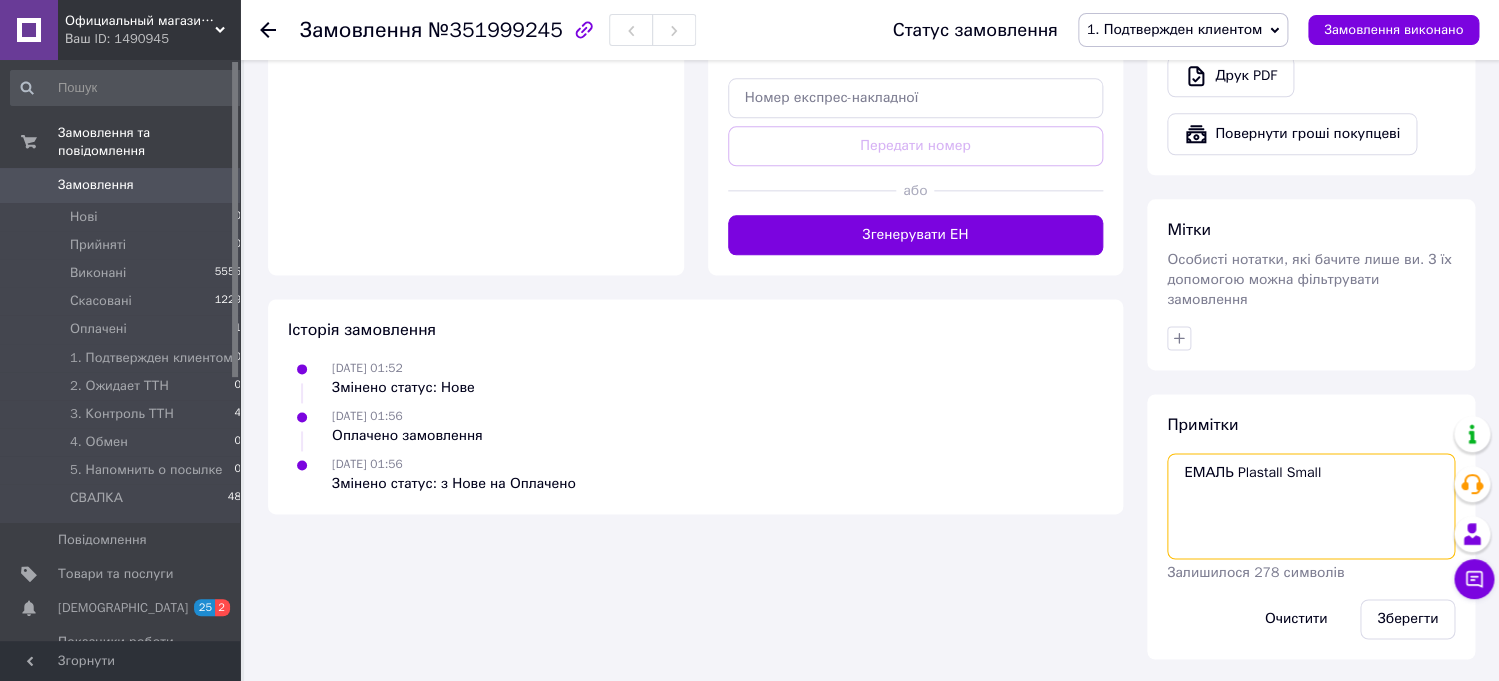 click on "ЕМАЛЬ Plastall Small" at bounding box center (1311, 506) 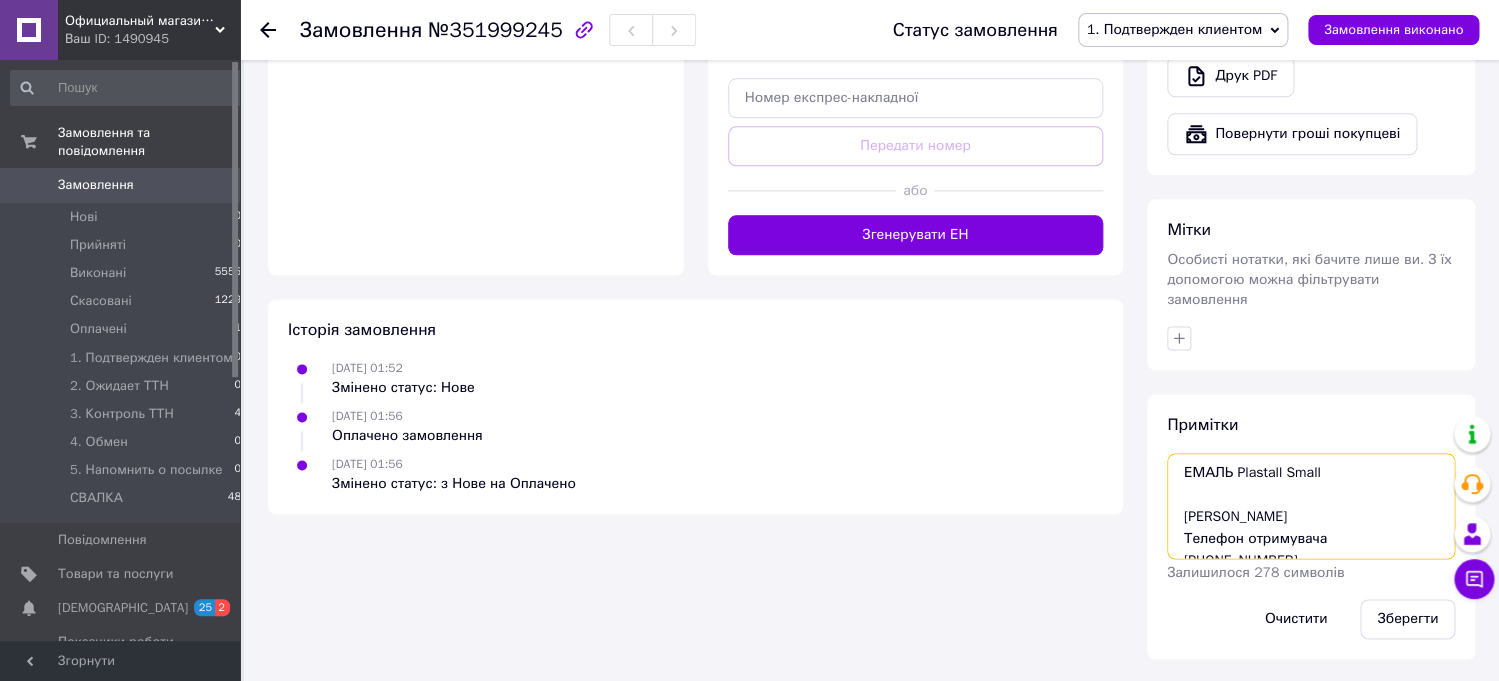 scroll, scrollTop: 55, scrollLeft: 0, axis: vertical 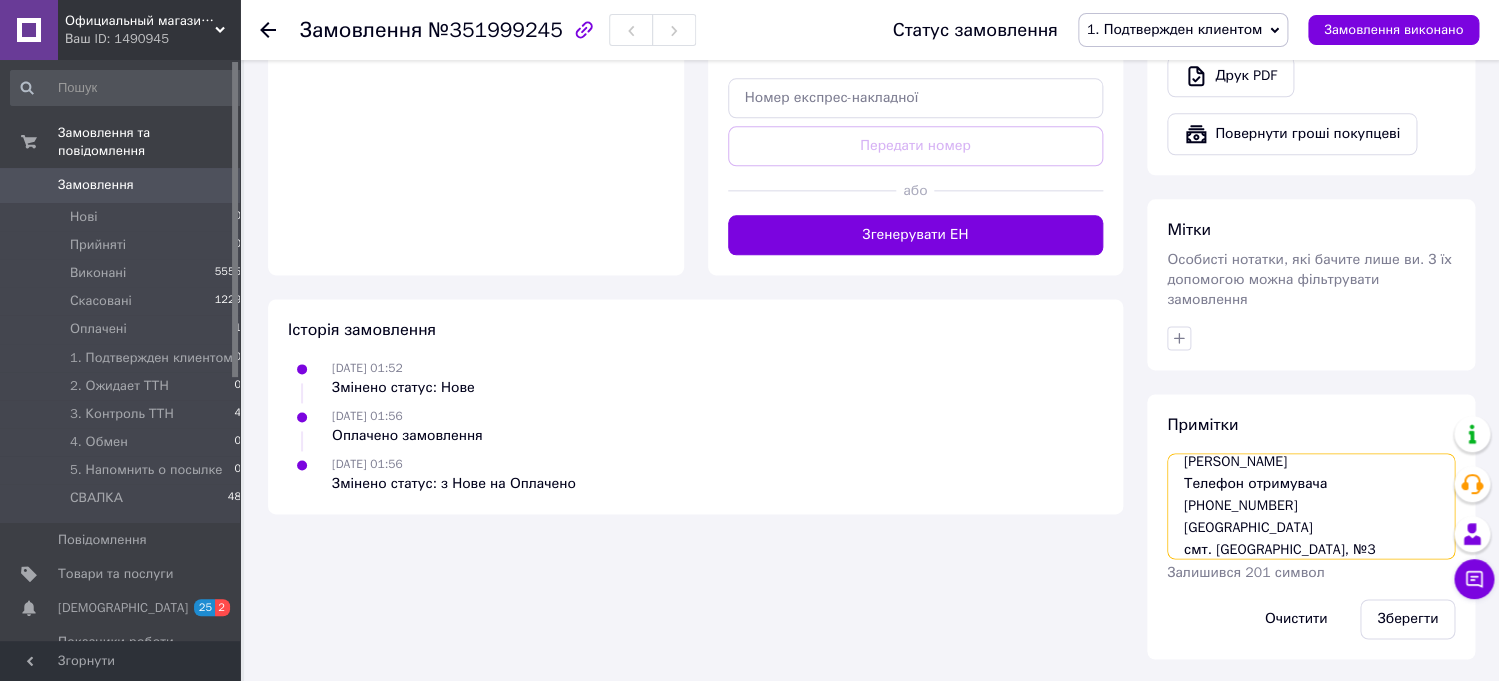 drag, startPoint x: 1360, startPoint y: 483, endPoint x: 1098, endPoint y: 482, distance: 262.00192 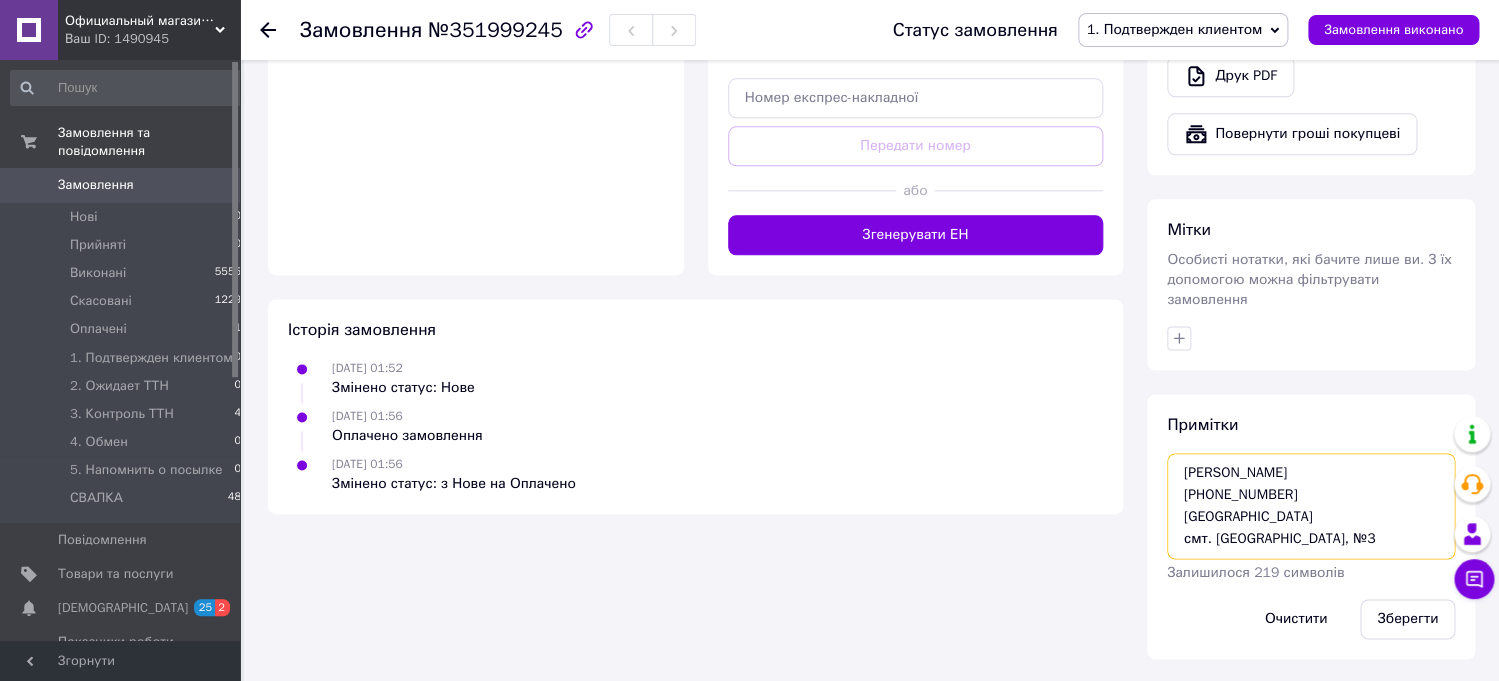 scroll, scrollTop: 44, scrollLeft: 0, axis: vertical 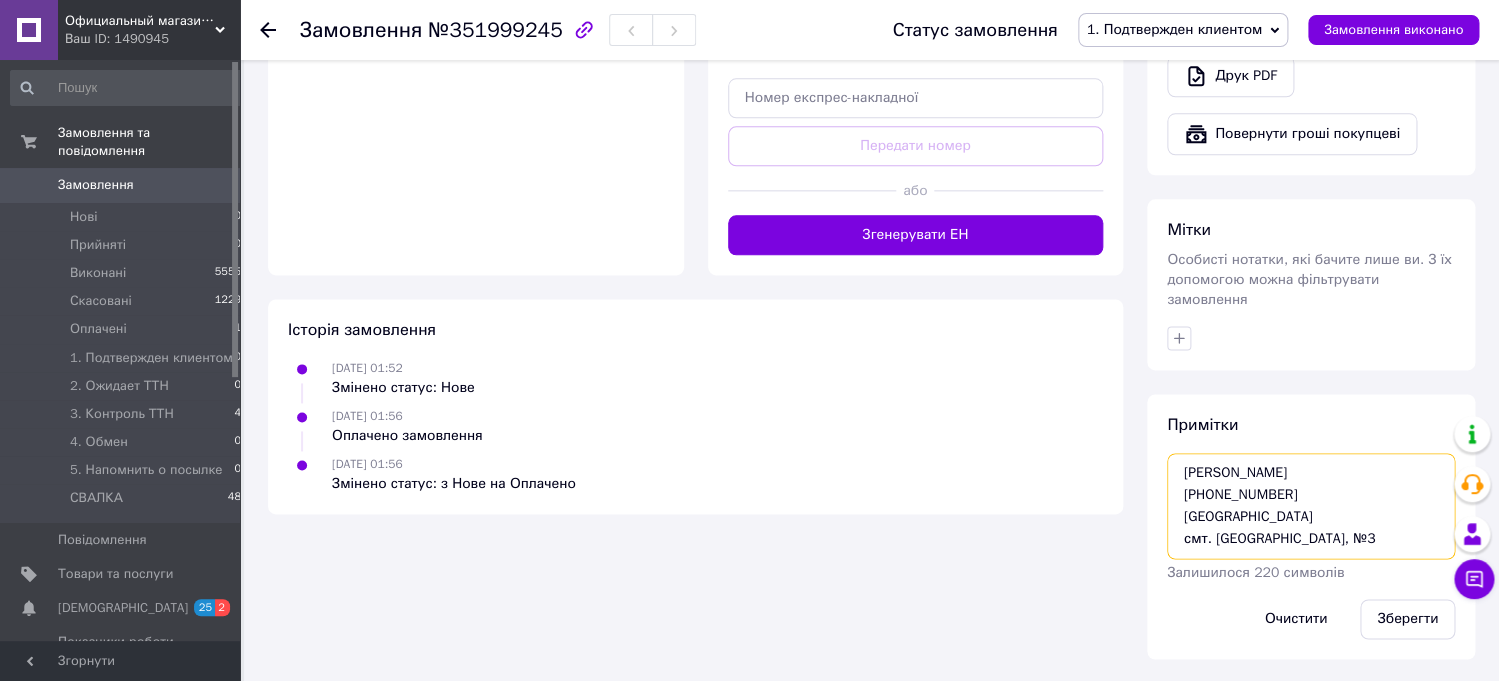 drag, startPoint x: 1251, startPoint y: 520, endPoint x: 1076, endPoint y: 511, distance: 175.23128 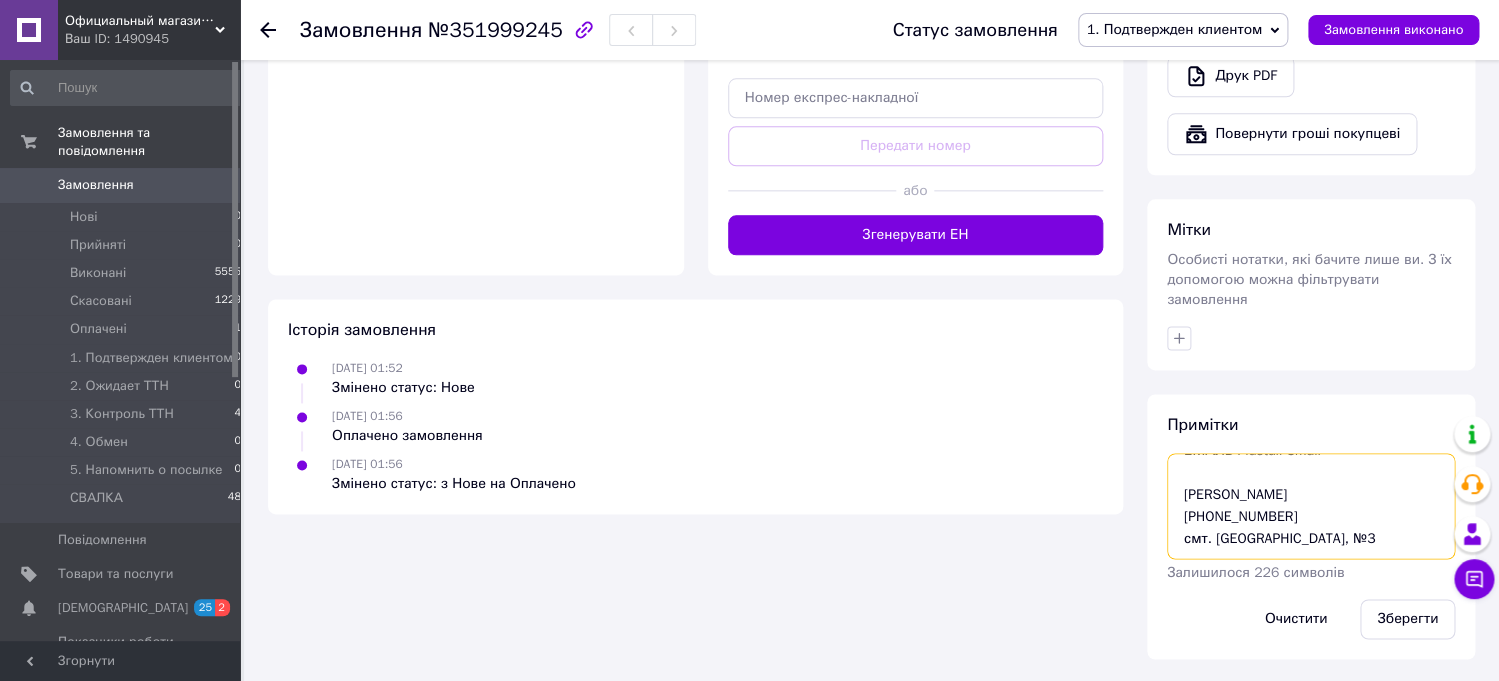 scroll, scrollTop: 22, scrollLeft: 0, axis: vertical 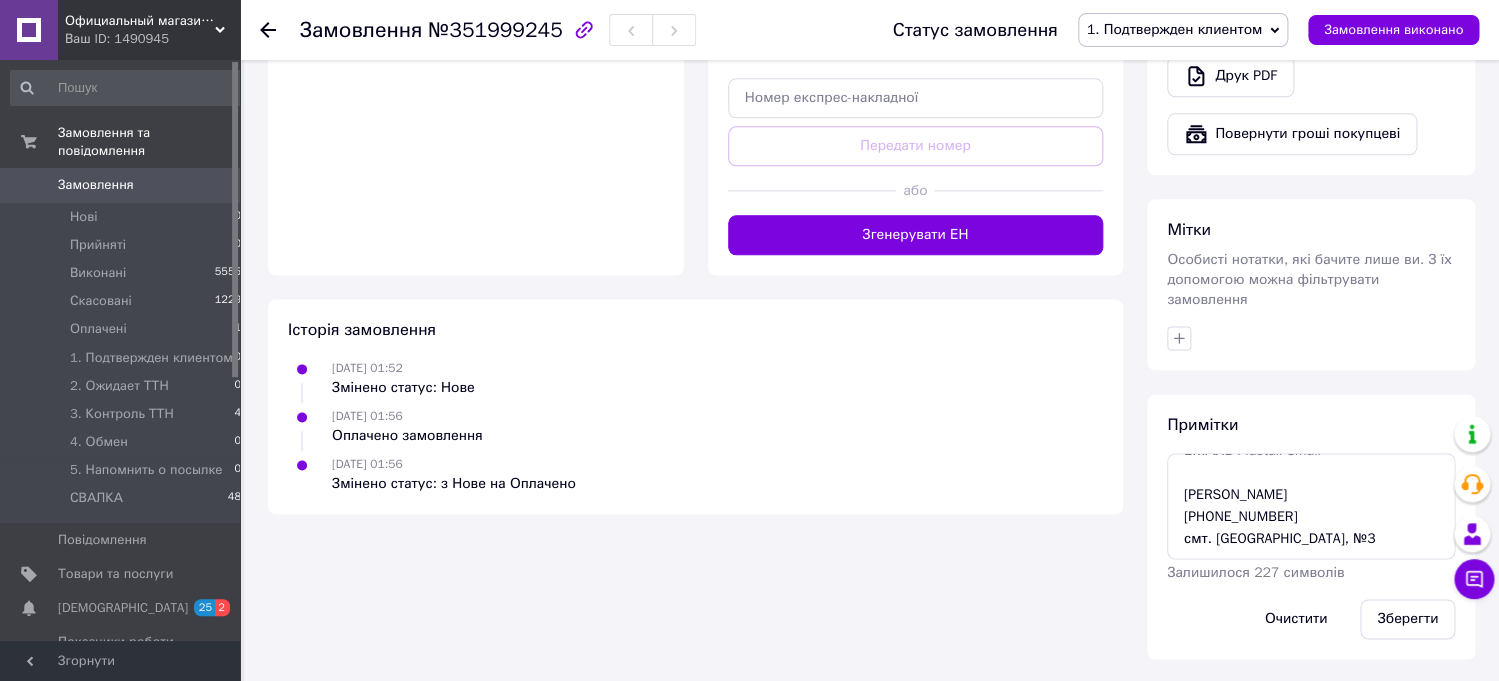 click on "Історія замовлення 10.07.2025 01:52 Змінено статус: Нове 10.07.2025 01:56 Оплачено замовлення 10.07.2025 01:56 Змінено статус: з Нове на Оплачено" at bounding box center (695, 406) 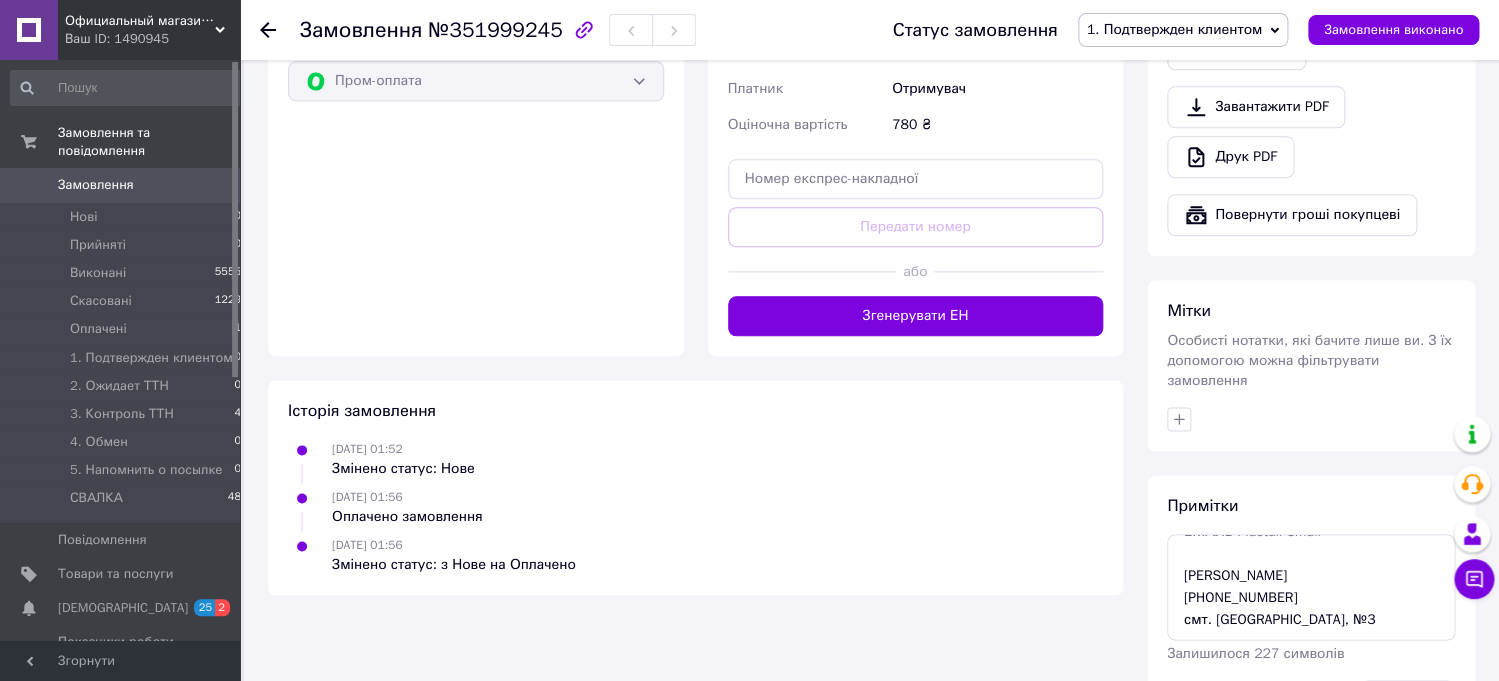 scroll, scrollTop: 856, scrollLeft: 0, axis: vertical 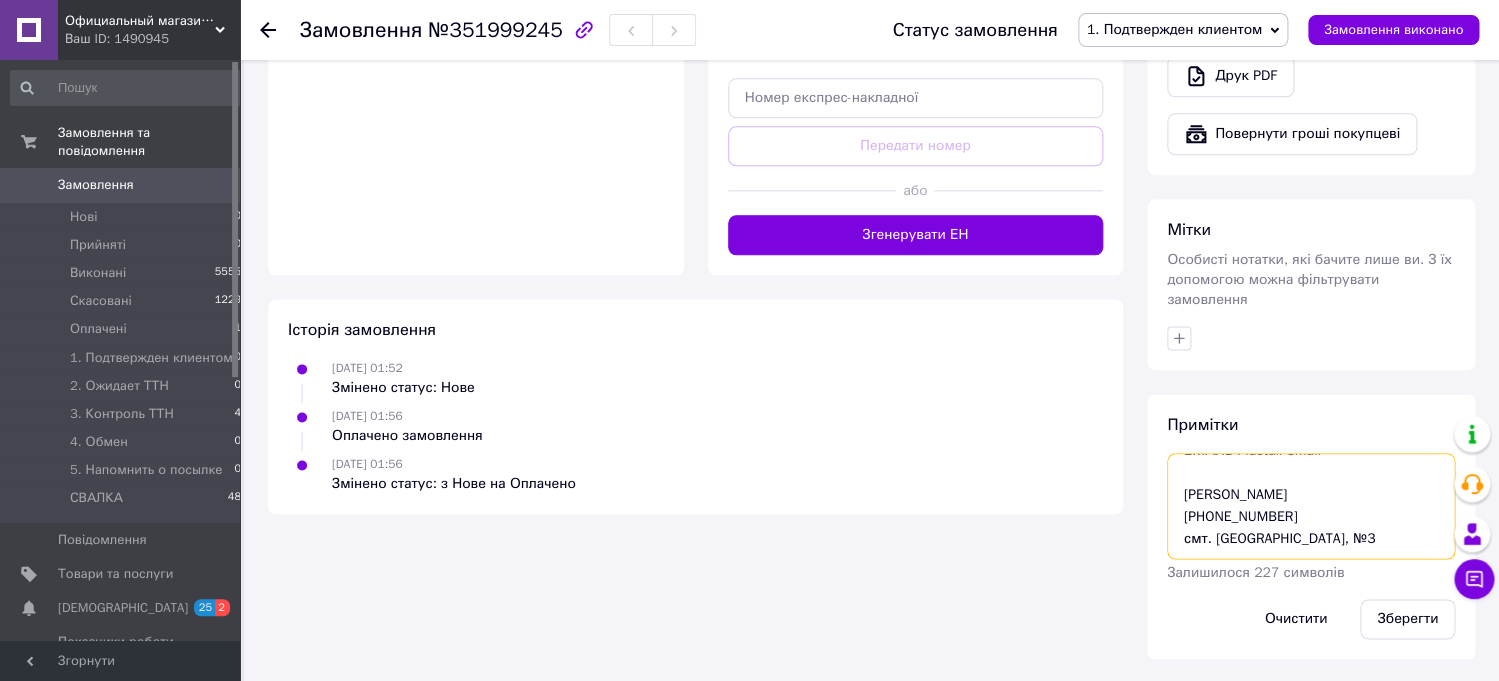 click on "ЕМАЛЬ Plastall Small
Скрышевский Влад
+380633161153
смт. Коцюбинське, №3" at bounding box center (1311, 506) 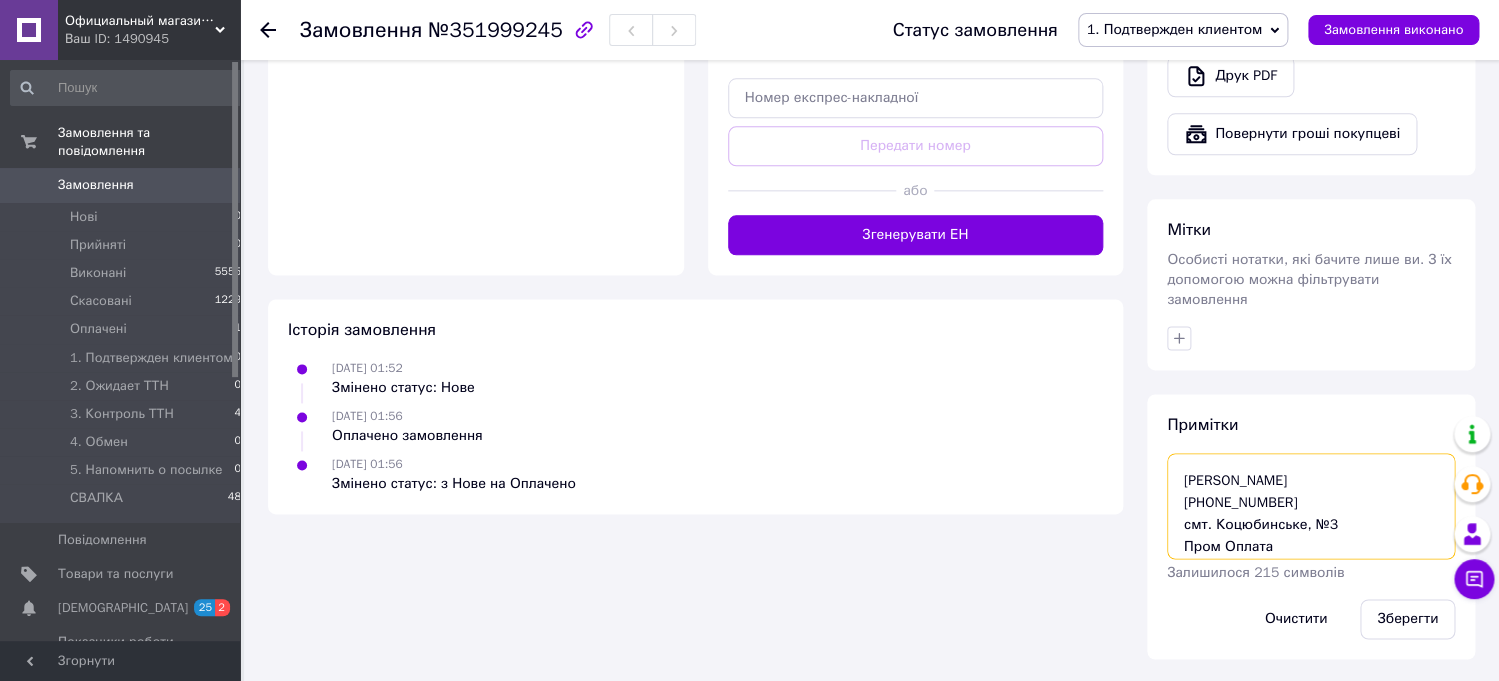 scroll, scrollTop: 58, scrollLeft: 0, axis: vertical 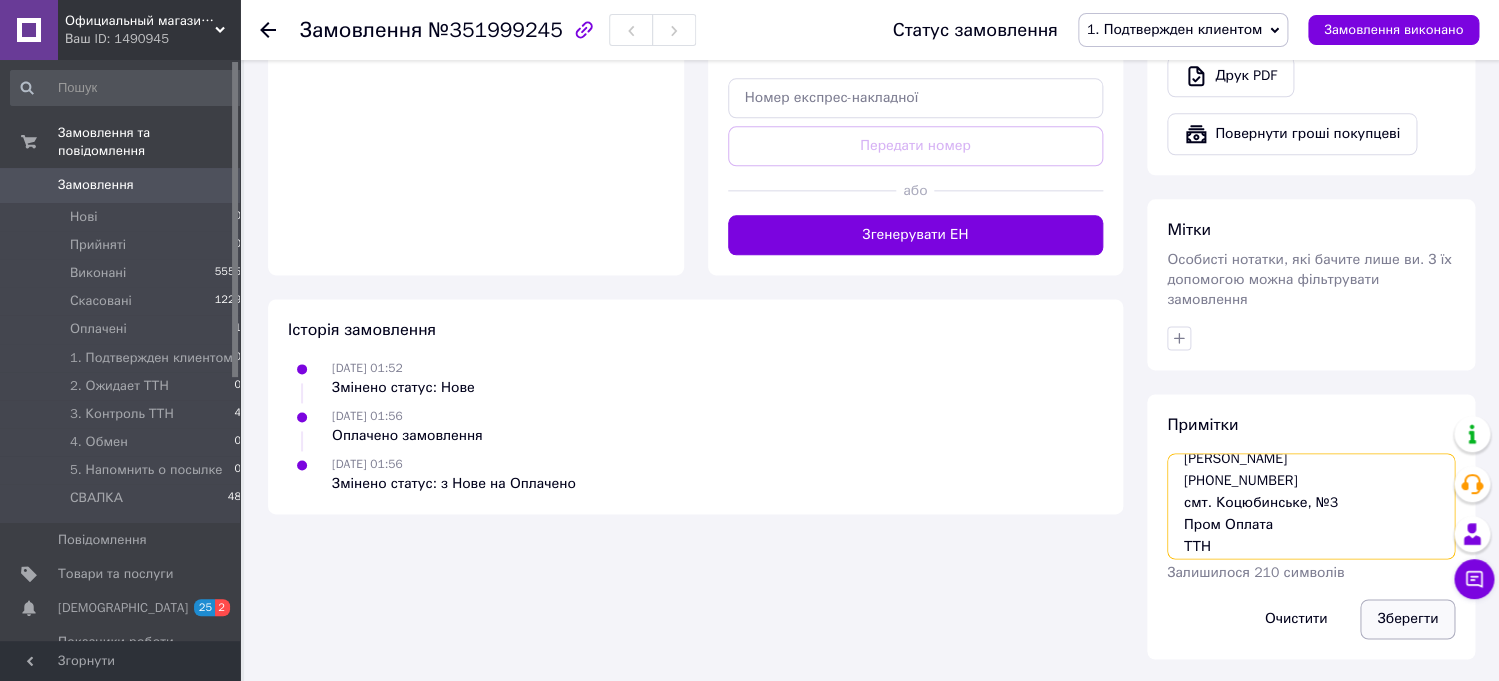 type on "ЕМАЛЬ Plastall Small
Скрышевский Влад
+380633161153
смт. Коцюбинське, №3
Пром Оплата
ТТН" 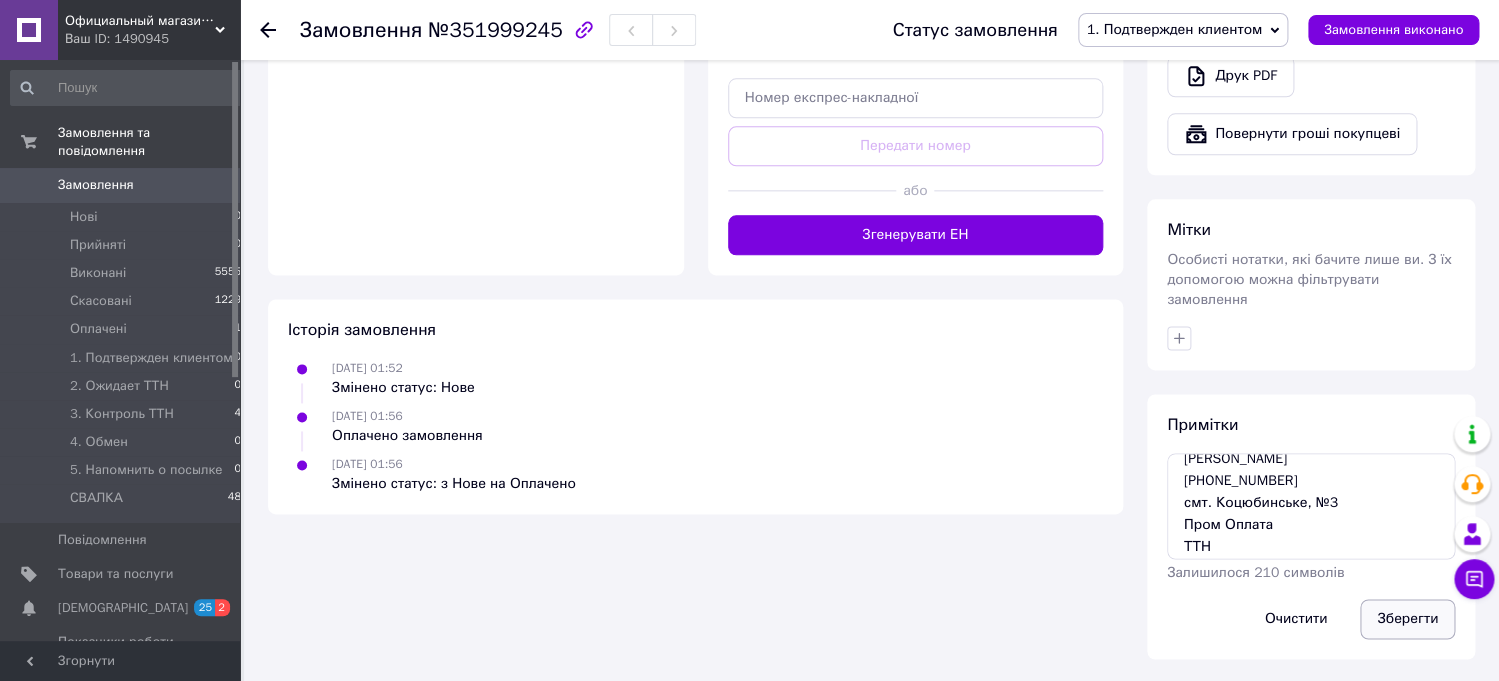 click on "Зберегти" at bounding box center (1407, 619) 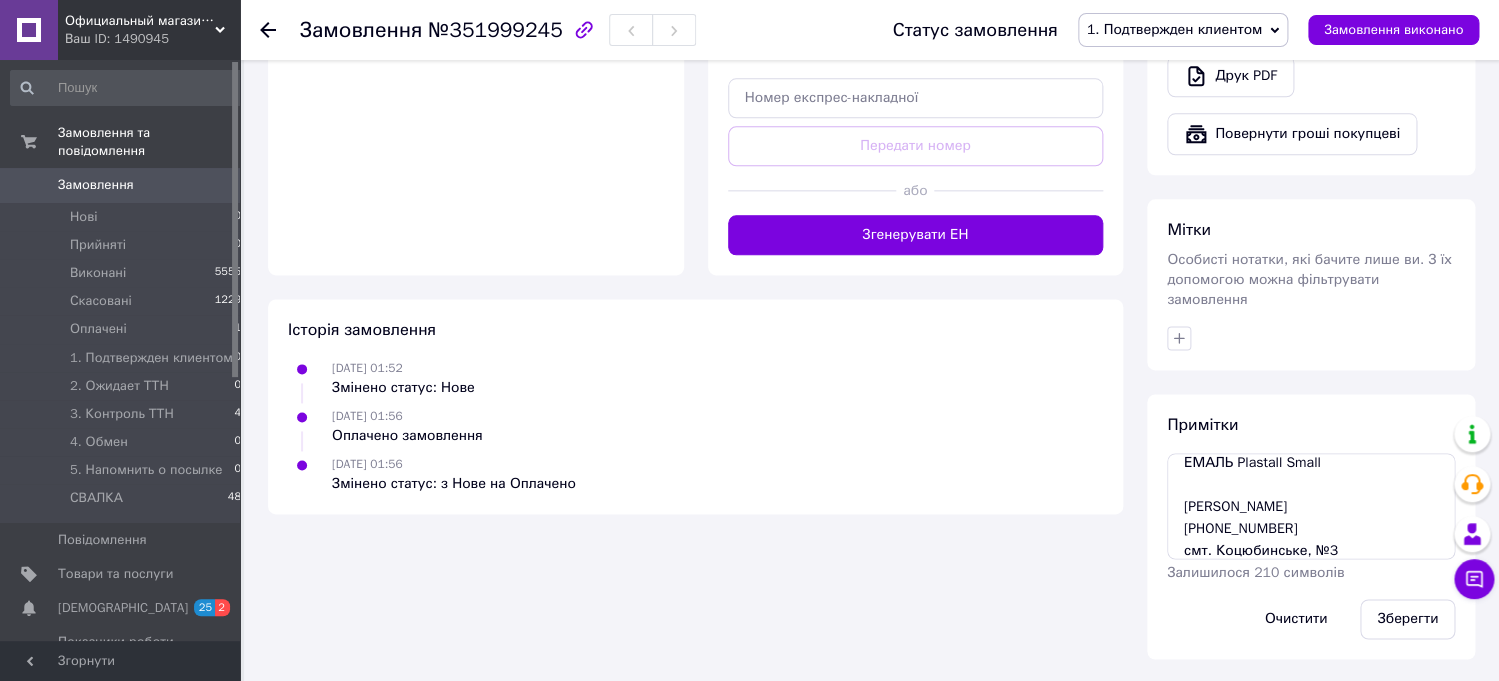 scroll, scrollTop: 0, scrollLeft: 0, axis: both 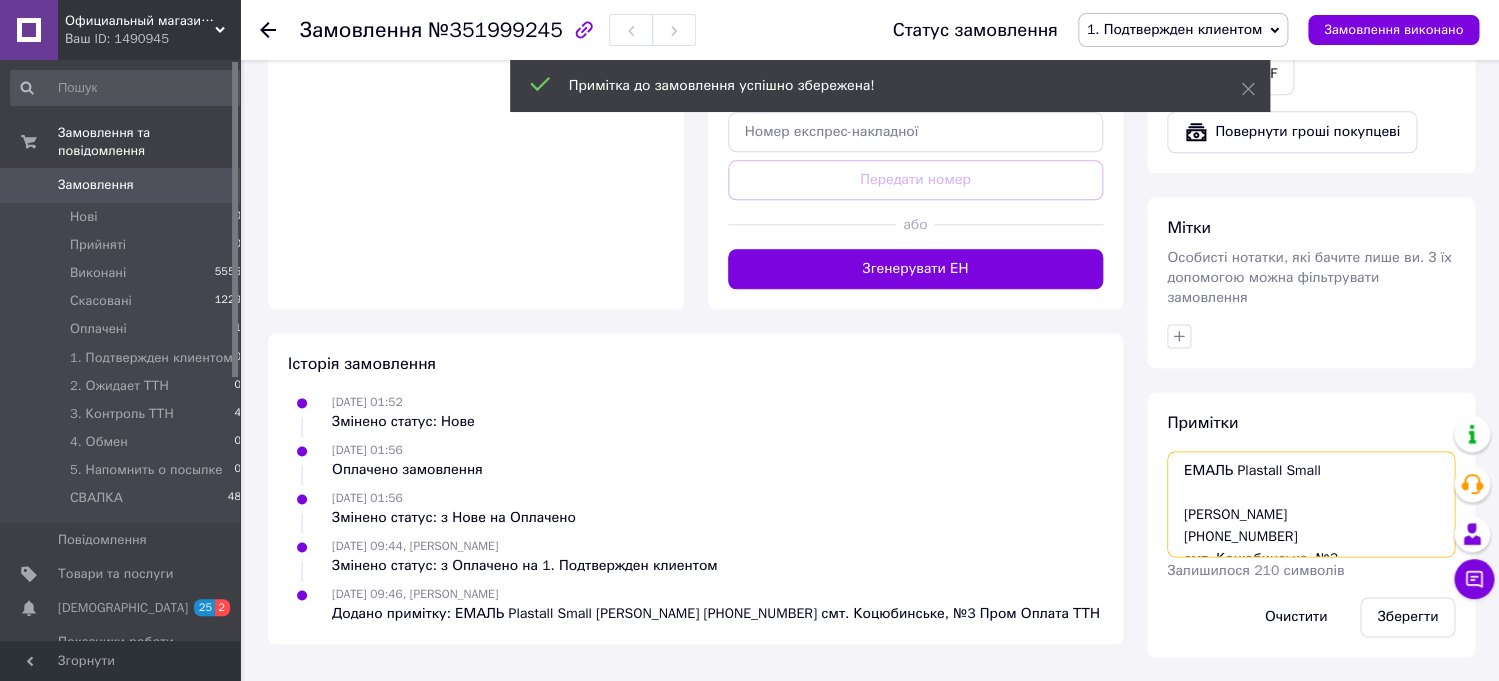 click on "ЕМАЛЬ Plastall Small
Скрышевский Влад
+380633161153
смт. Коцюбинське, №3
Пром Оплата
ТТН" at bounding box center (1311, 504) 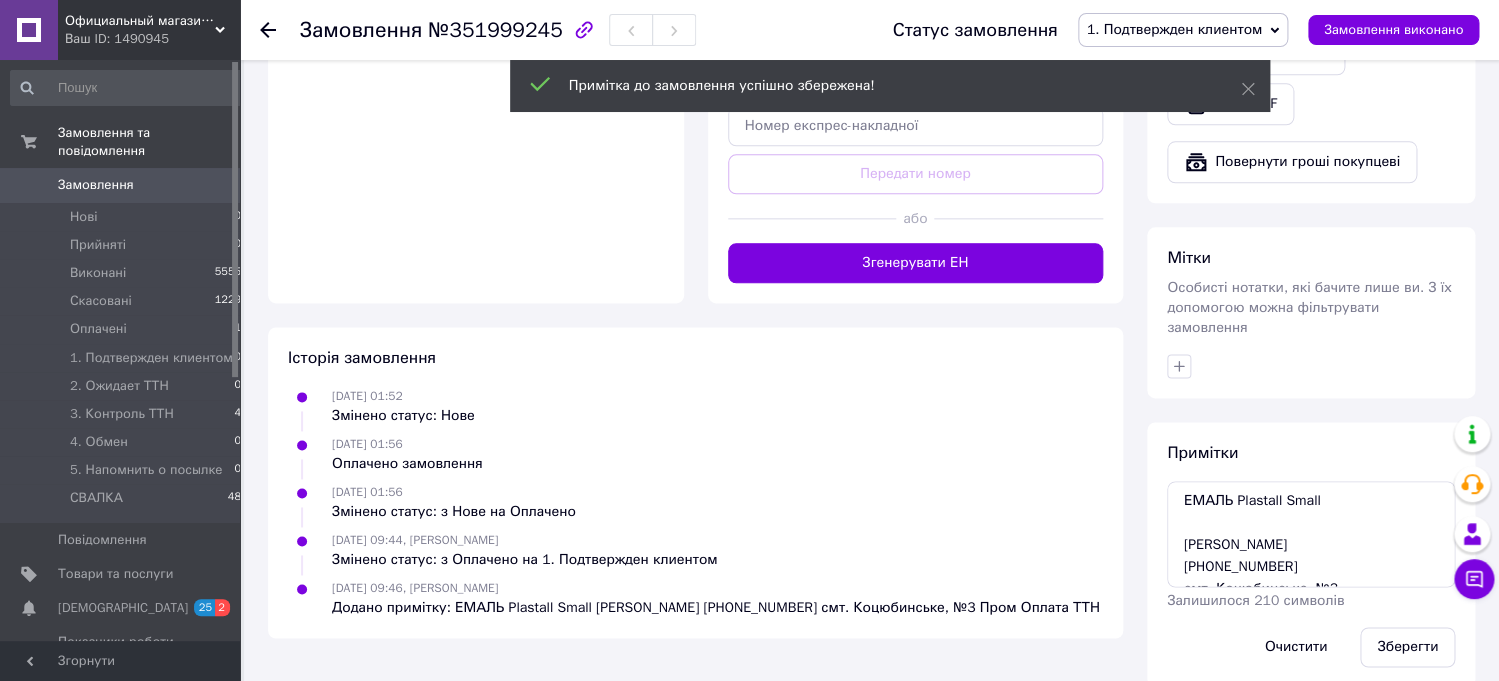 drag, startPoint x: 1337, startPoint y: 471, endPoint x: 1334, endPoint y: 498, distance: 27.166155 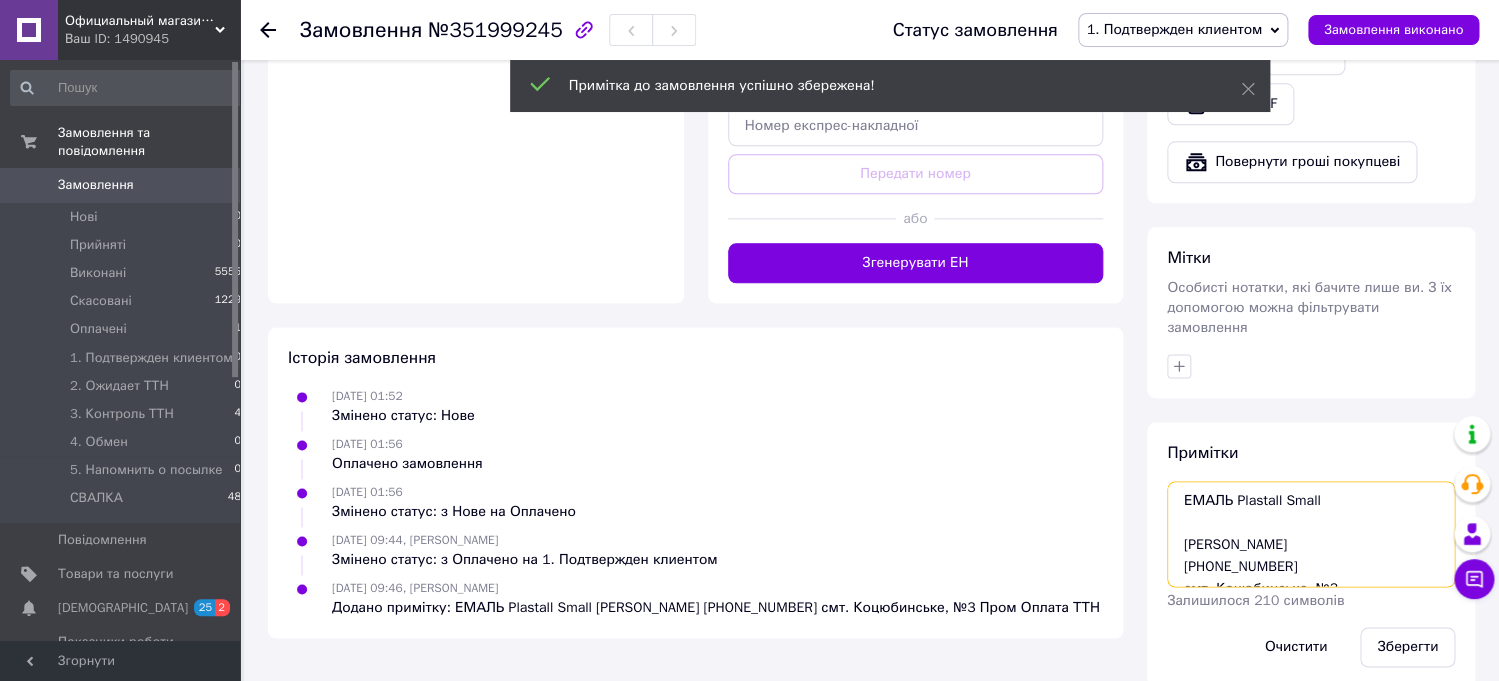 drag, startPoint x: 1323, startPoint y: 507, endPoint x: 1075, endPoint y: 476, distance: 249.93 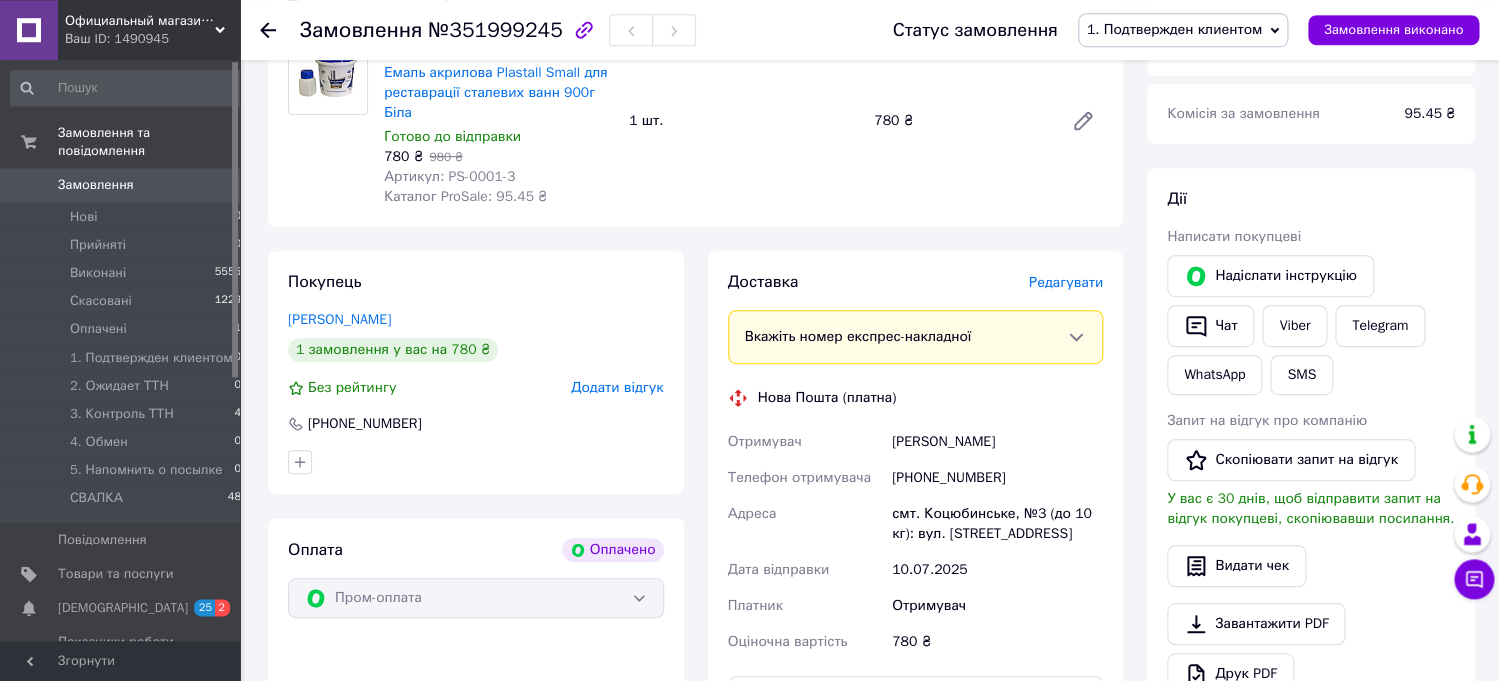 scroll, scrollTop: 115, scrollLeft: 0, axis: vertical 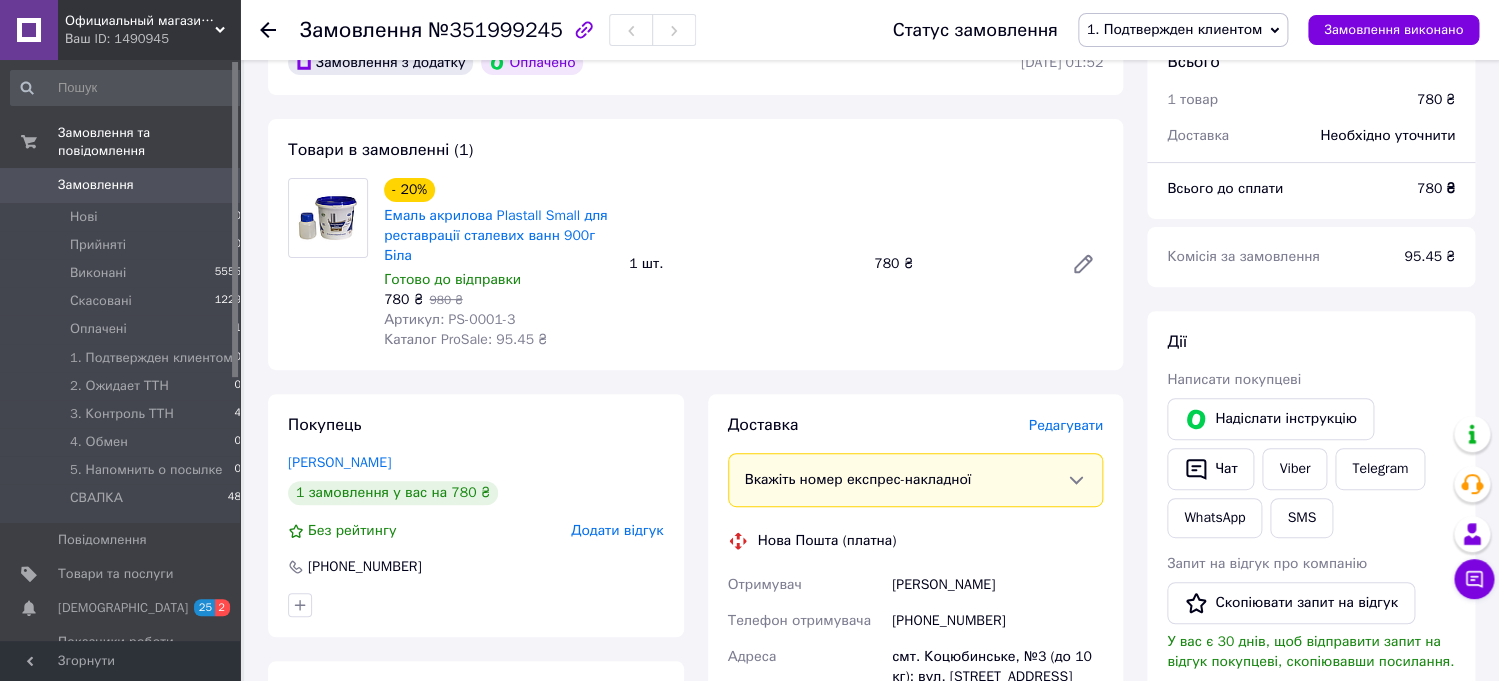 click on "[PHONE_NUMBER]" at bounding box center (997, 621) 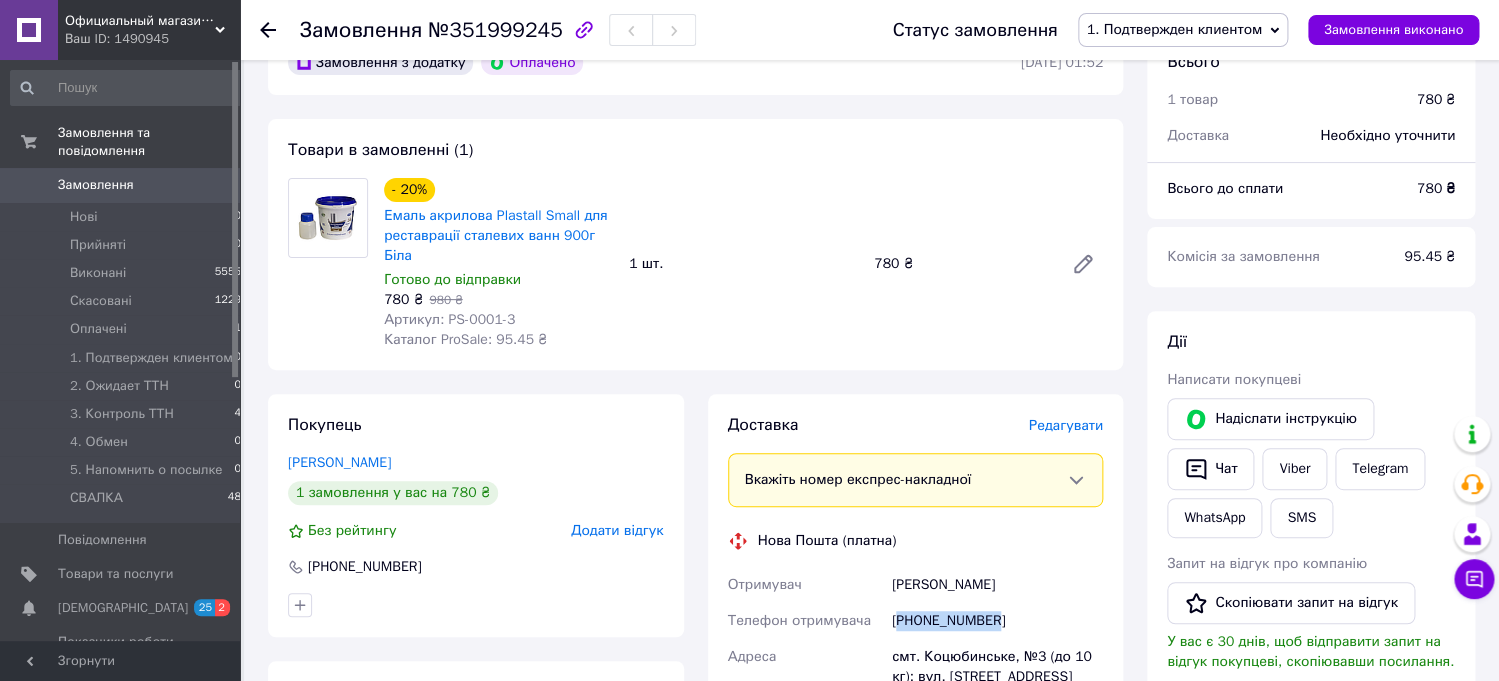 click on "[PHONE_NUMBER]" at bounding box center [997, 621] 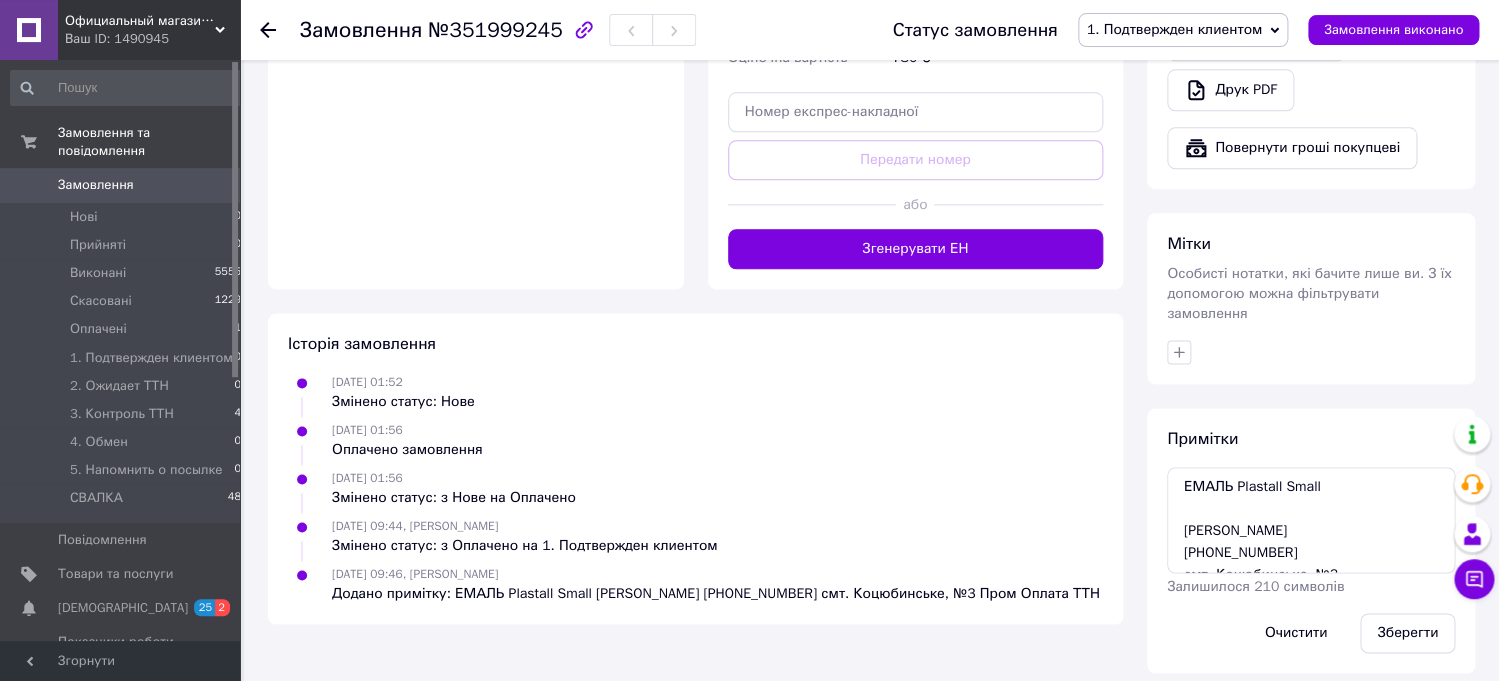 scroll, scrollTop: 856, scrollLeft: 0, axis: vertical 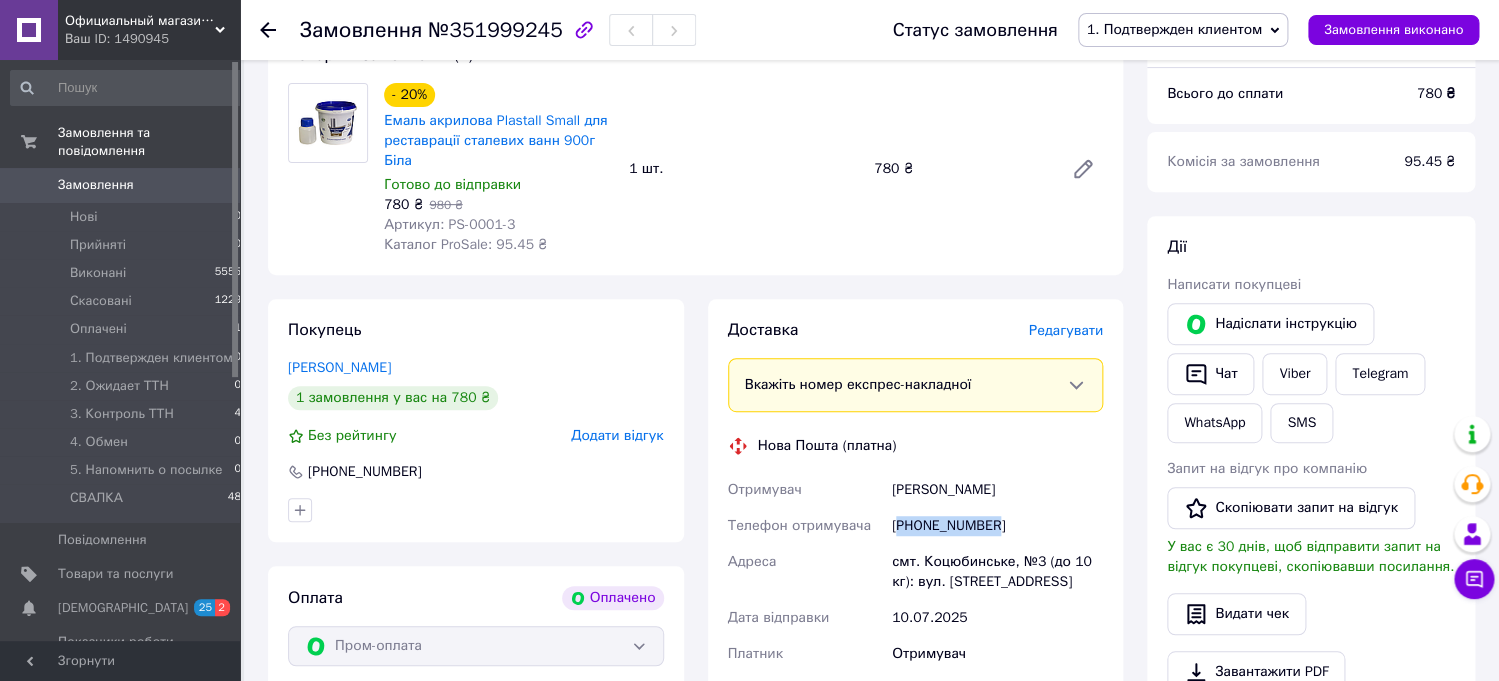 copy on "380633161153" 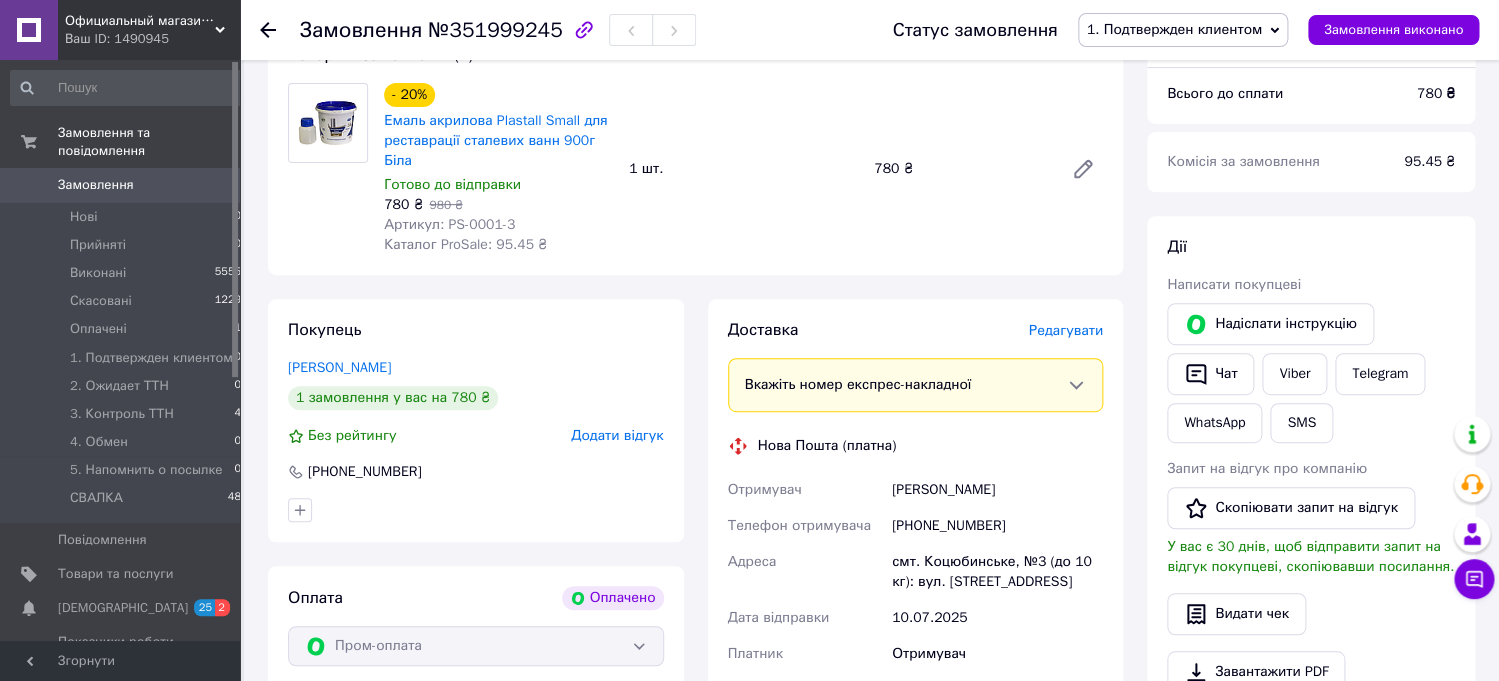click on "Скрышевский Влад" at bounding box center [997, 490] 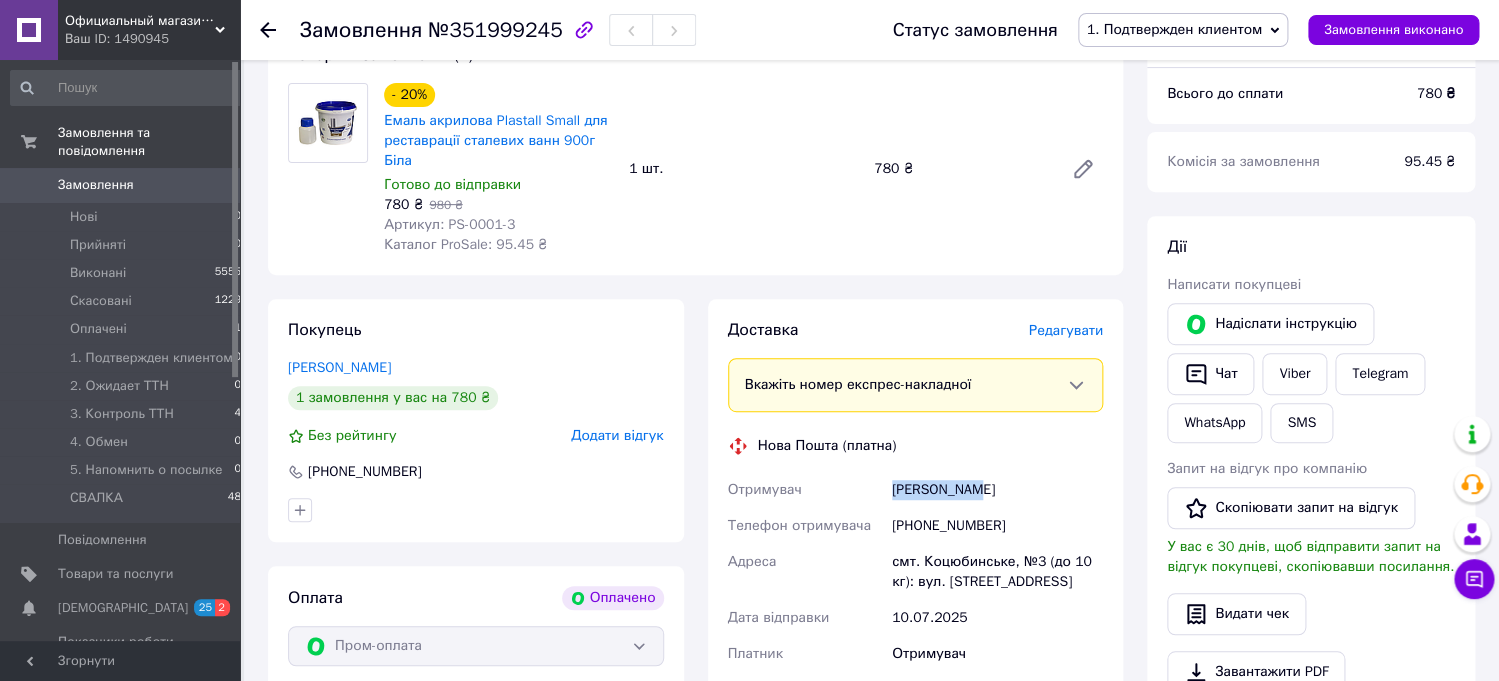 click on "Скрышевский Влад" at bounding box center [997, 490] 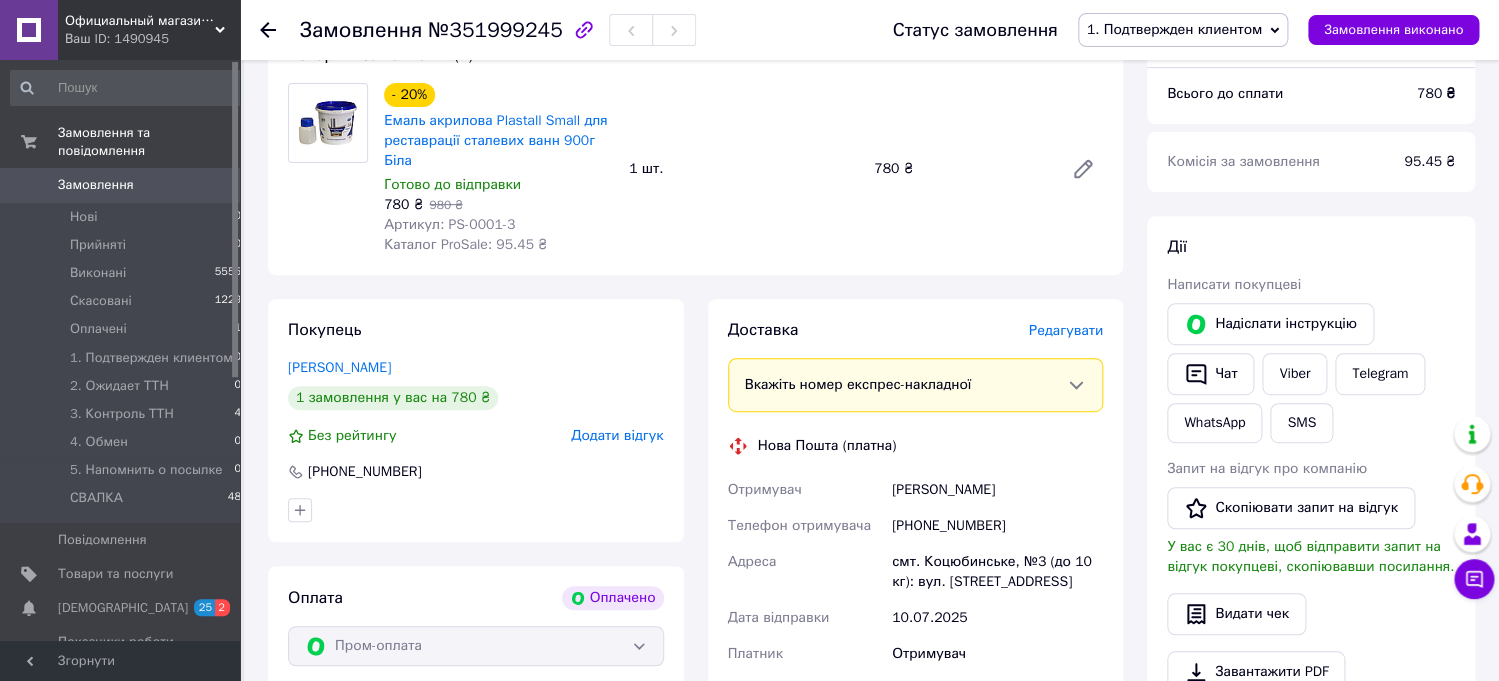 click on "Скрышевский Влад" at bounding box center [997, 490] 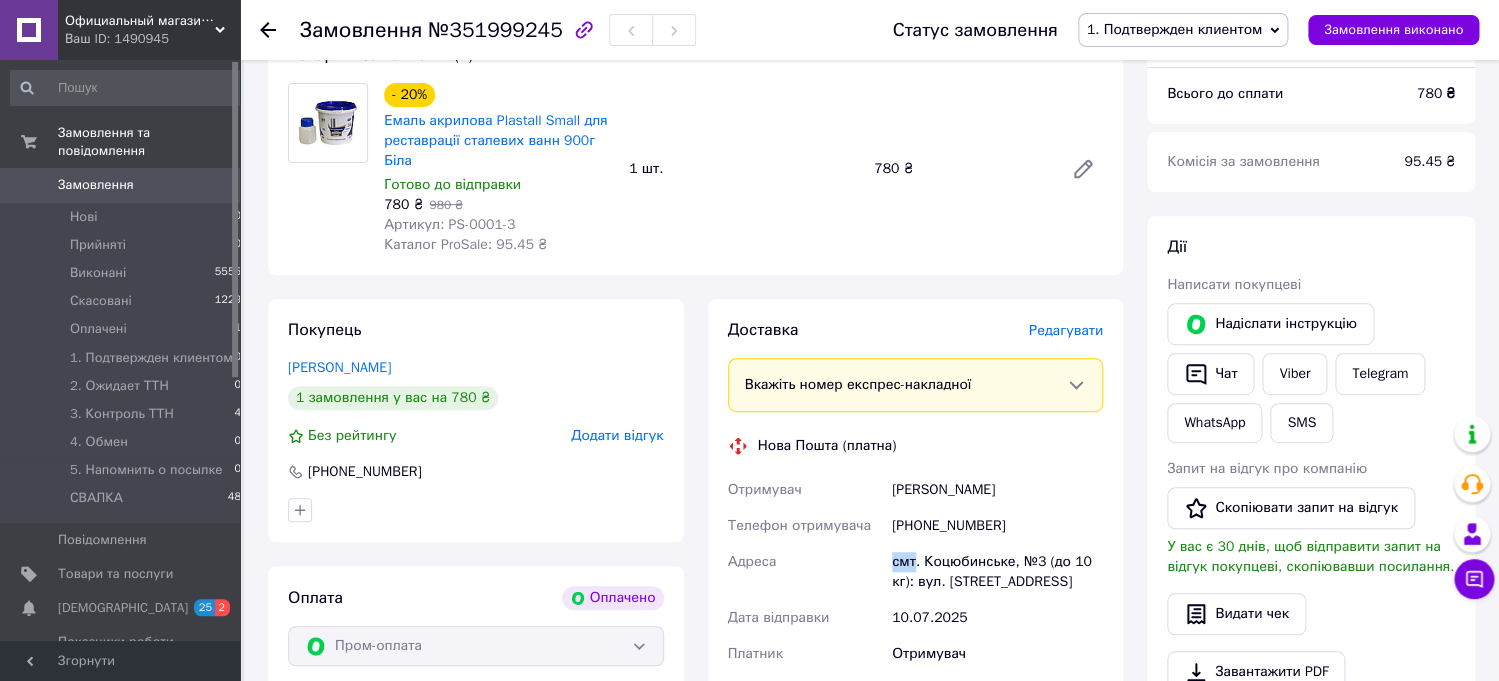 click on "смт. Коцюбинське, №3 (до 10 кг): вул. Доківська, 14" at bounding box center (997, 572) 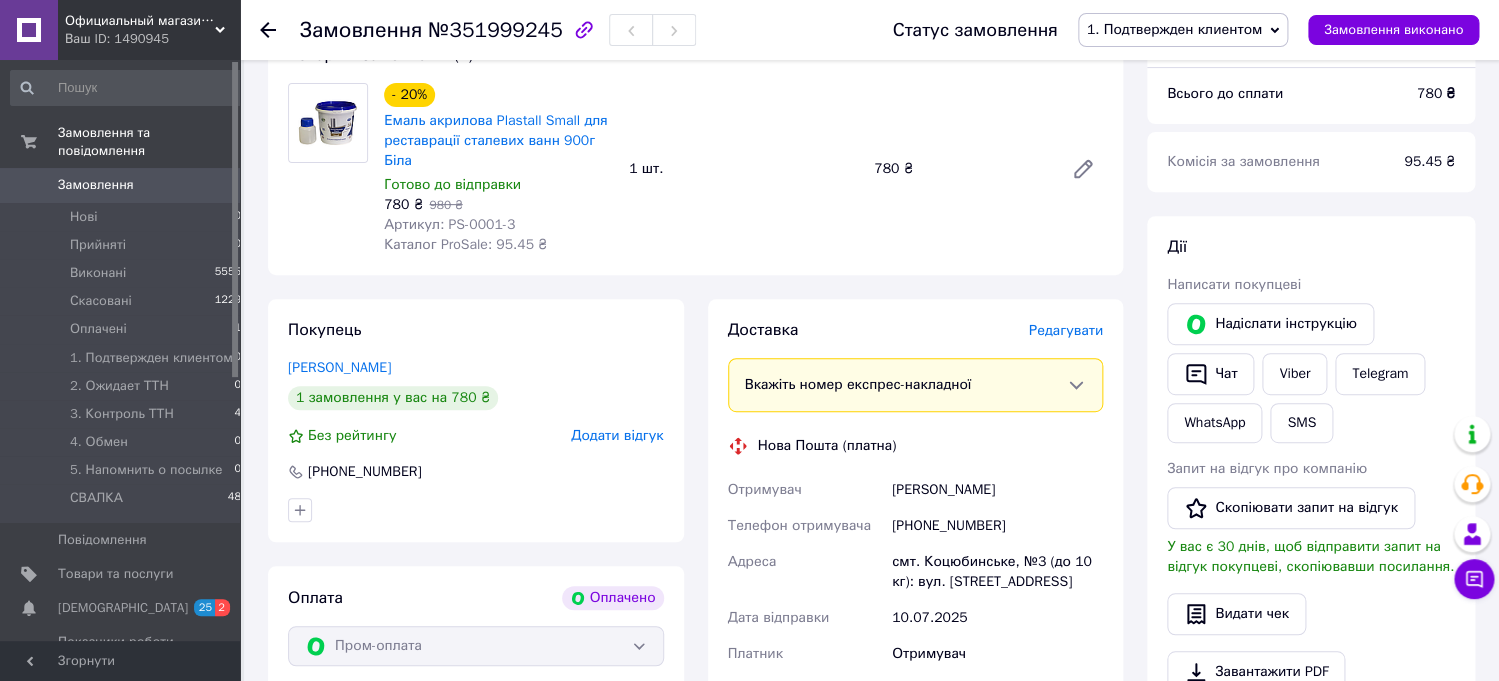 click on "смт. Коцюбинське, №3 (до 10 кг): вул. Доківська, 14" at bounding box center [997, 572] 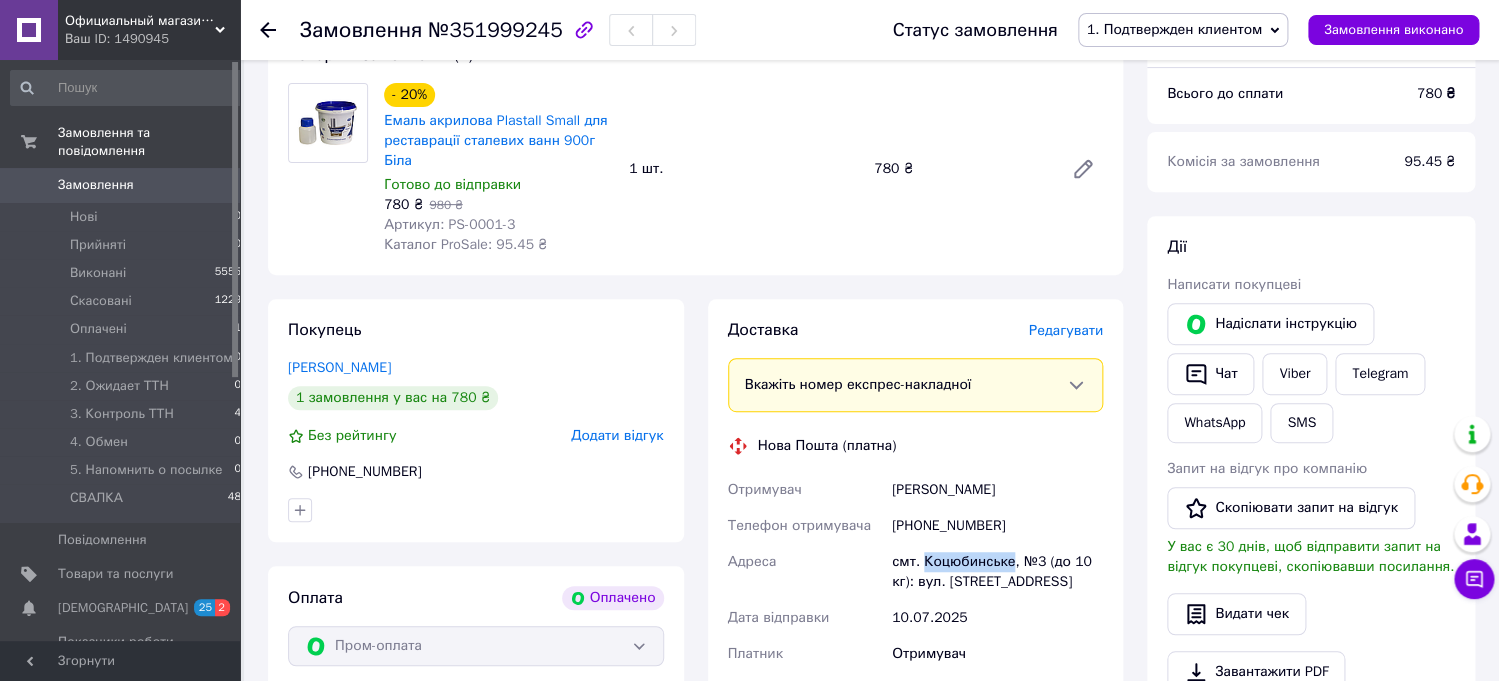 click on "смт. Коцюбинське, №3 (до 10 кг): вул. Доківська, 14" at bounding box center [997, 572] 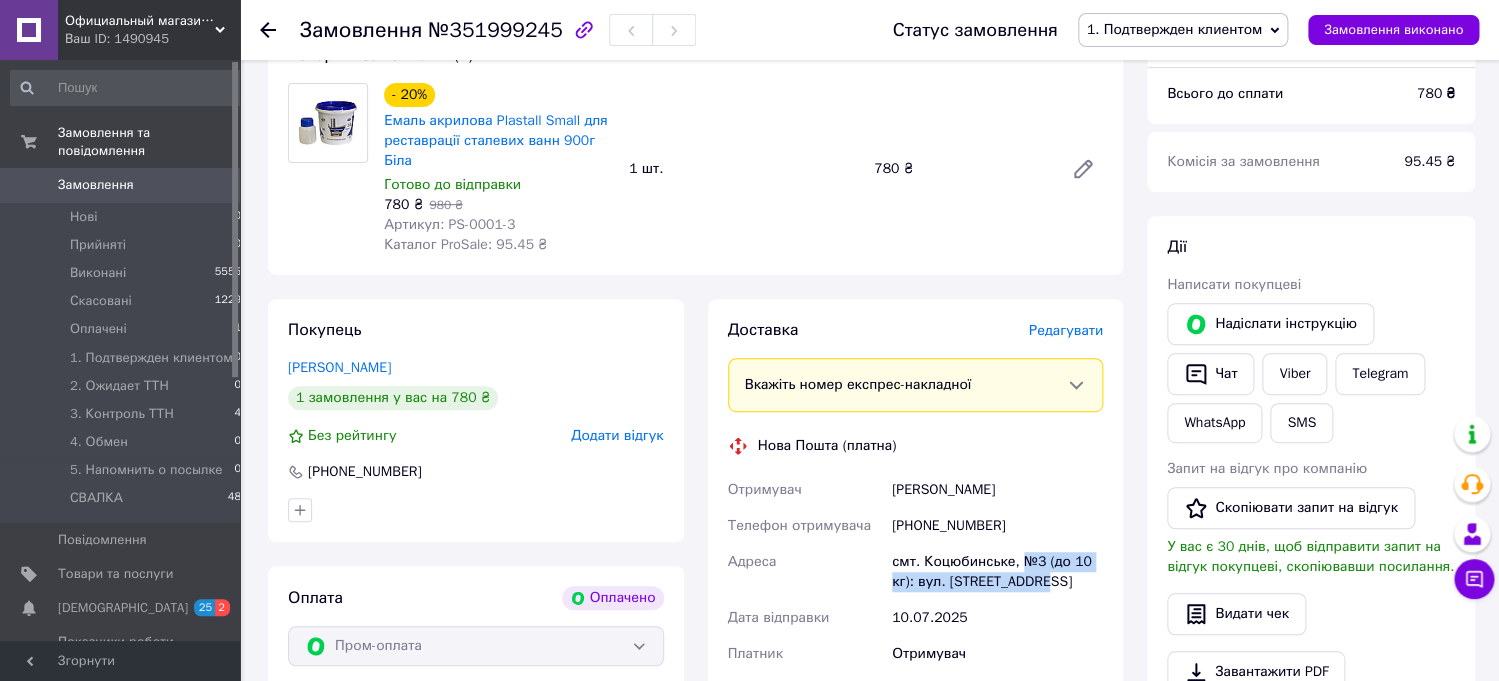 drag, startPoint x: 1052, startPoint y: 583, endPoint x: 1030, endPoint y: 560, distance: 31.827662 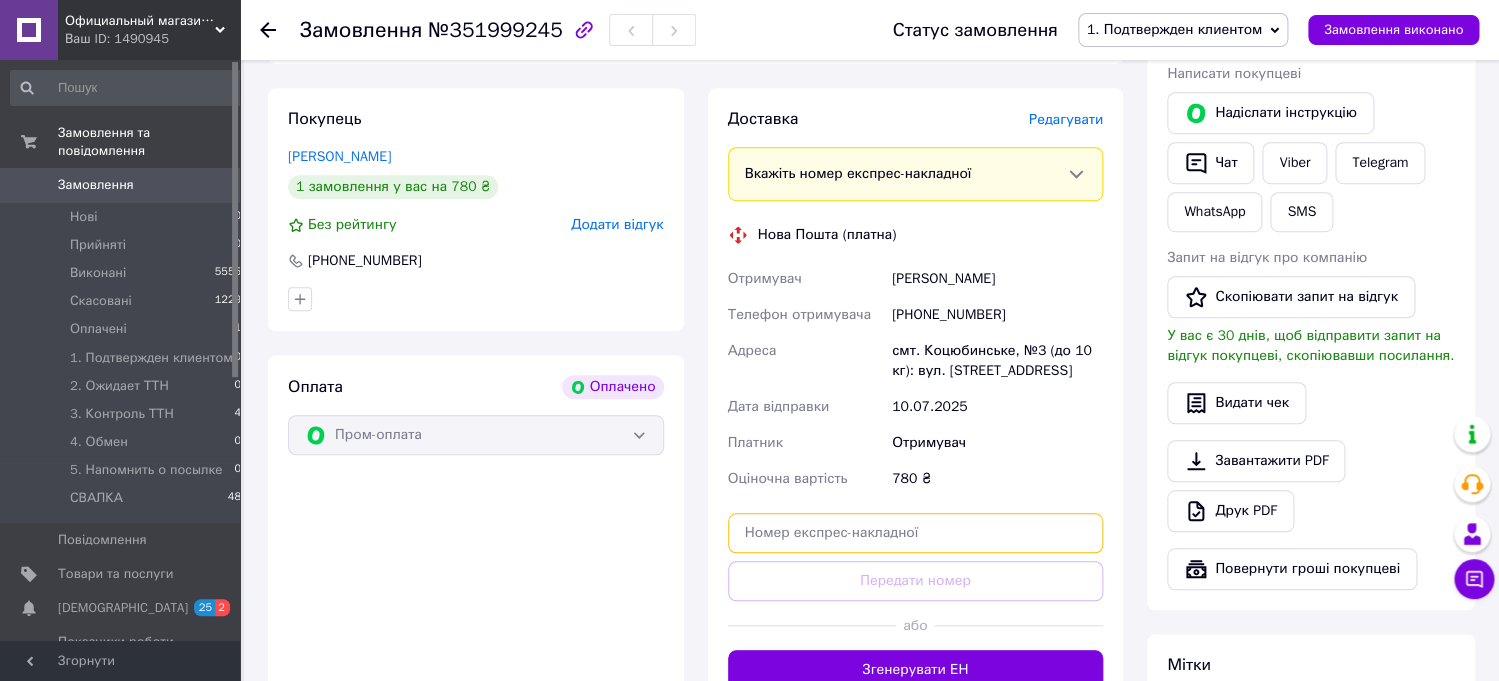 click at bounding box center (916, 533) 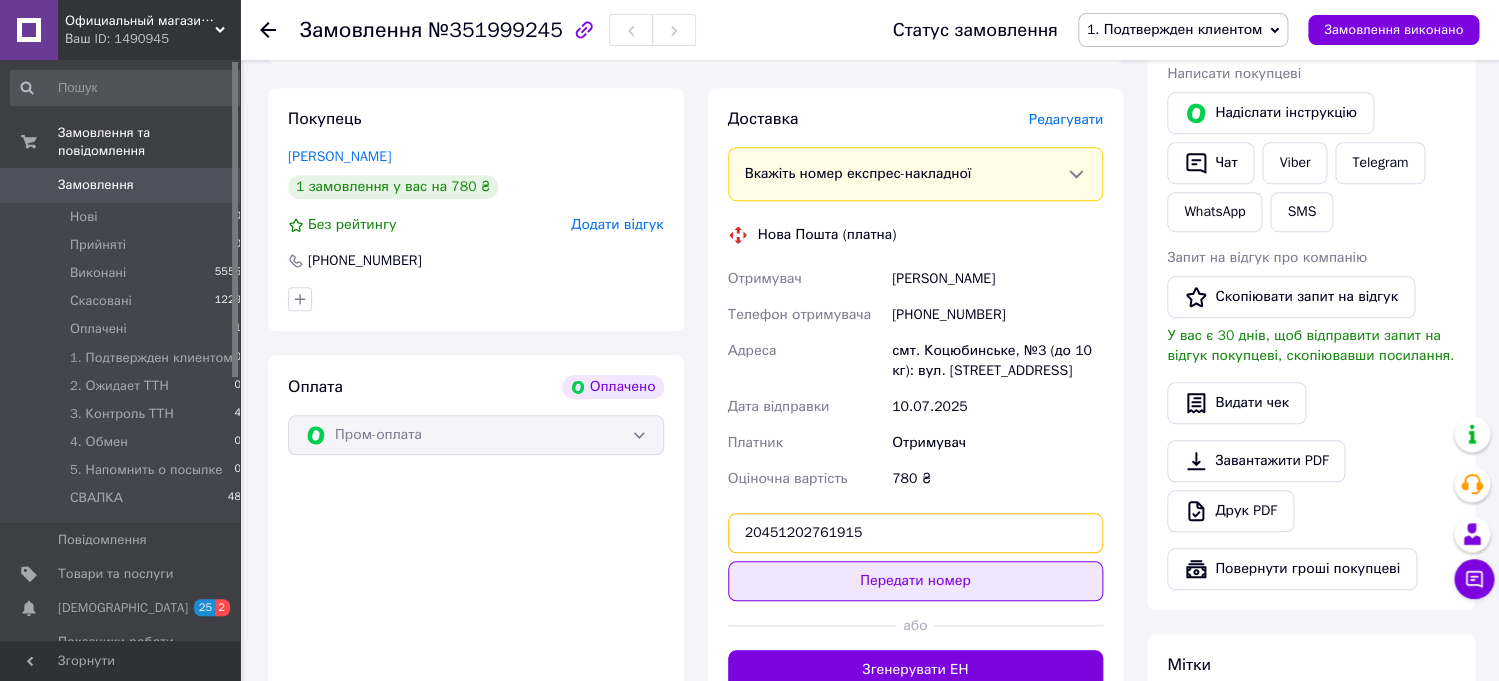 type on "20451202761915" 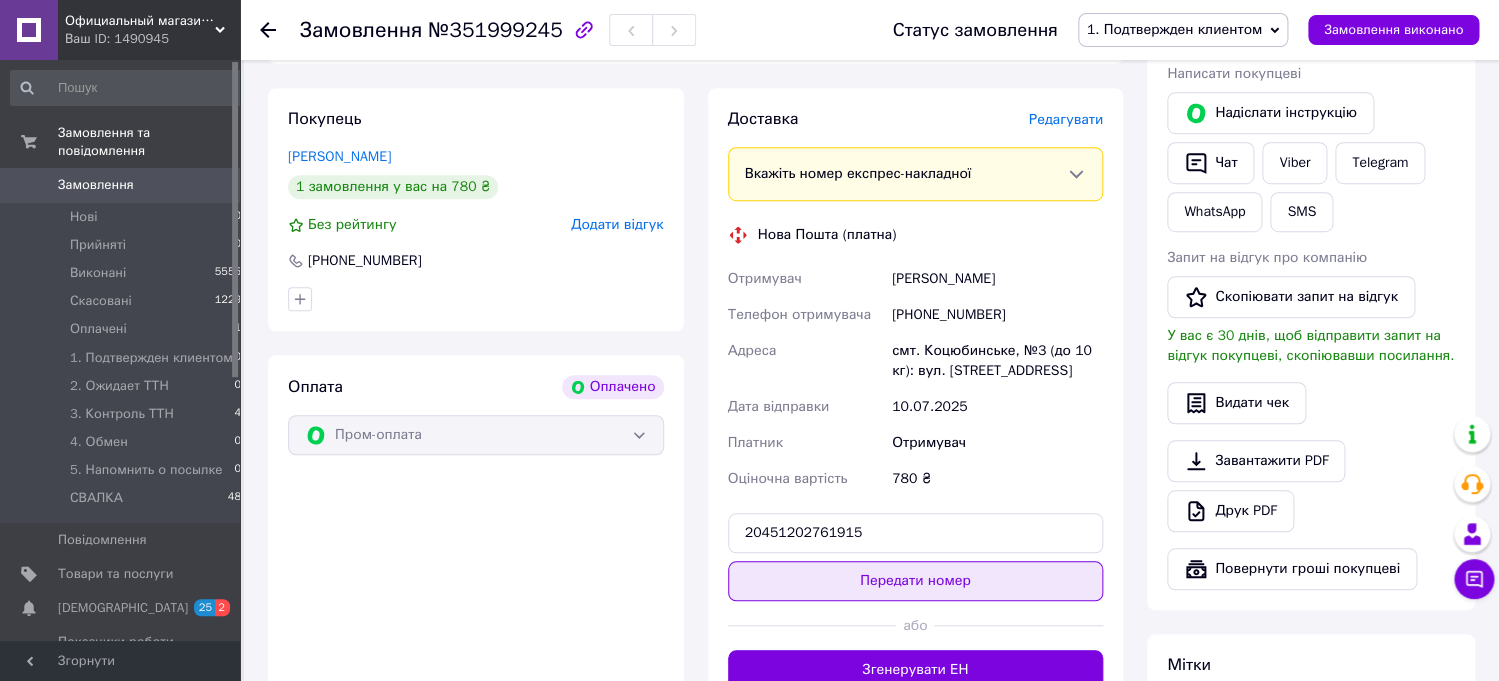 click on "Передати номер" at bounding box center [916, 581] 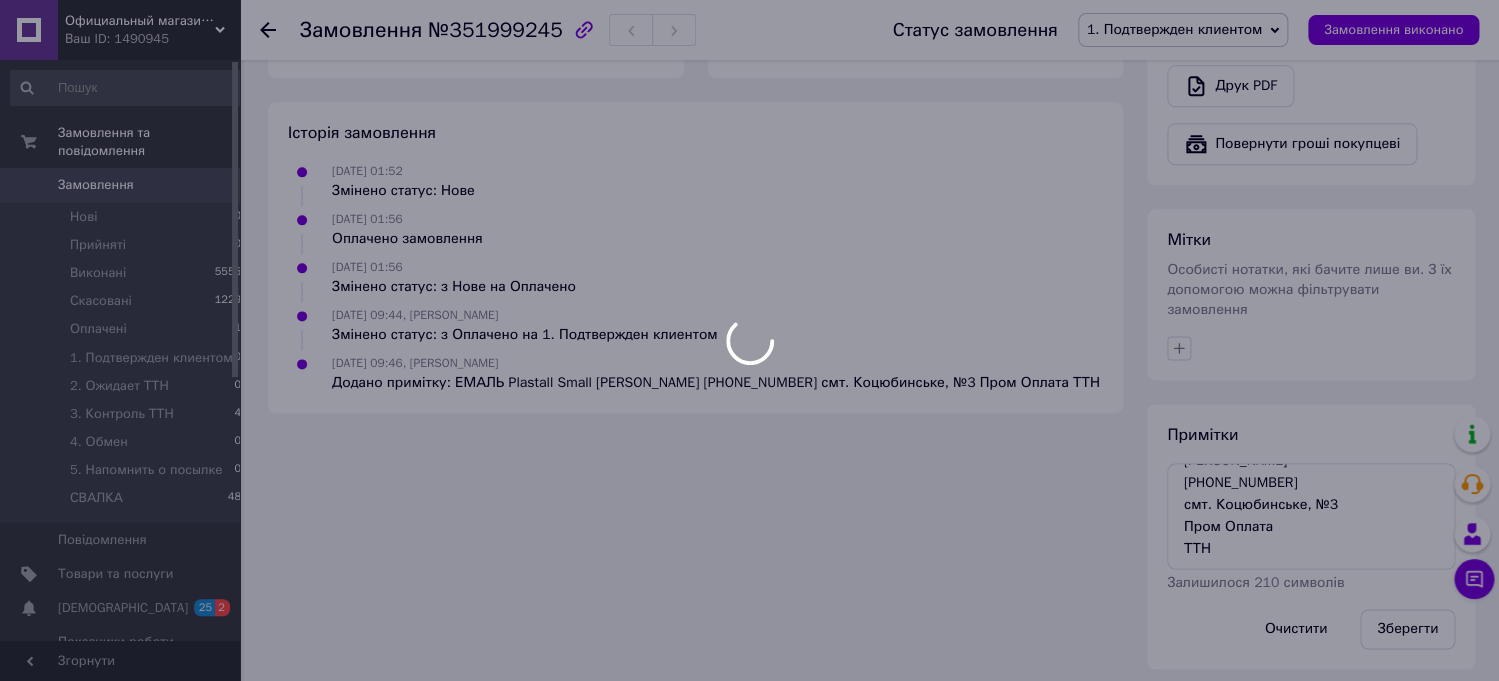 scroll, scrollTop: 856, scrollLeft: 0, axis: vertical 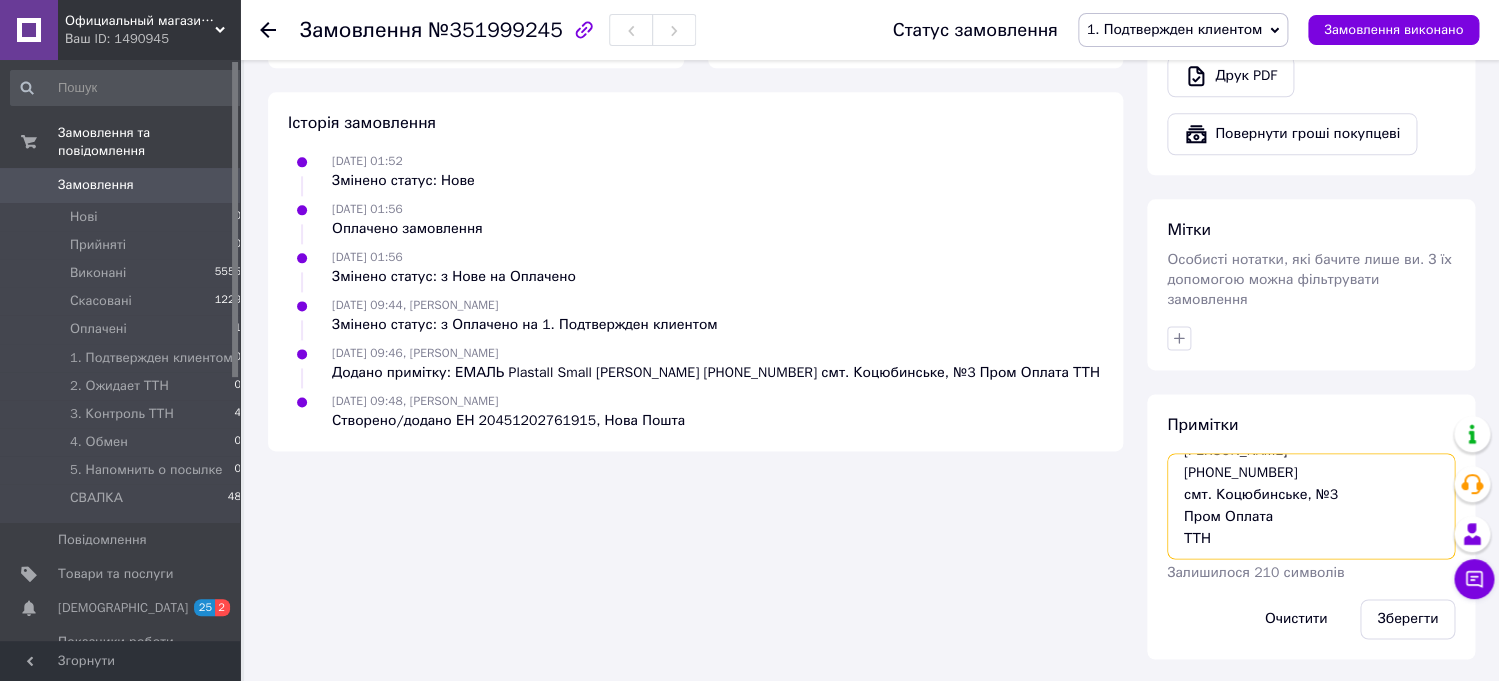 click on "ЕМАЛЬ Plastall Small
Скрышевский Влад
+380633161153
смт. Коцюбинське, №3
Пром Оплата
ТТН" at bounding box center [1311, 506] 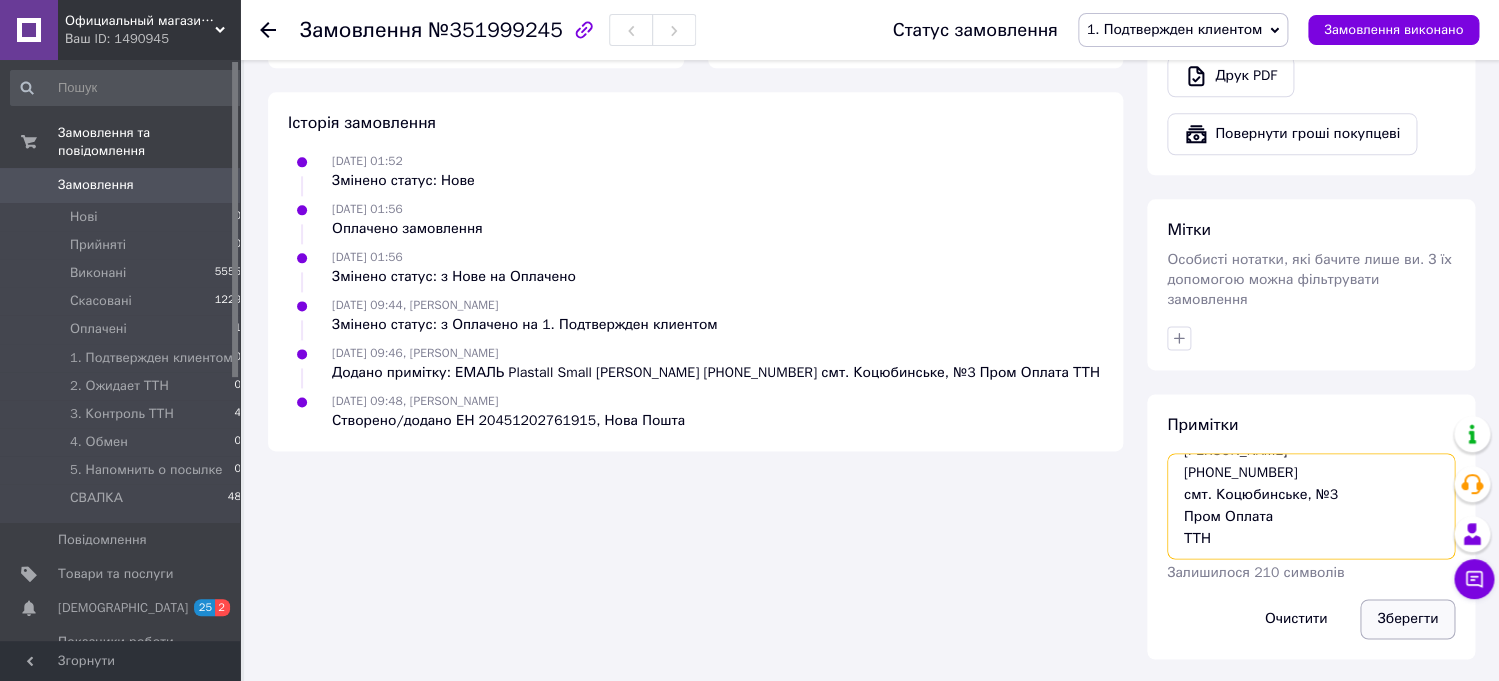 paste on "20451202761915" 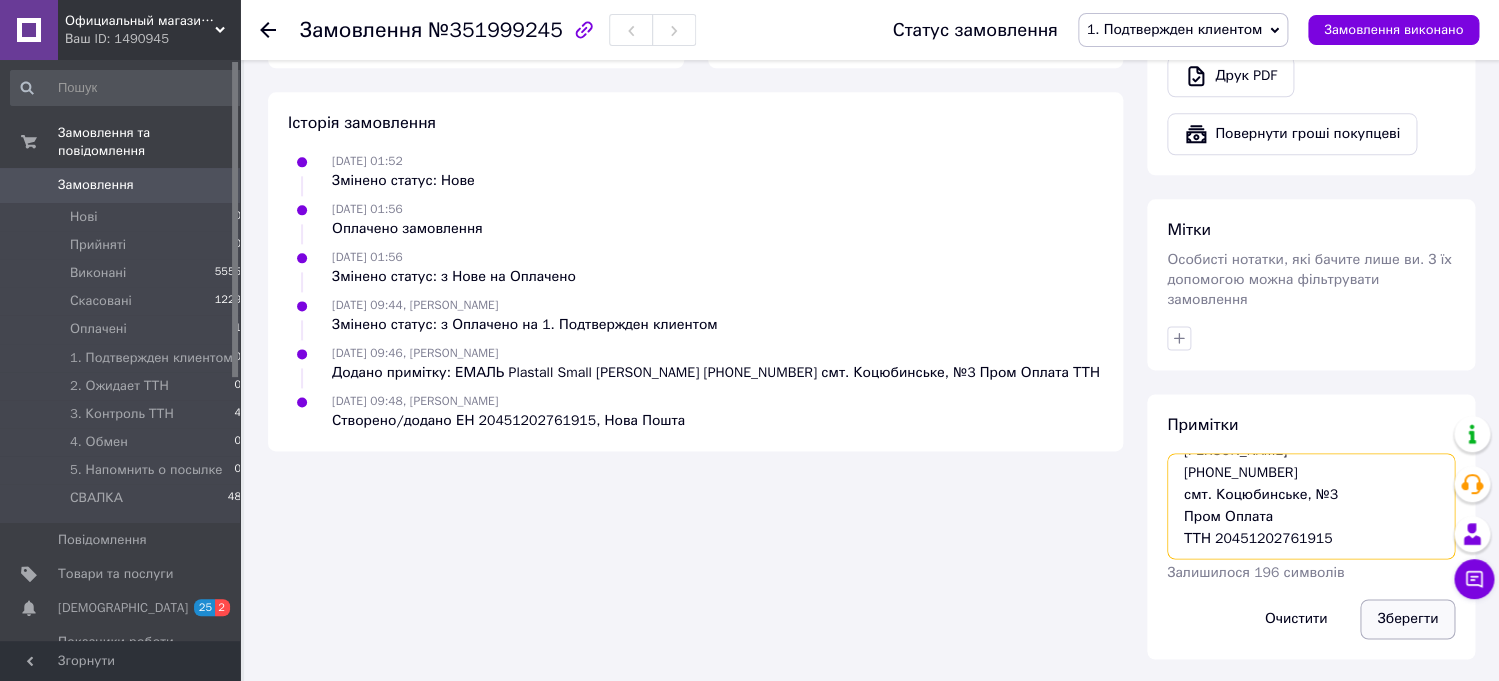 type on "ЕМАЛЬ Plastall Small
Скрышевский Влад
+380633161153
смт. Коцюбинське, №3
Пром Оплата
ТТН 20451202761915" 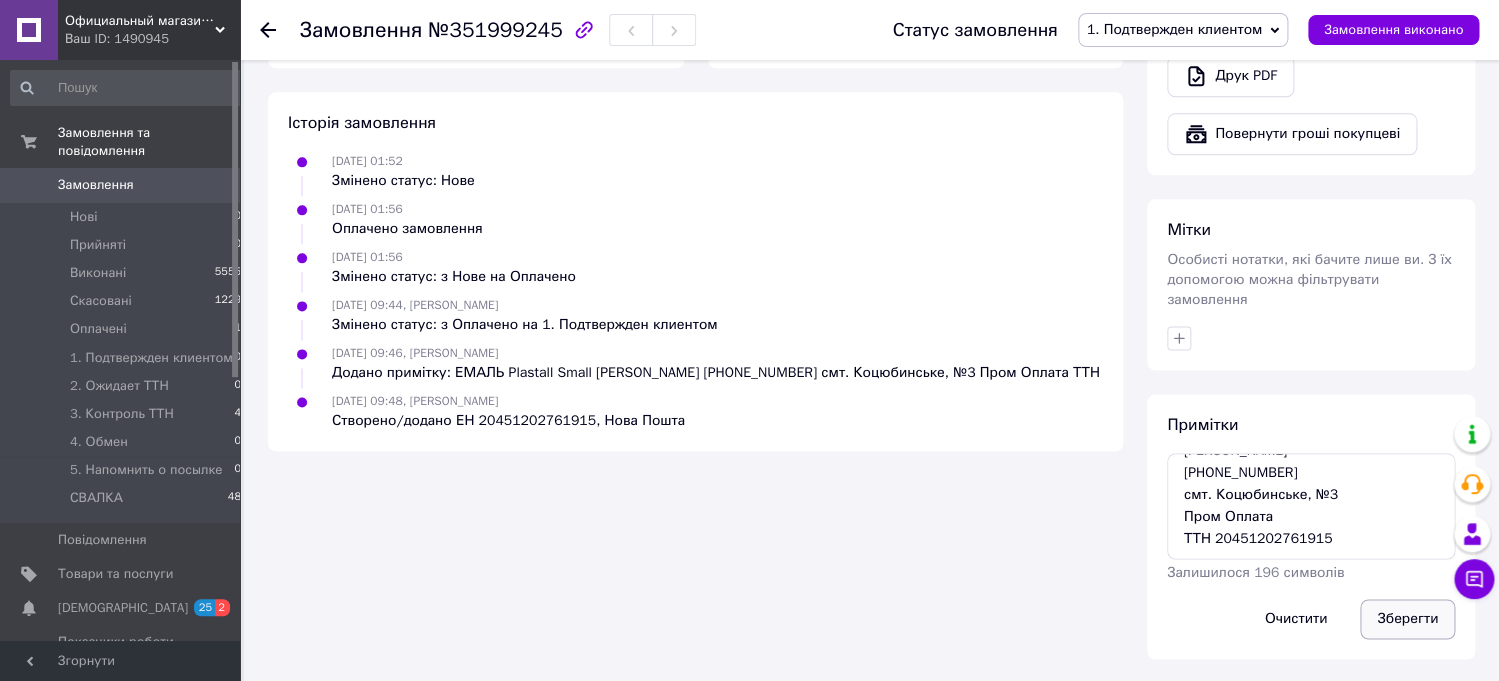 click on "Зберегти" at bounding box center (1407, 619) 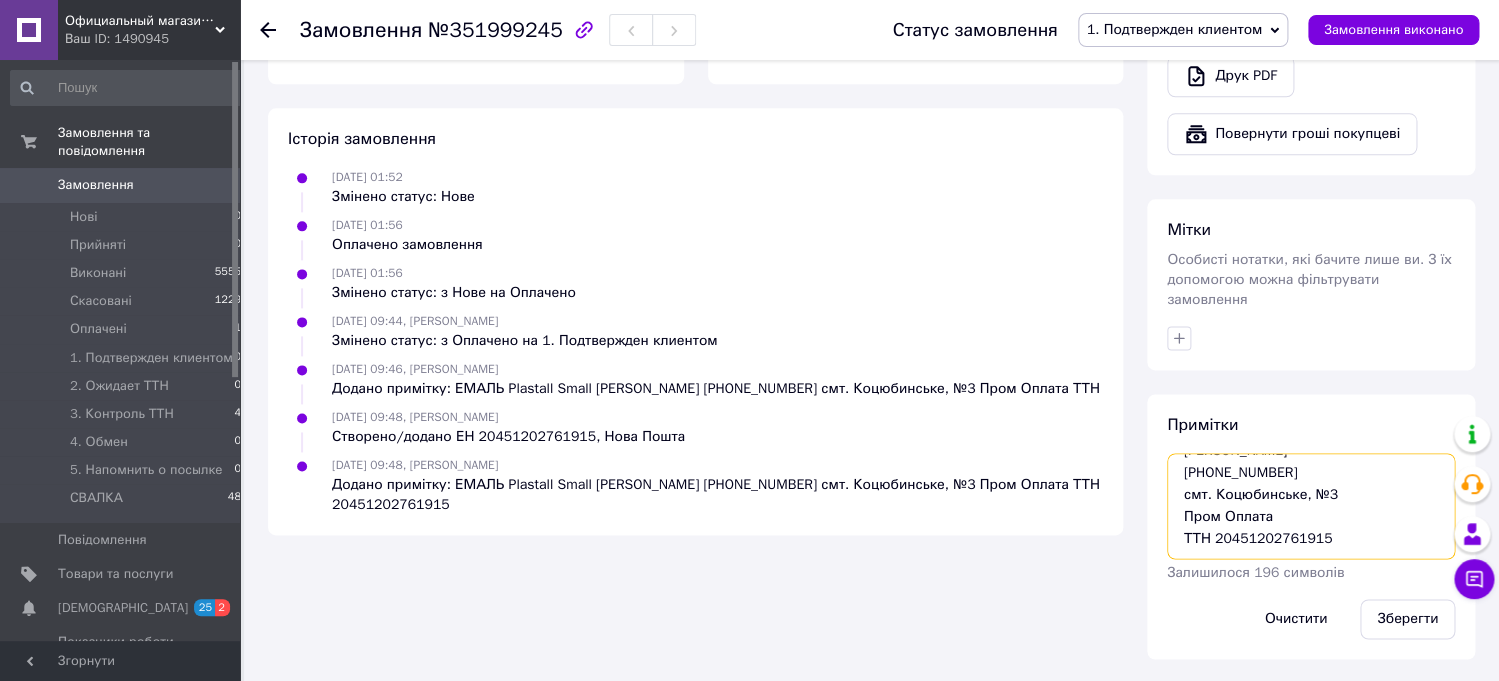 scroll, scrollTop: 0, scrollLeft: 0, axis: both 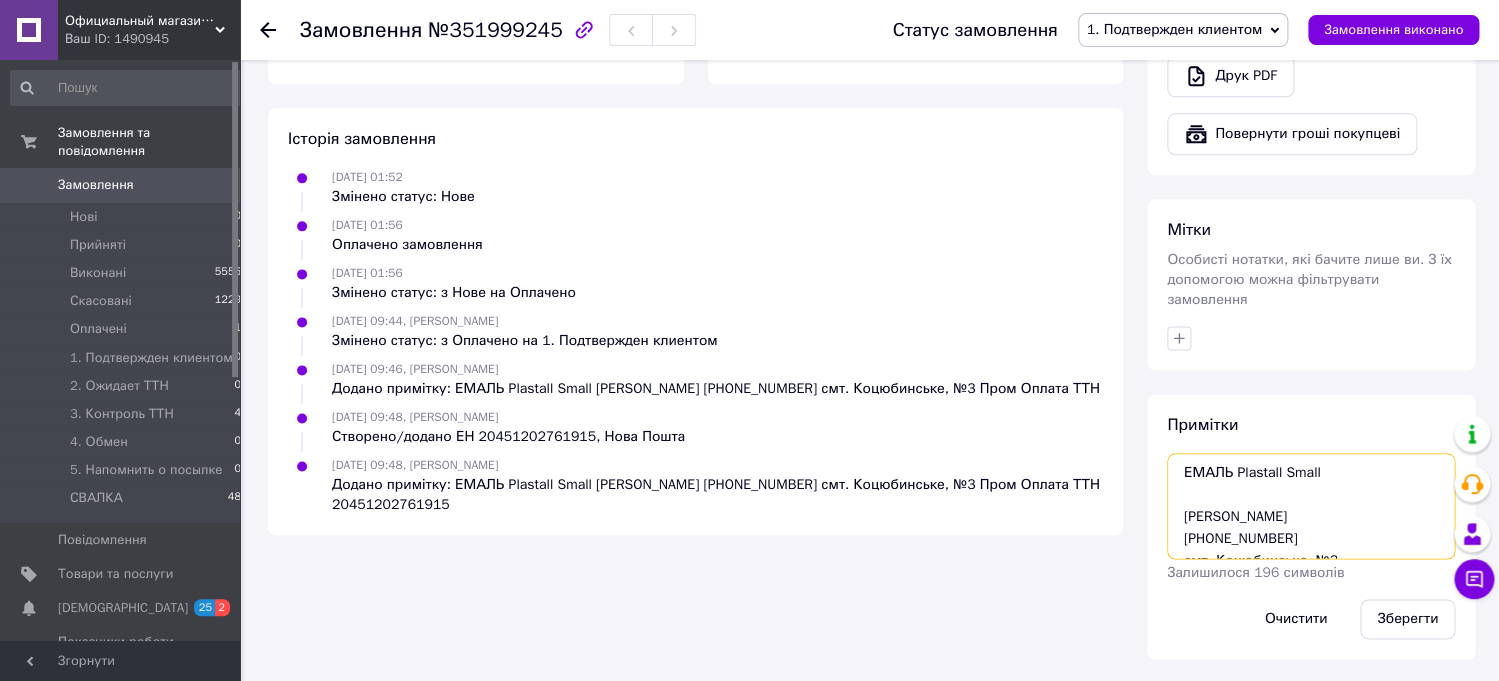 drag, startPoint x: 1347, startPoint y: 540, endPoint x: 1198, endPoint y: 397, distance: 206.51877 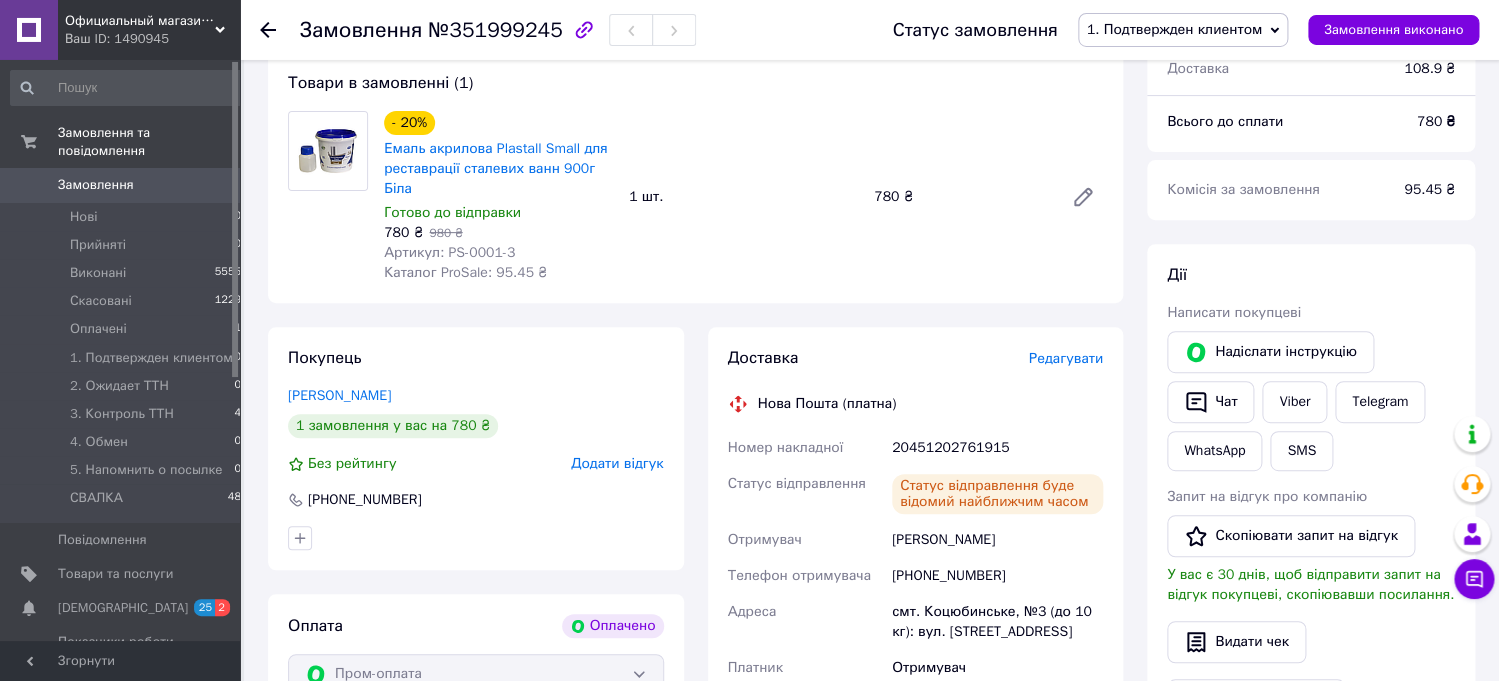 scroll, scrollTop: 0, scrollLeft: 0, axis: both 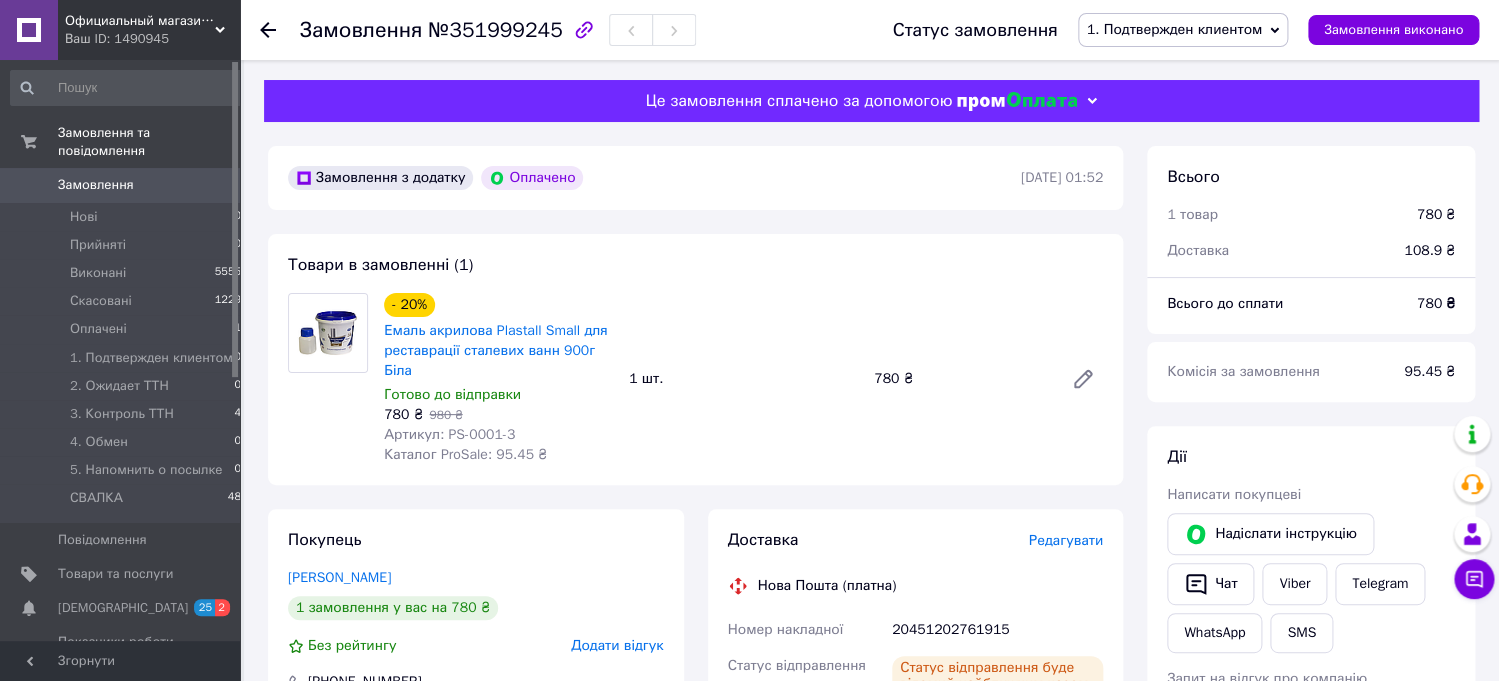 click on "Официальный магазин "ГринФарм" оригинальные препараты для красоты и здоровья в Украине!" at bounding box center (140, 21) 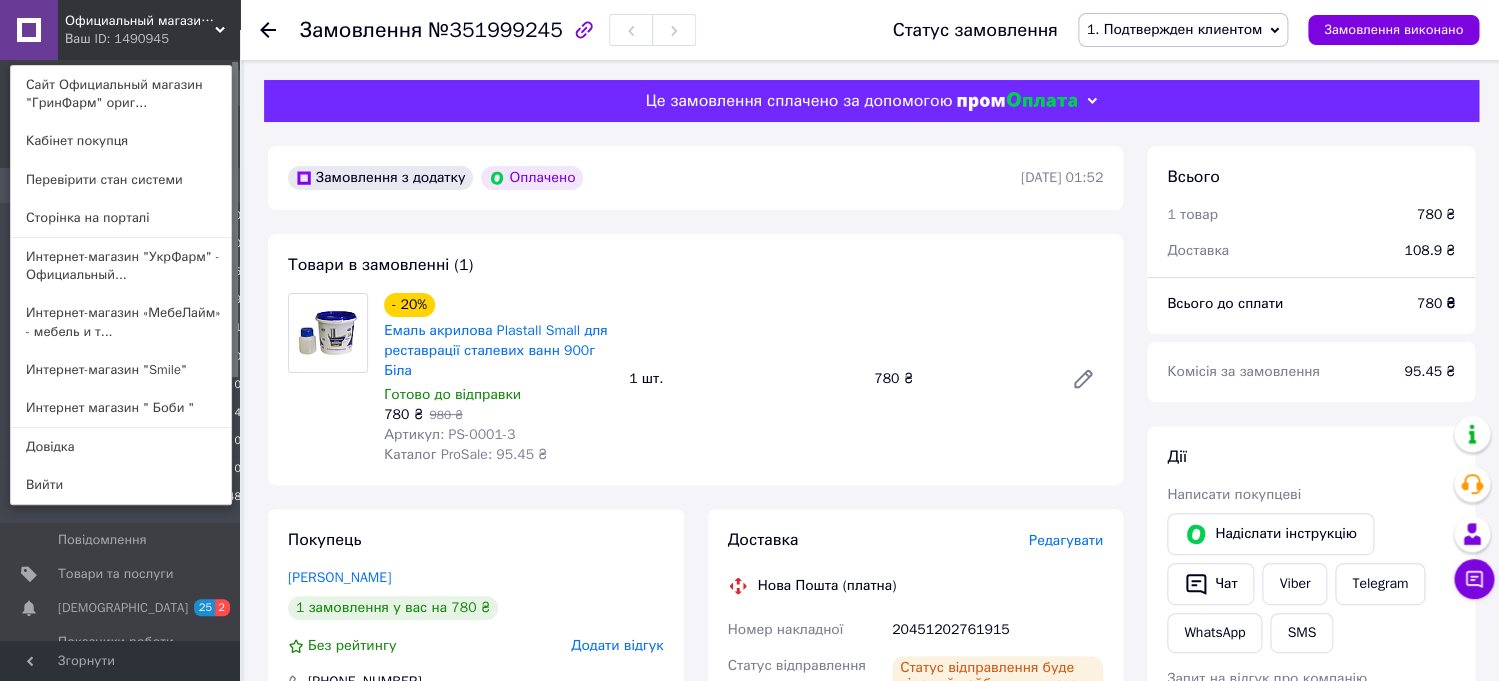 click on "Официальный магазин "ГринФарм" оригинальные препараты для красоты и здоровья в Украине!" at bounding box center (140, 21) 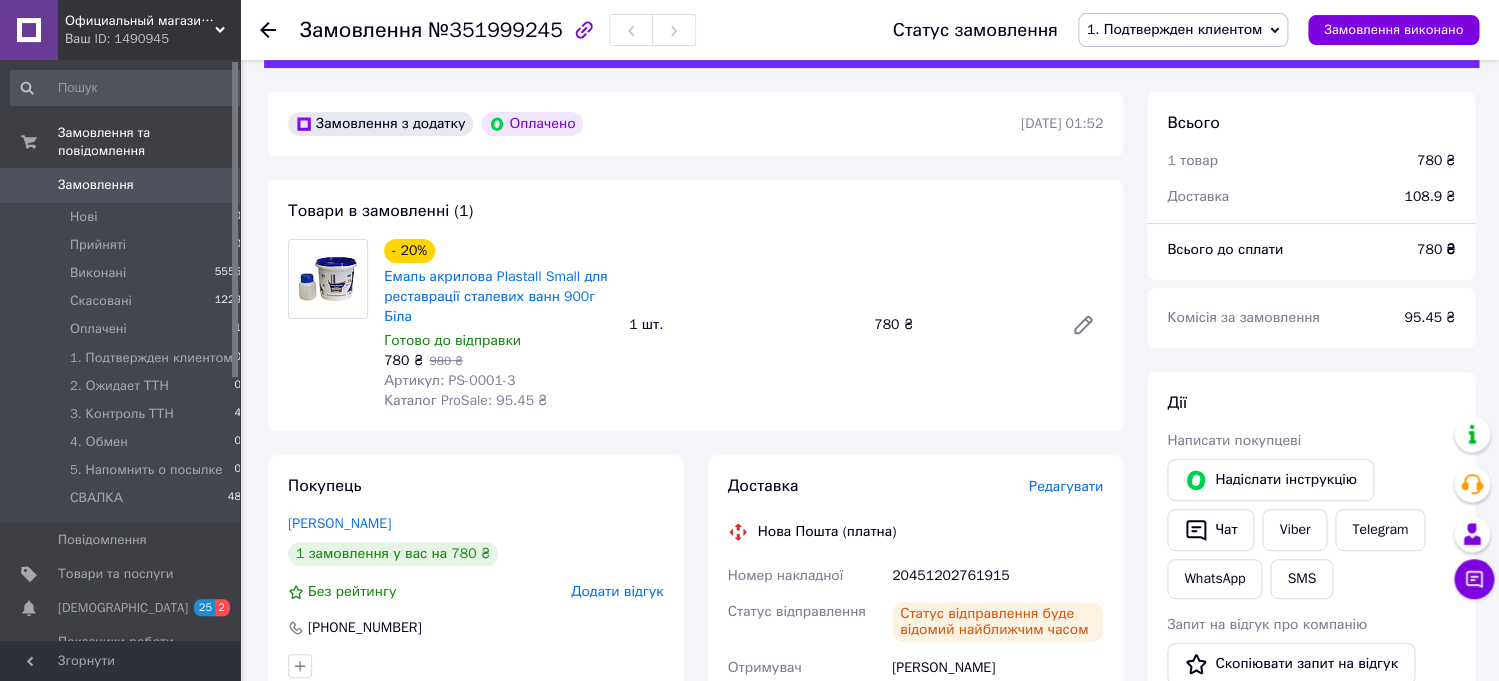 scroll, scrollTop: 97, scrollLeft: 0, axis: vertical 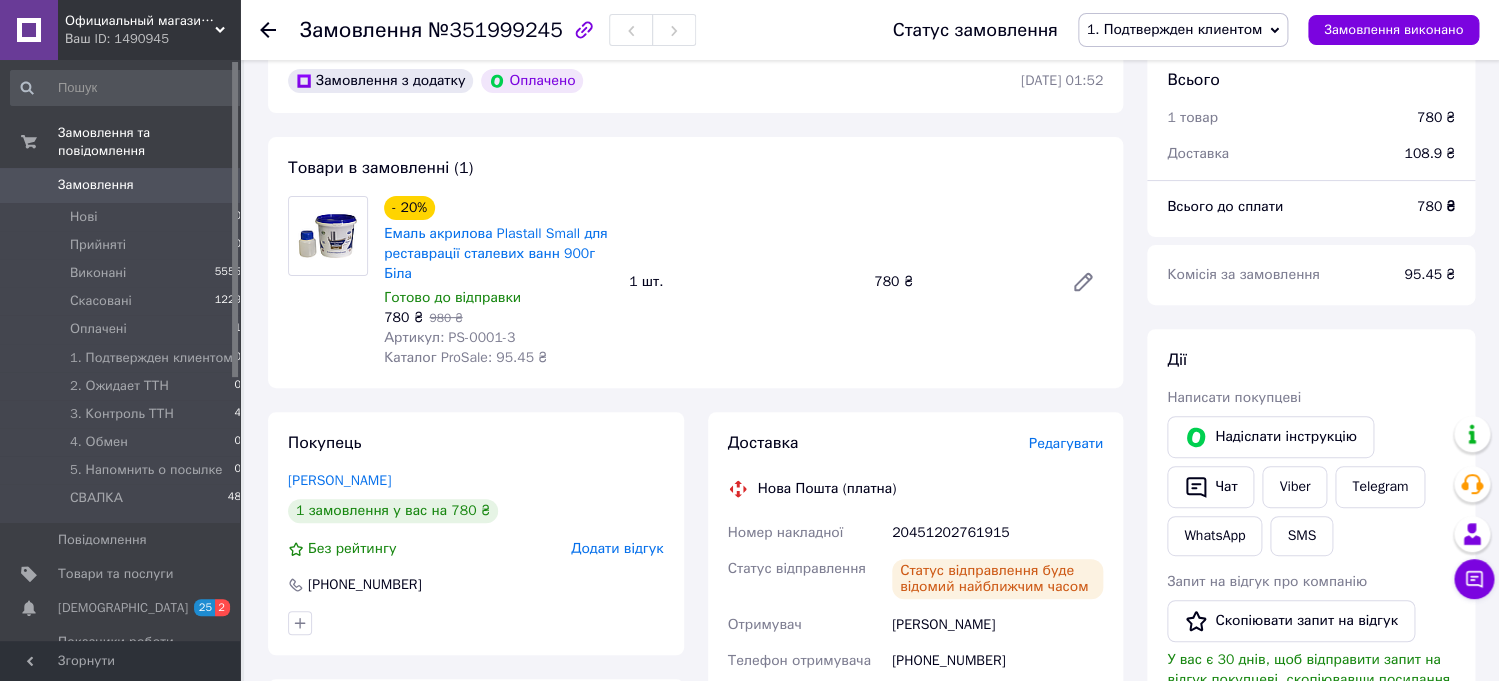 click on "20451202761915" at bounding box center (997, 533) 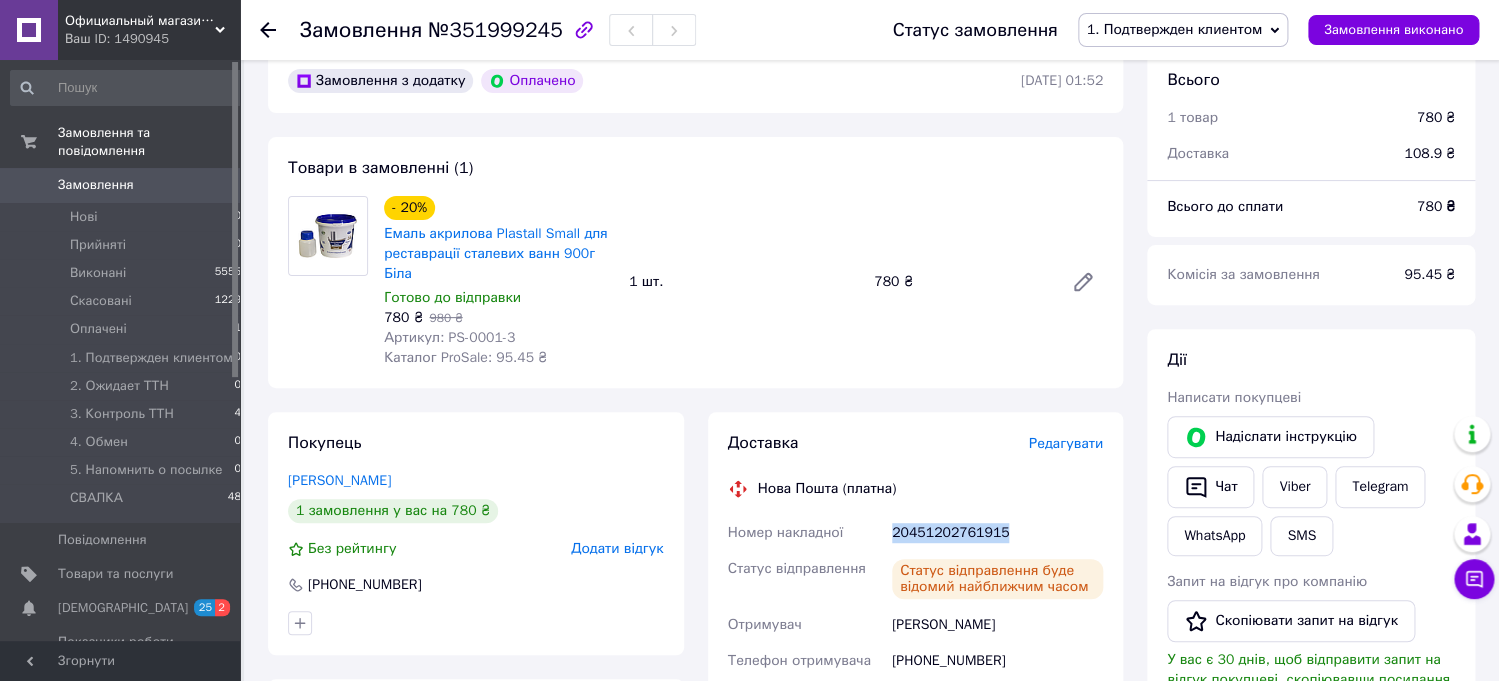 click on "20451202761915" at bounding box center (997, 533) 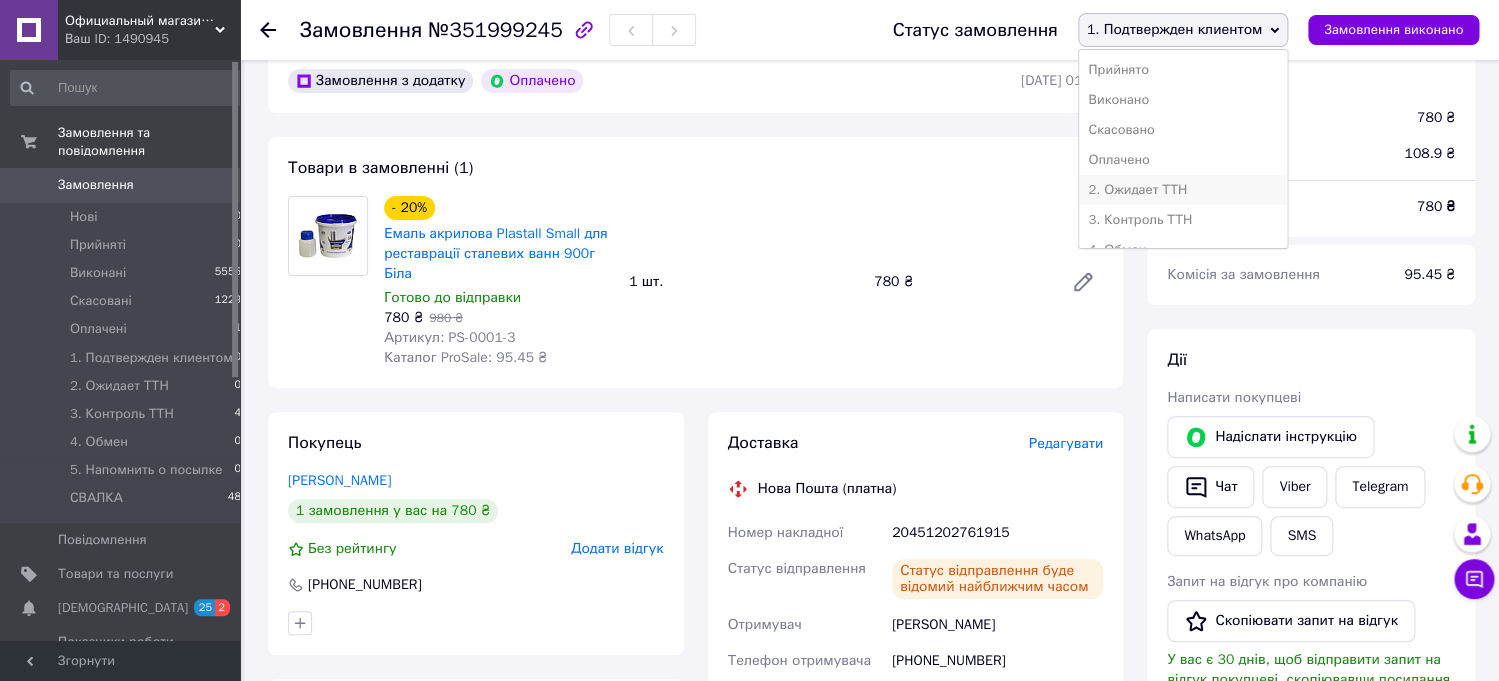 click on "2. Ожидает ТТН" at bounding box center (1183, 190) 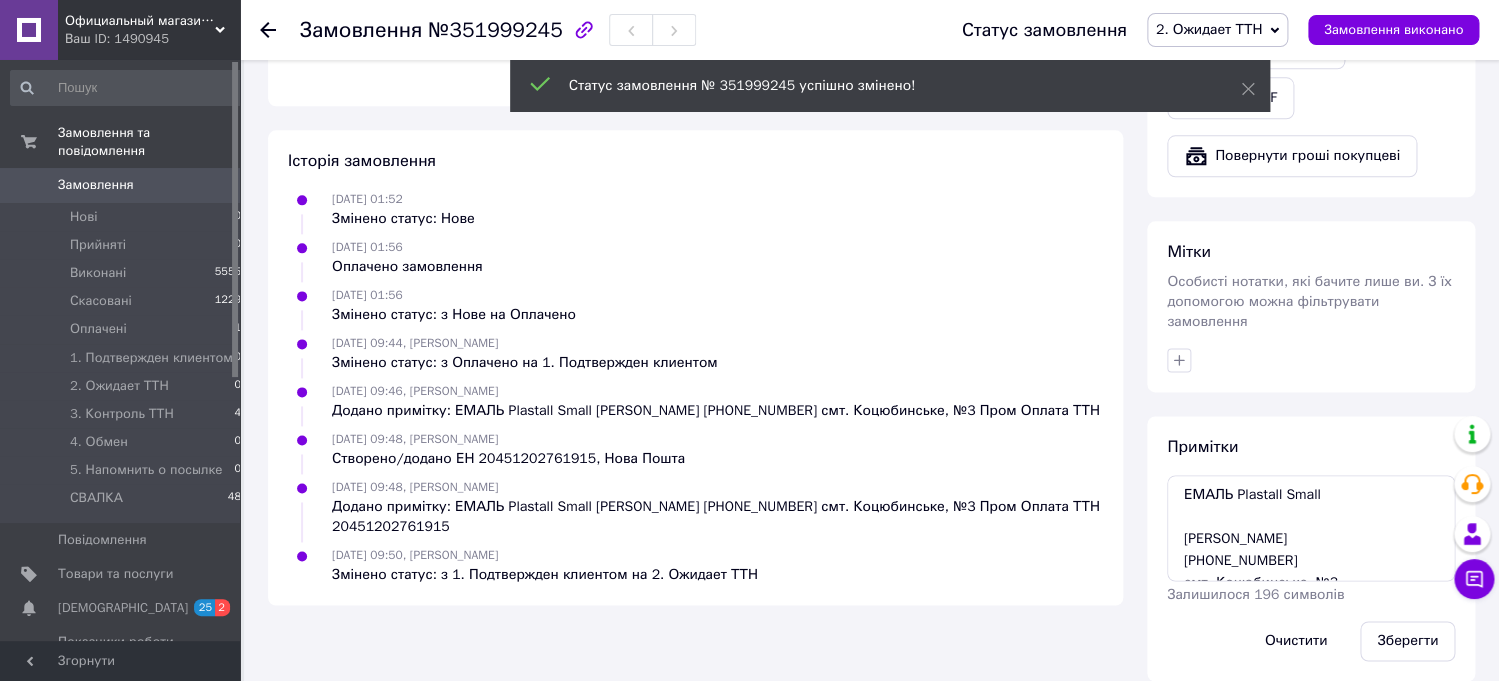 scroll, scrollTop: 856, scrollLeft: 0, axis: vertical 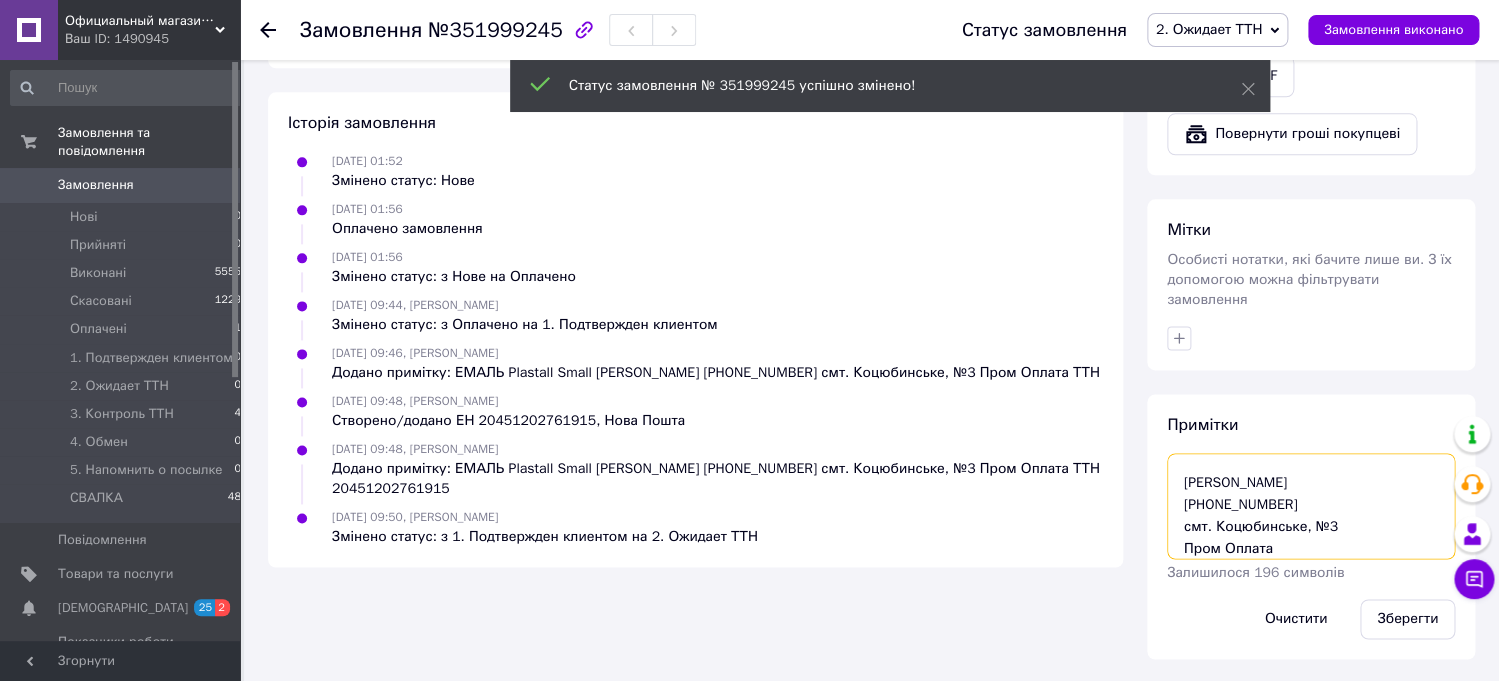 drag, startPoint x: 1350, startPoint y: 522, endPoint x: 1175, endPoint y: 479, distance: 180.20544 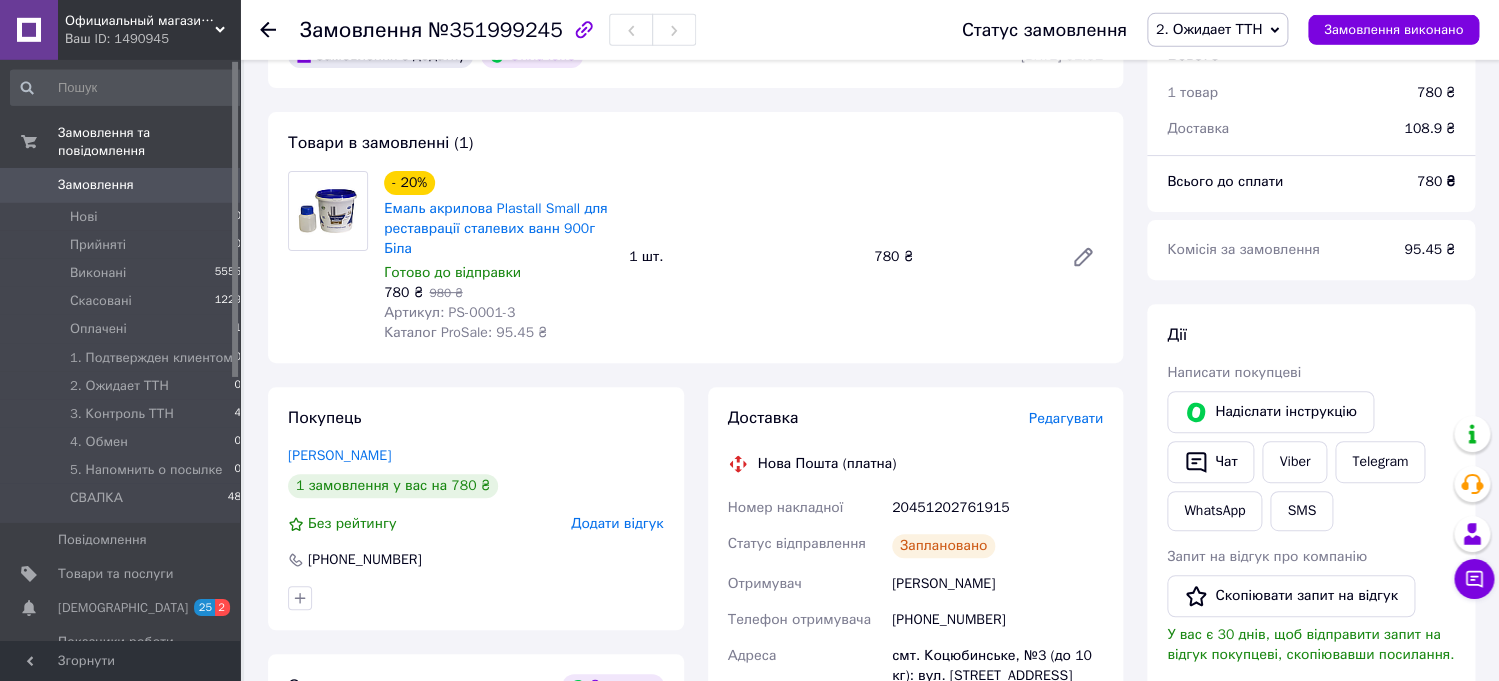 scroll, scrollTop: 94, scrollLeft: 0, axis: vertical 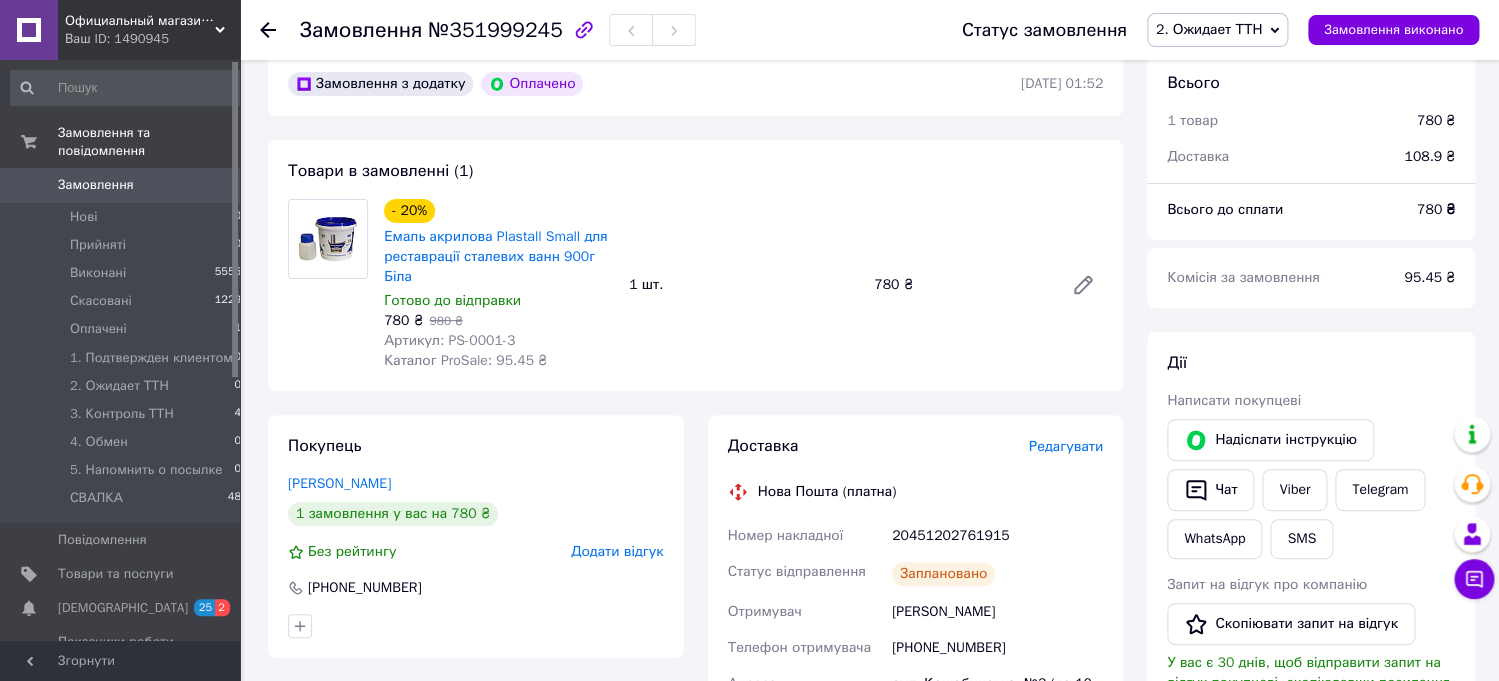 click on "2. Ожидает ТТН" at bounding box center [1209, 29] 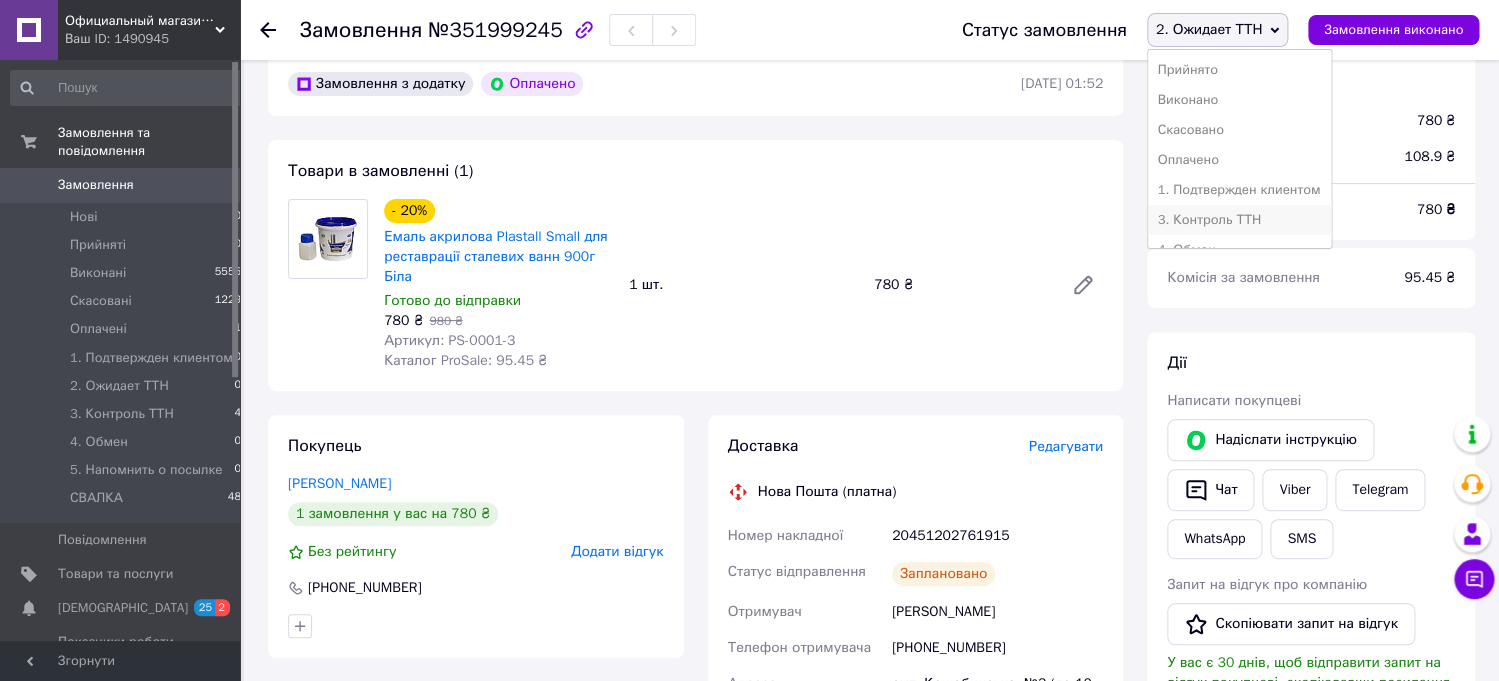 click on "3. Контроль ТТН" at bounding box center (1239, 220) 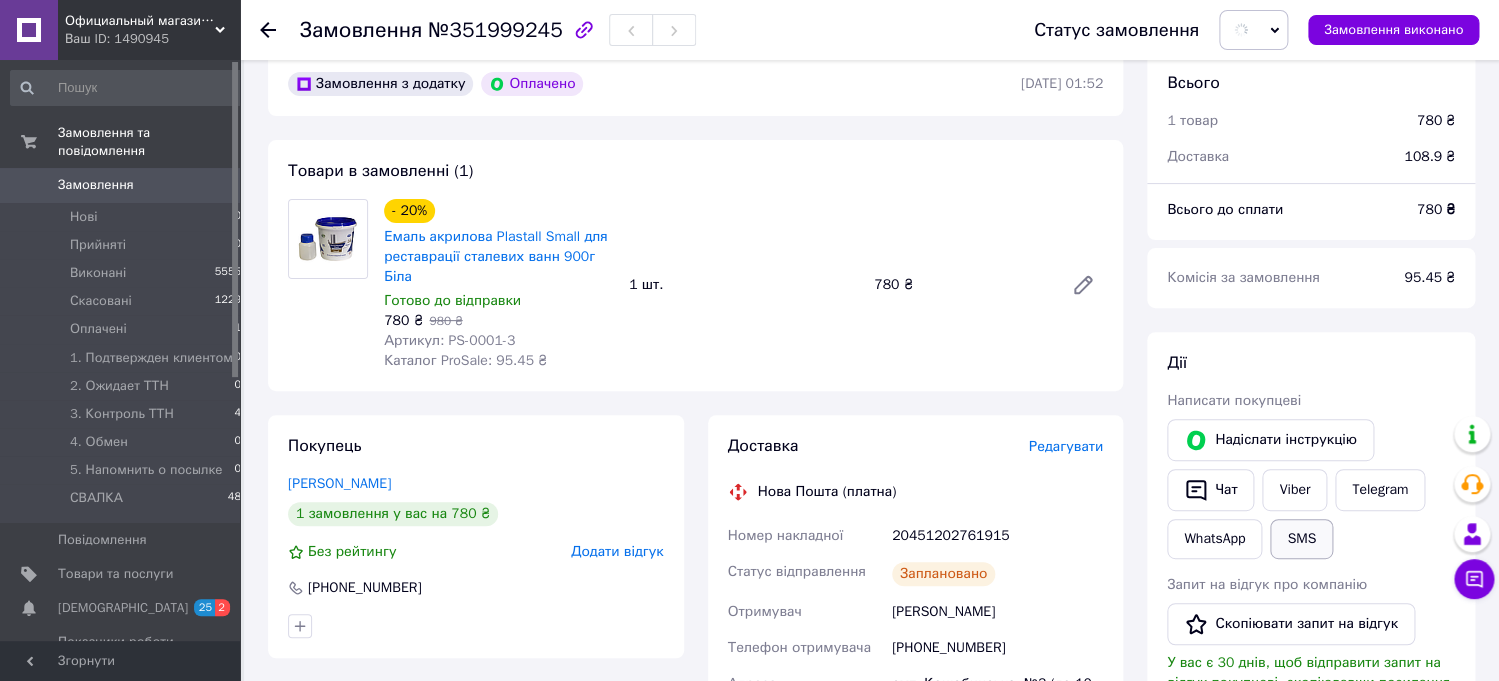 click on "SMS" at bounding box center (1301, 539) 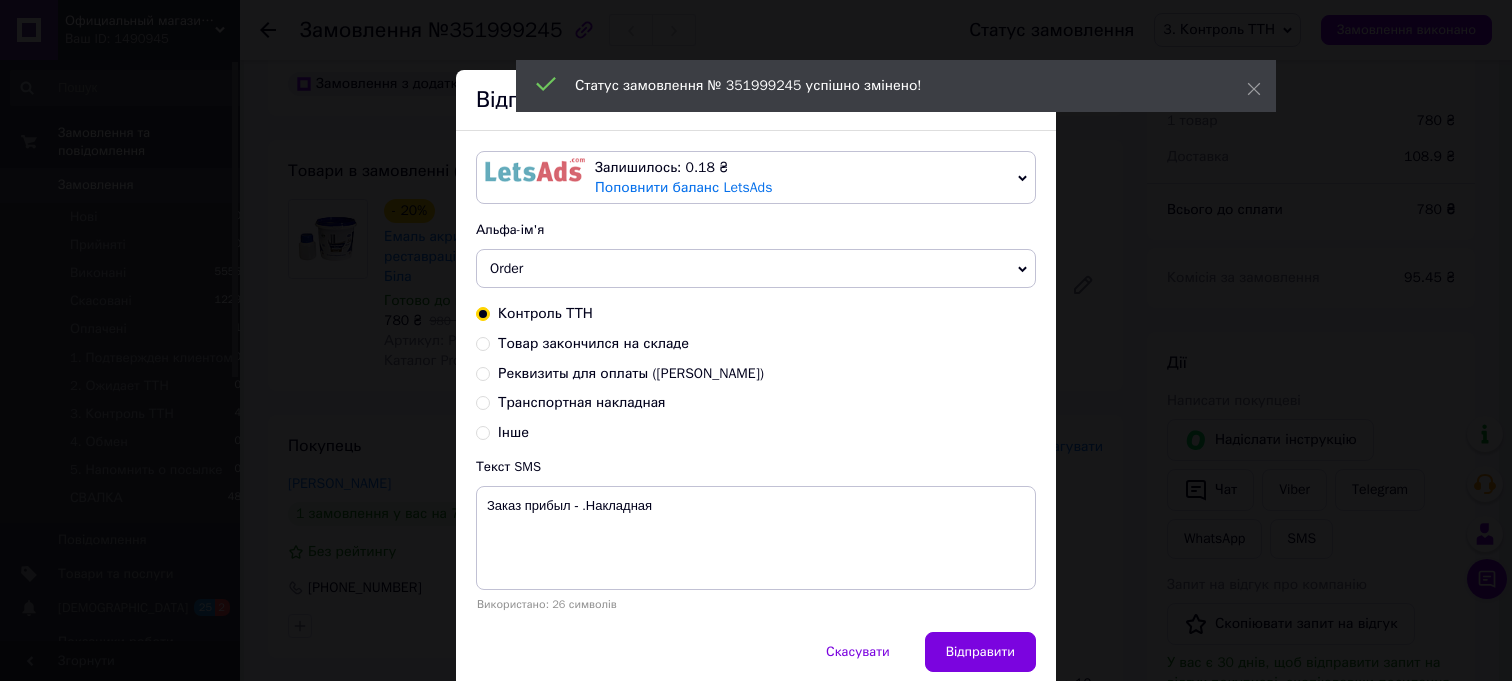 drag, startPoint x: 627, startPoint y: 402, endPoint x: 649, endPoint y: 437, distance: 41.340054 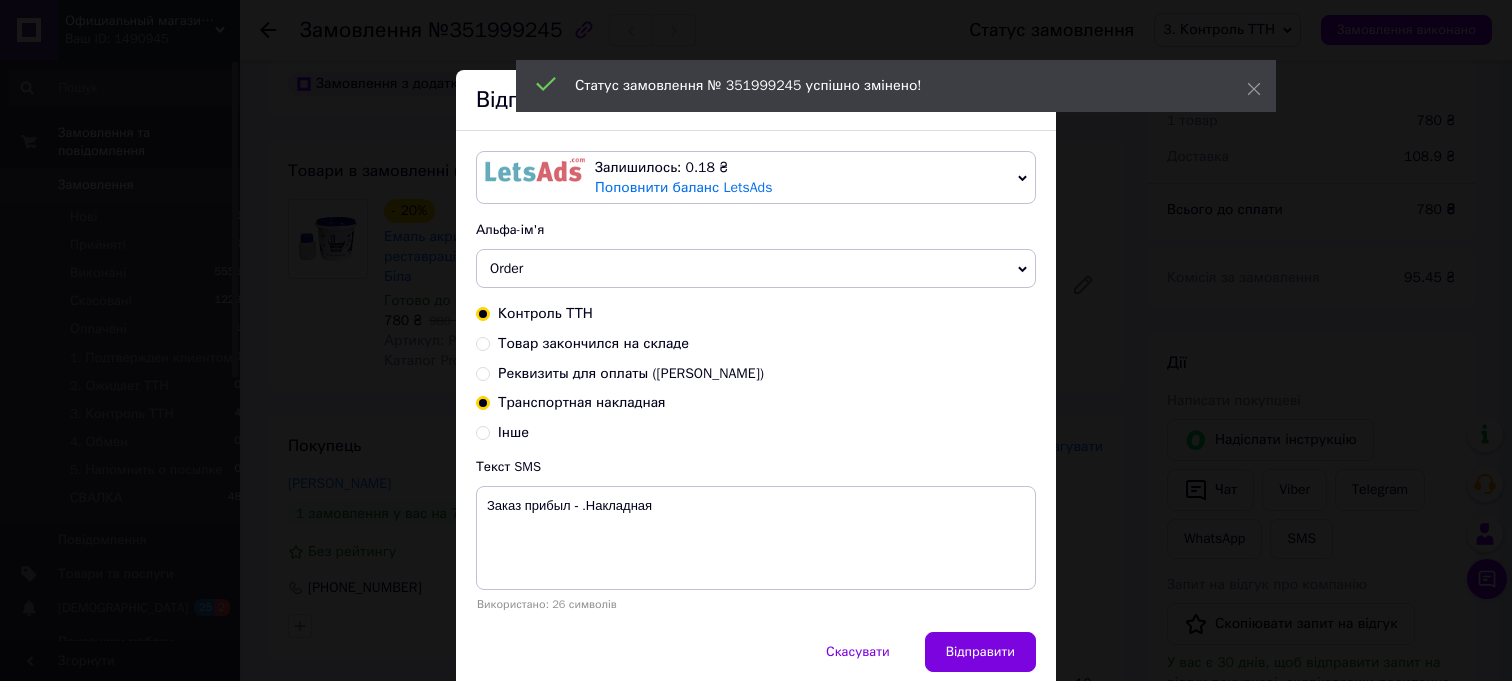 radio on "true" 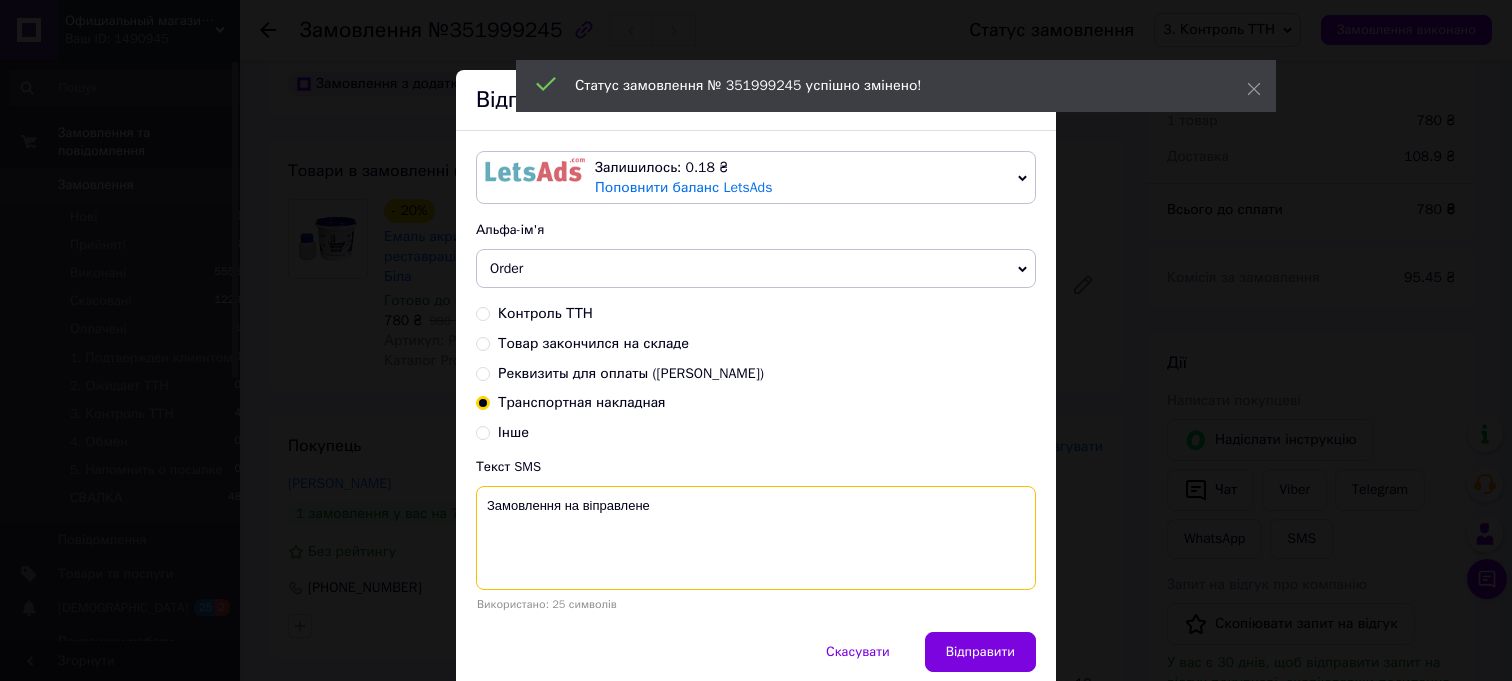 click on "Замовлення на віправлене" at bounding box center (756, 538) 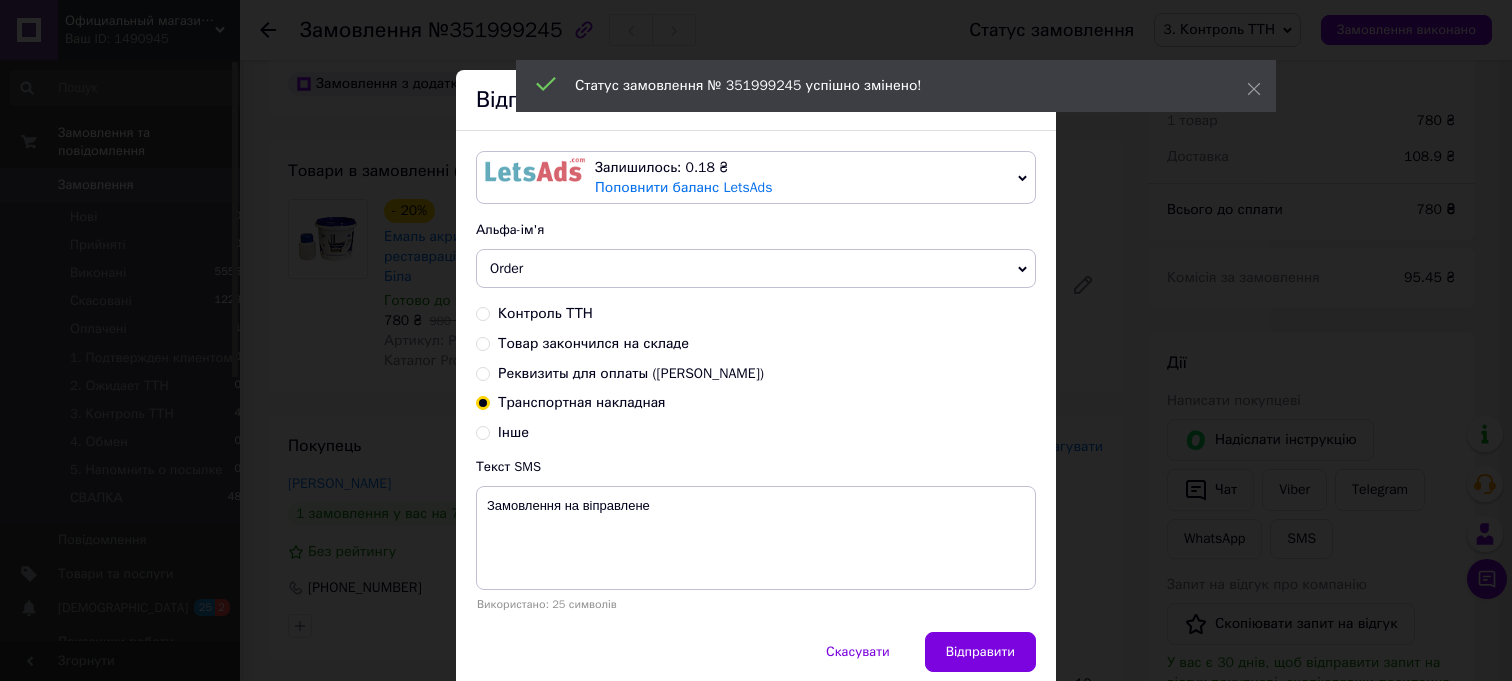 click at bounding box center (535, 177) 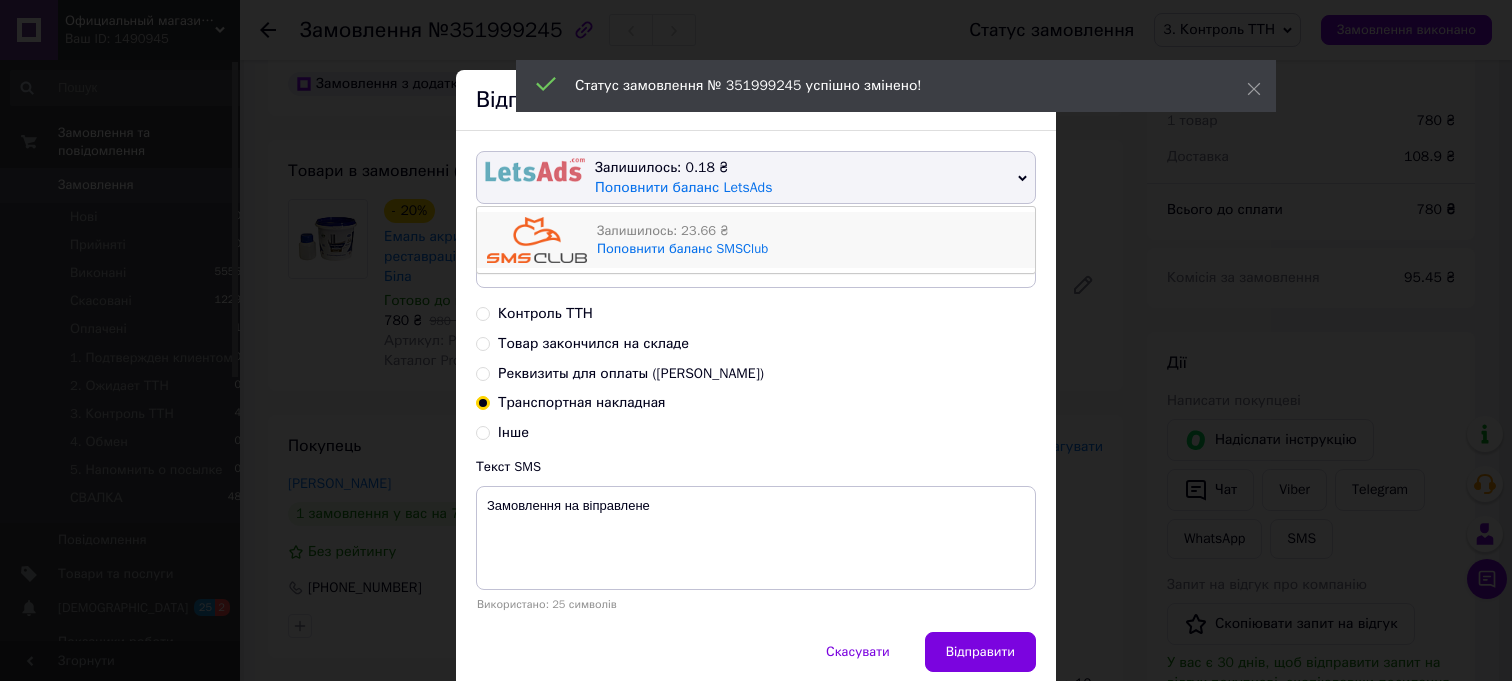 click at bounding box center [537, 240] 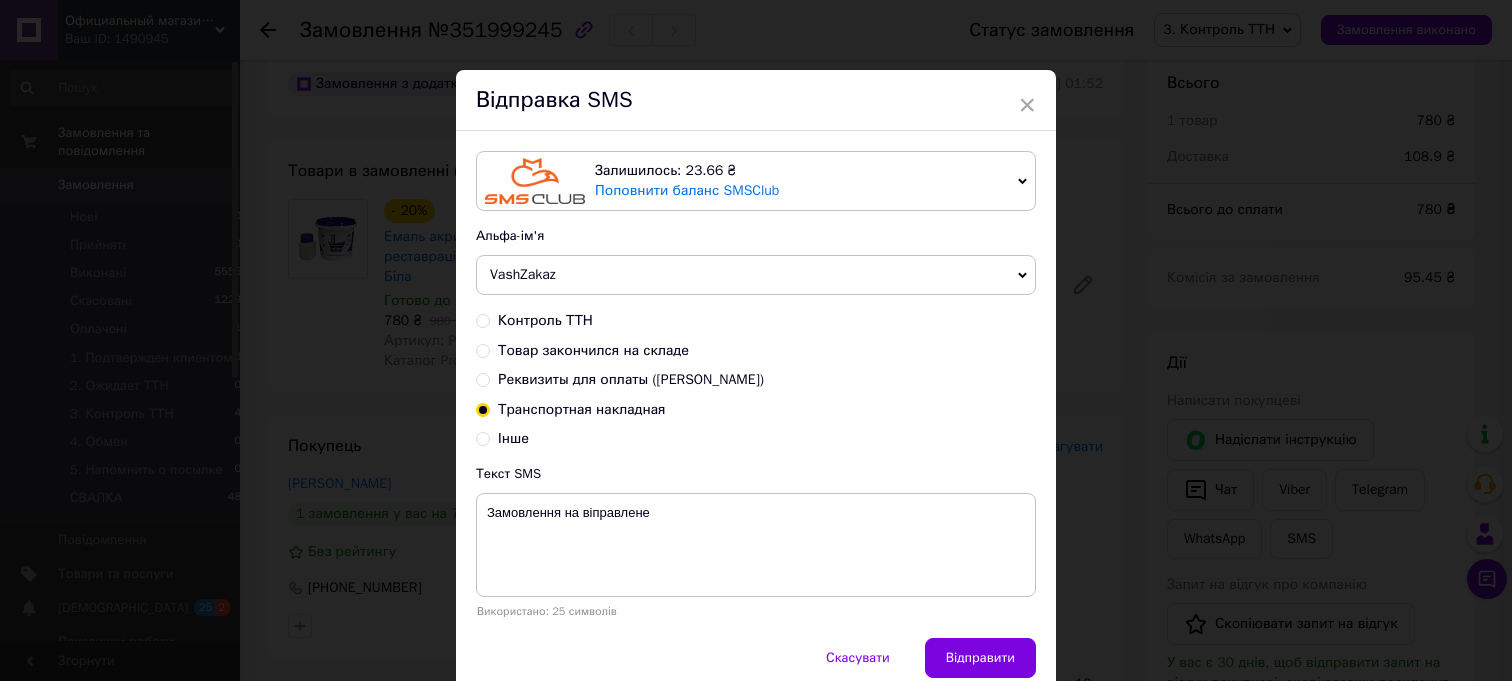 click on "Контроль ТТН" at bounding box center (545, 320) 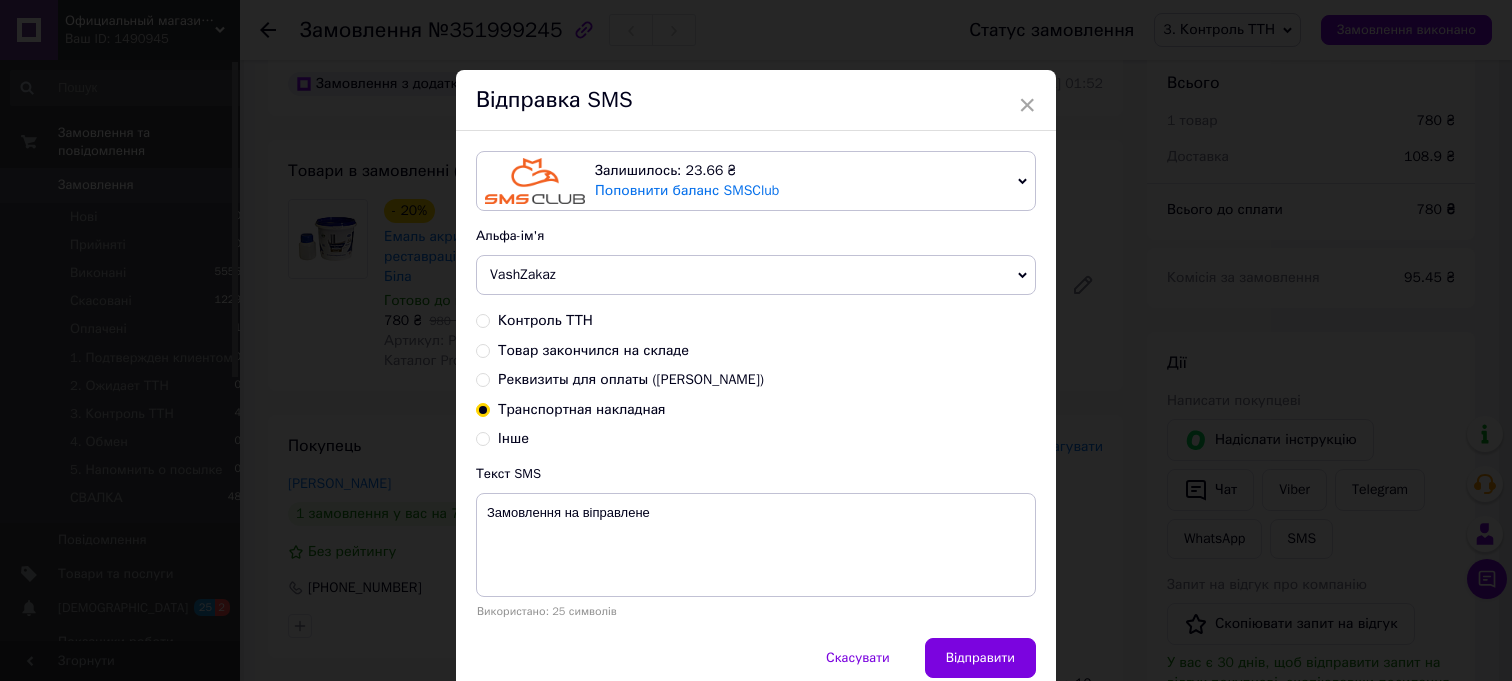 radio on "true" 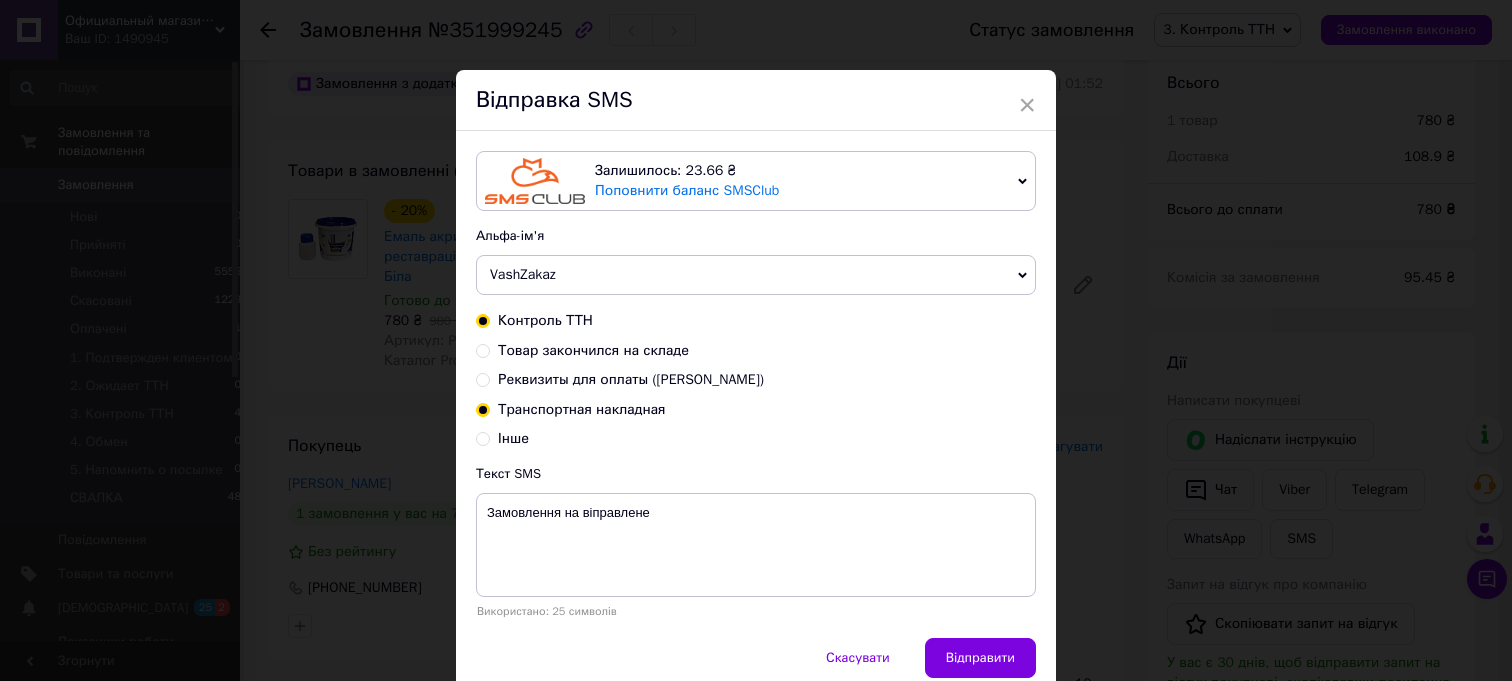 radio on "false" 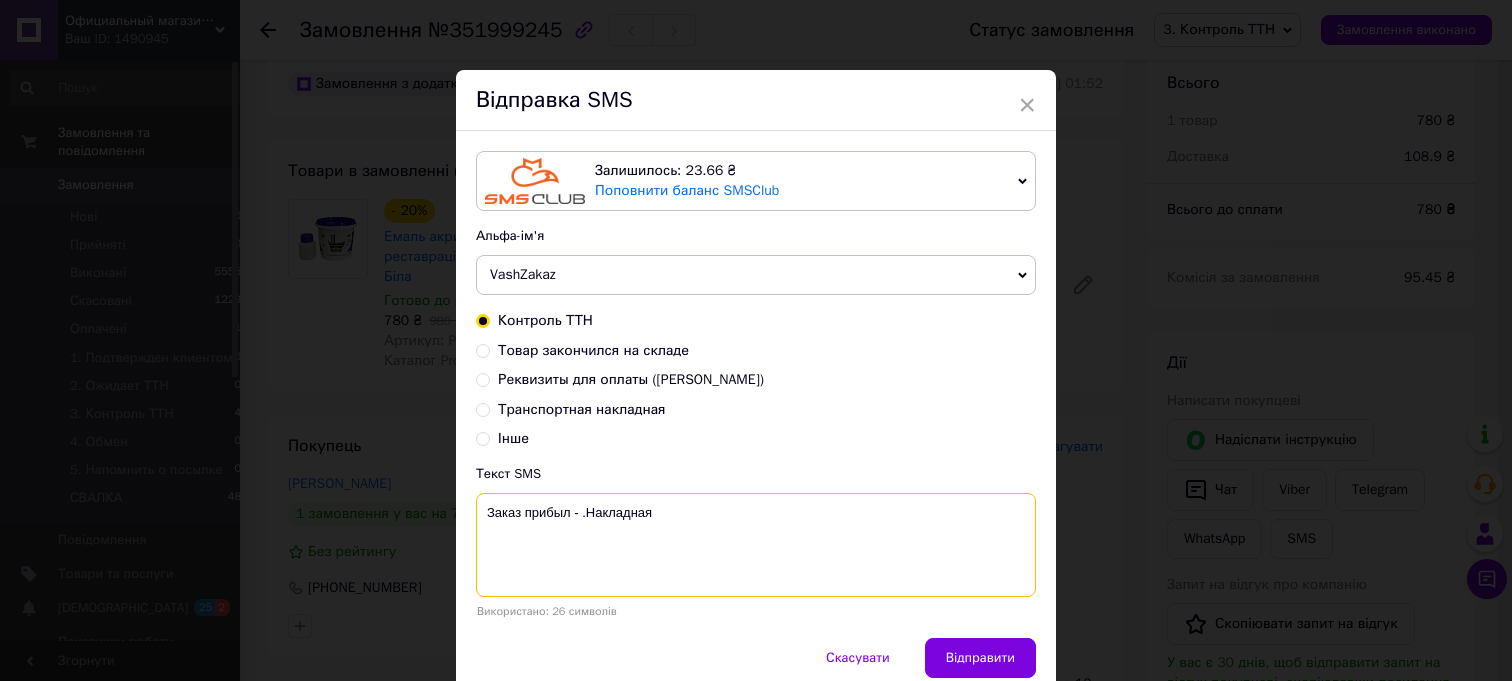 drag, startPoint x: 682, startPoint y: 533, endPoint x: 655, endPoint y: 526, distance: 27.89265 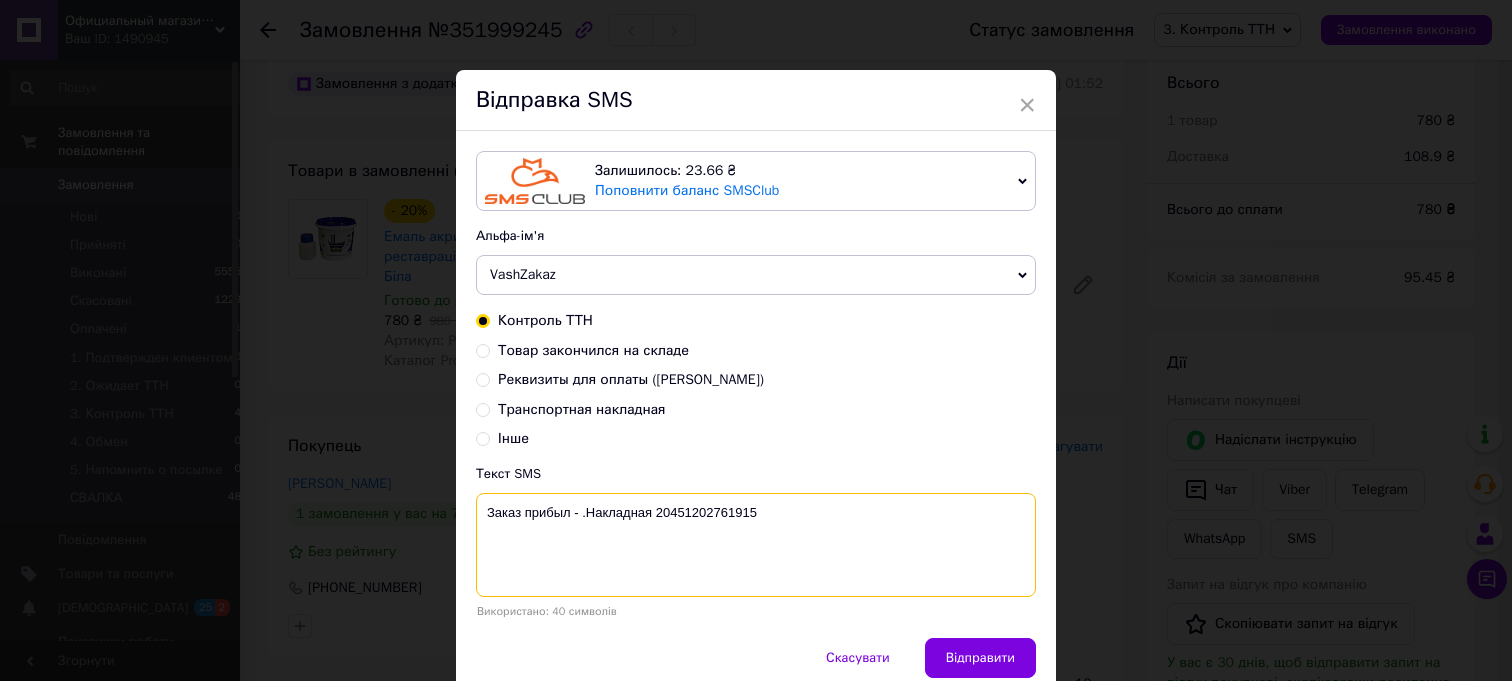 click on "Заказ прибыл - .Накладная 20451202761915" at bounding box center [756, 545] 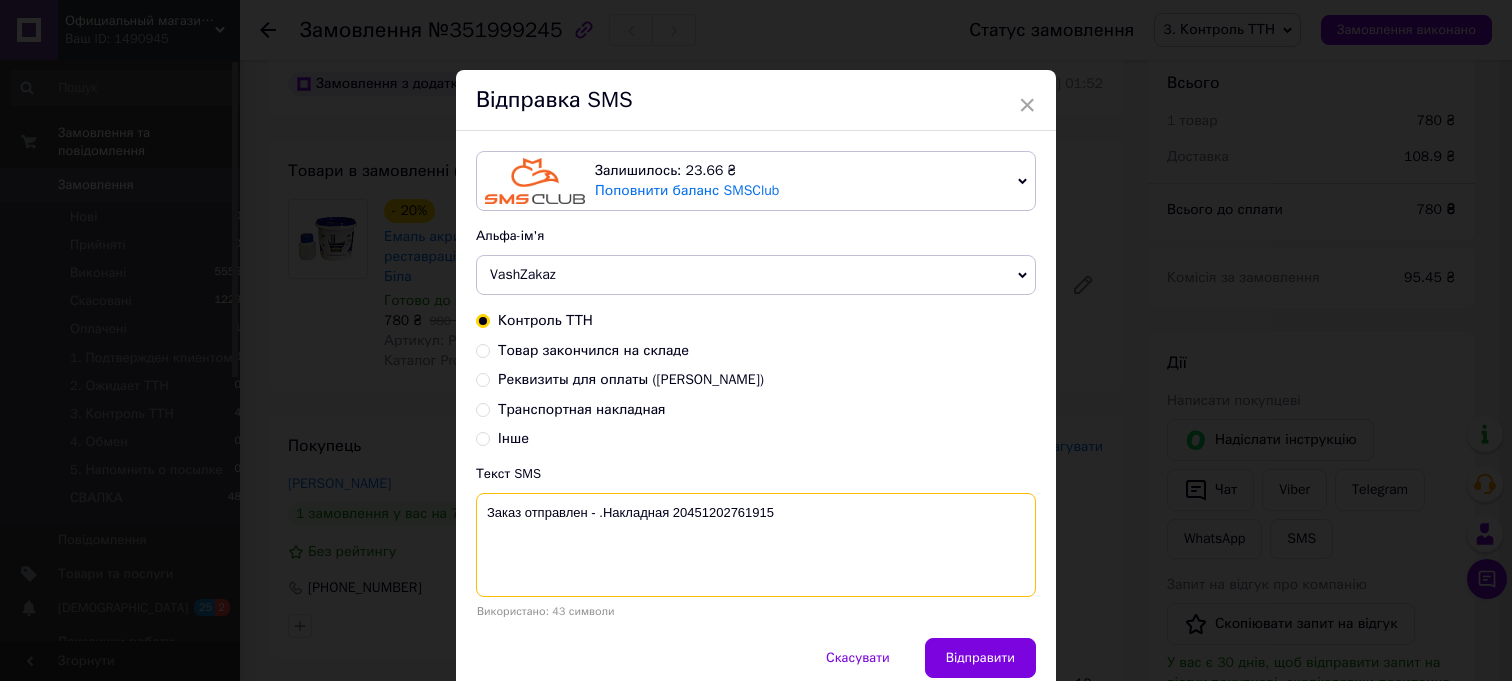 click on "Заказ отправлен - .Накладная 20451202761915" at bounding box center [756, 545] 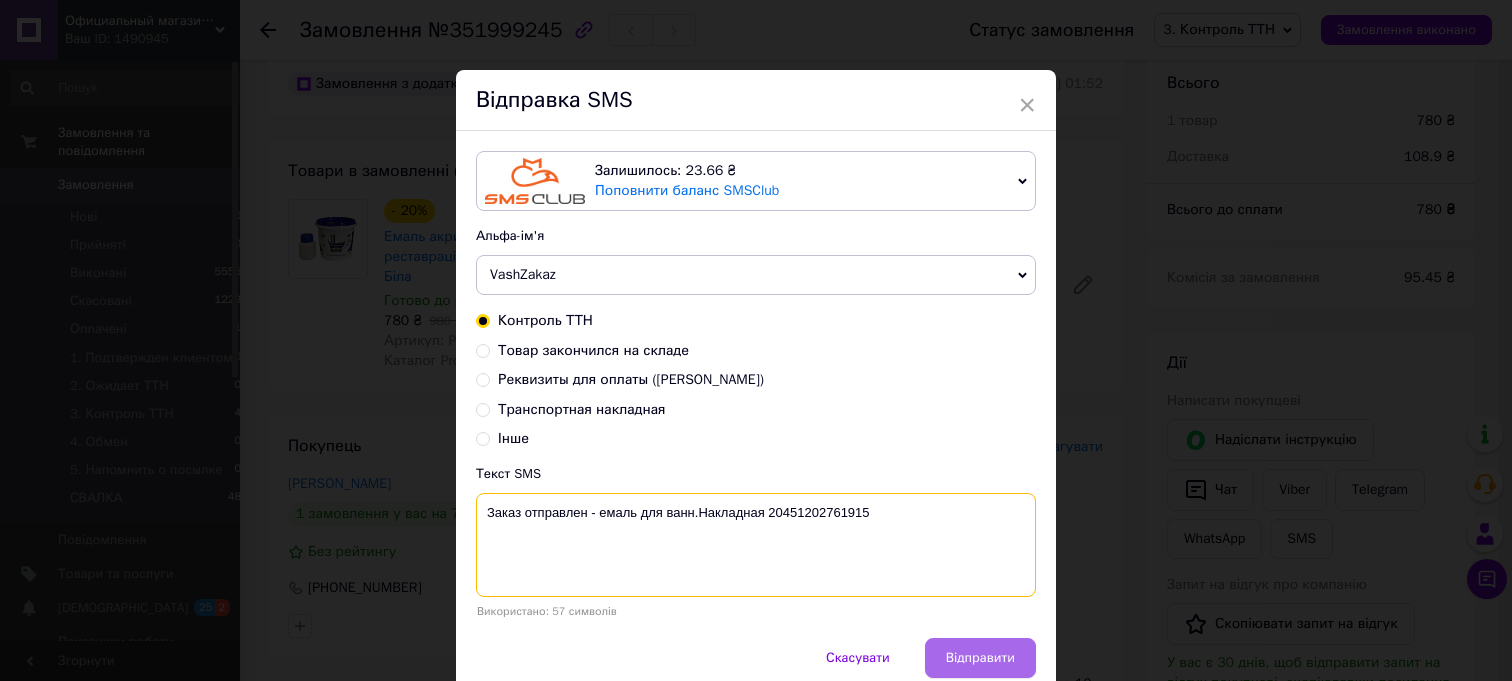type on "Заказ отправлен - емаль для ванн.Накладная 20451202761915" 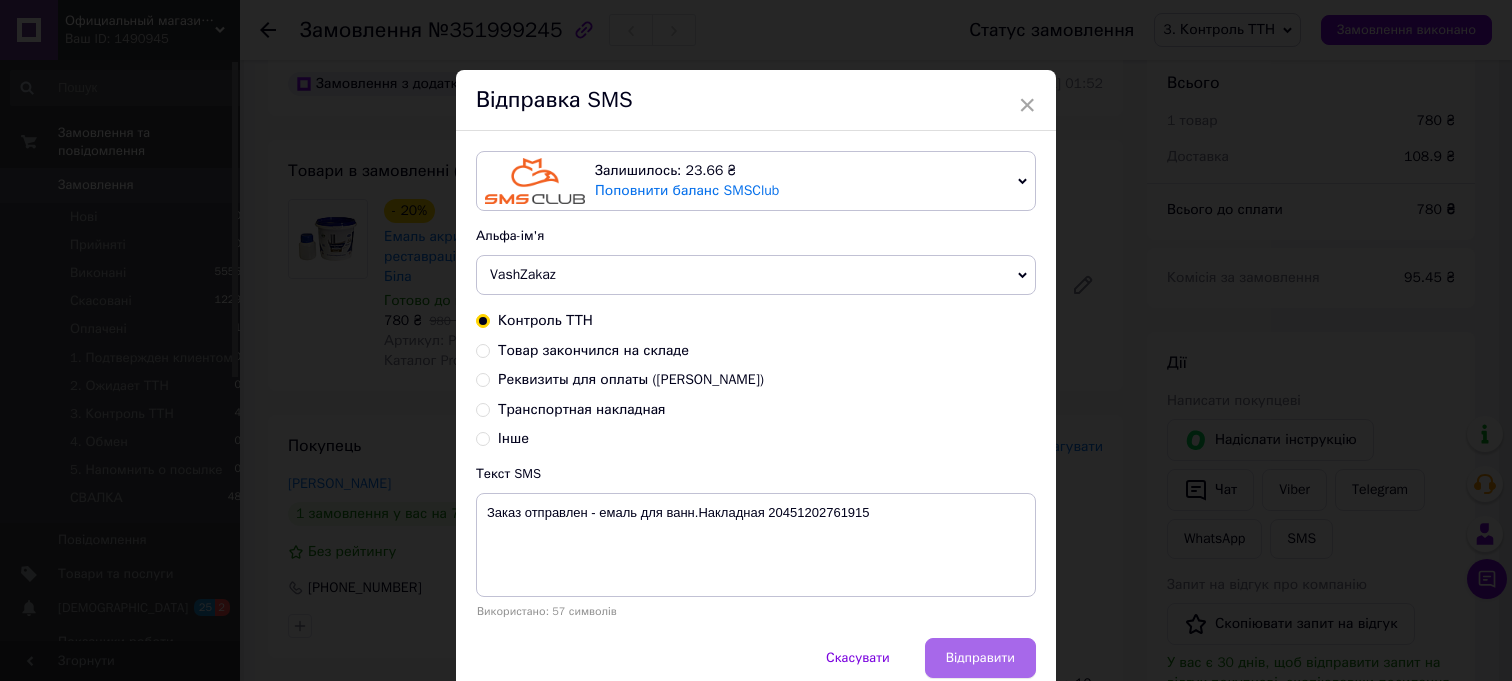 click on "Відправити" at bounding box center [980, 658] 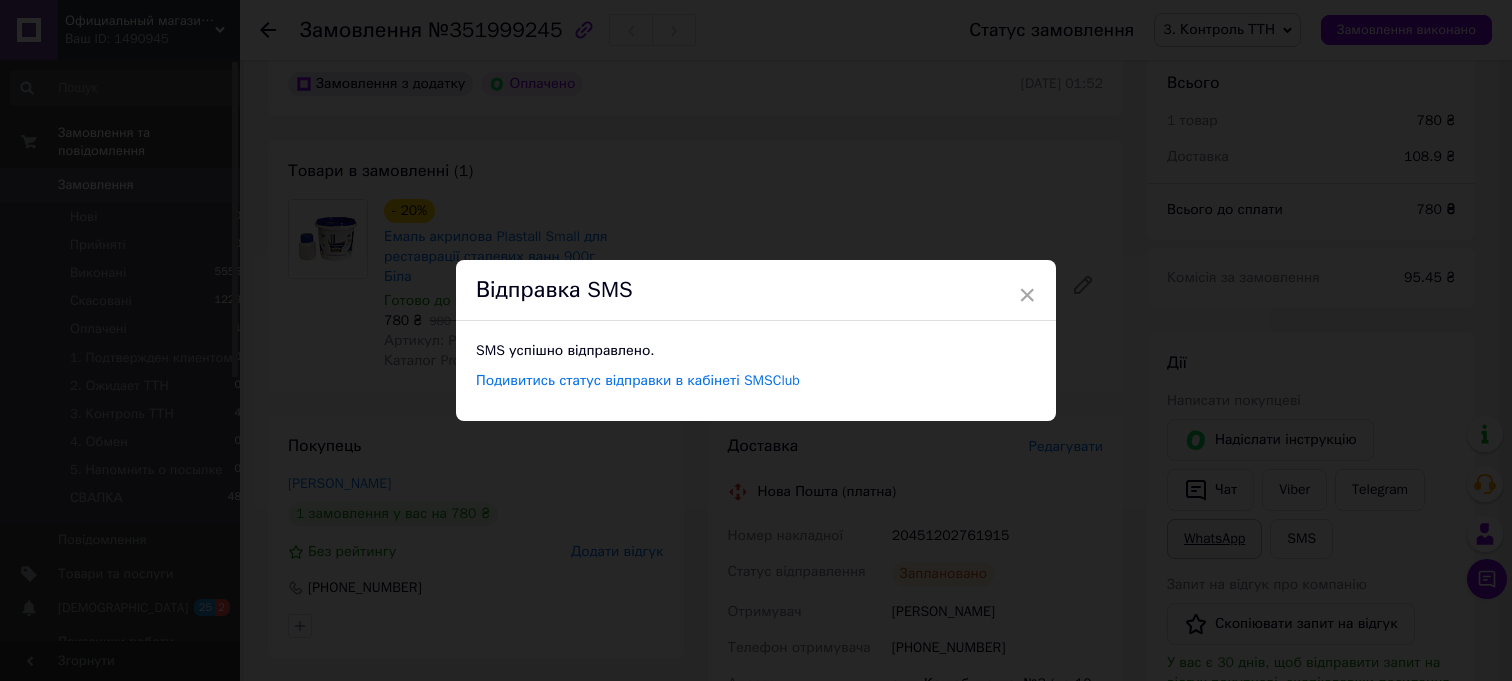 drag, startPoint x: 899, startPoint y: 534, endPoint x: 1227, endPoint y: 527, distance: 328.07468 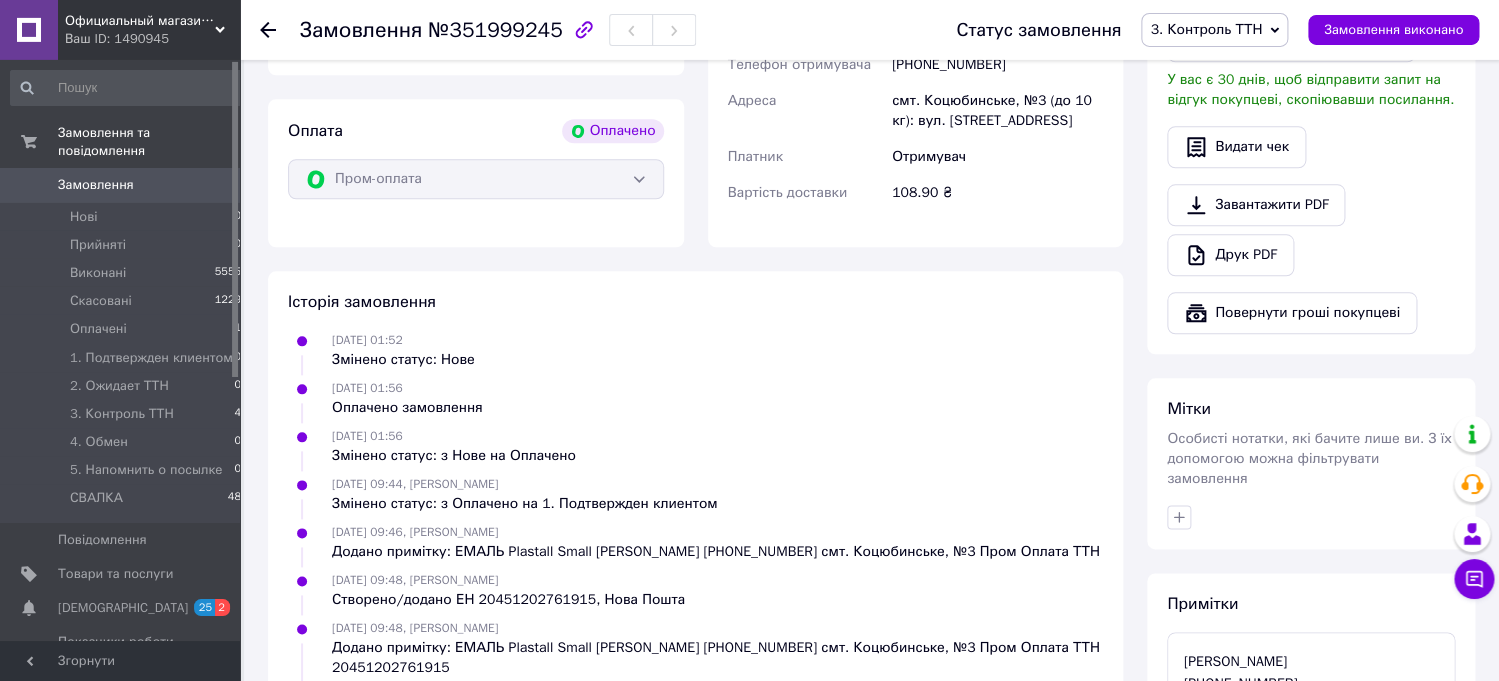 scroll, scrollTop: 856, scrollLeft: 0, axis: vertical 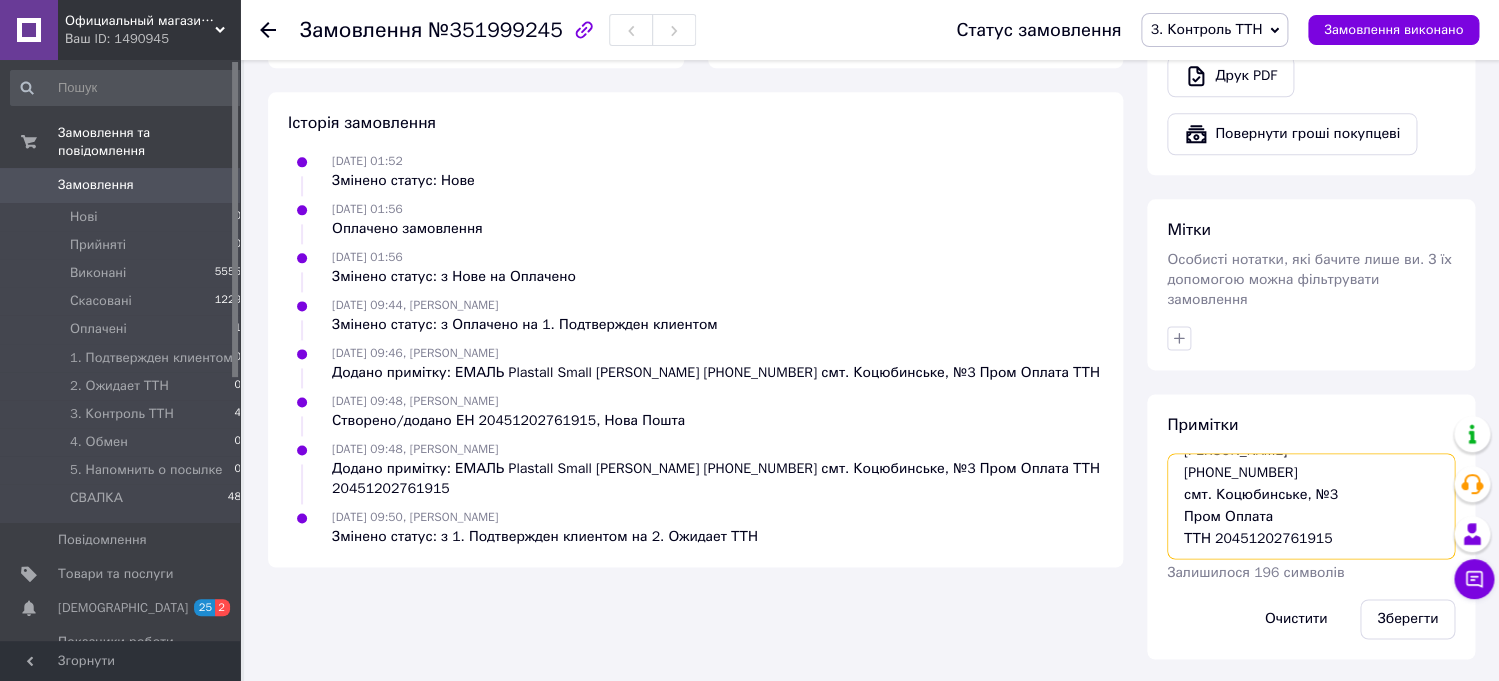 click on "ЕМАЛЬ Plastall Small
Скрышевский Влад
+380633161153
смт. Коцюбинське, №3
Пром Оплата
ТТН 20451202761915" at bounding box center (1311, 506) 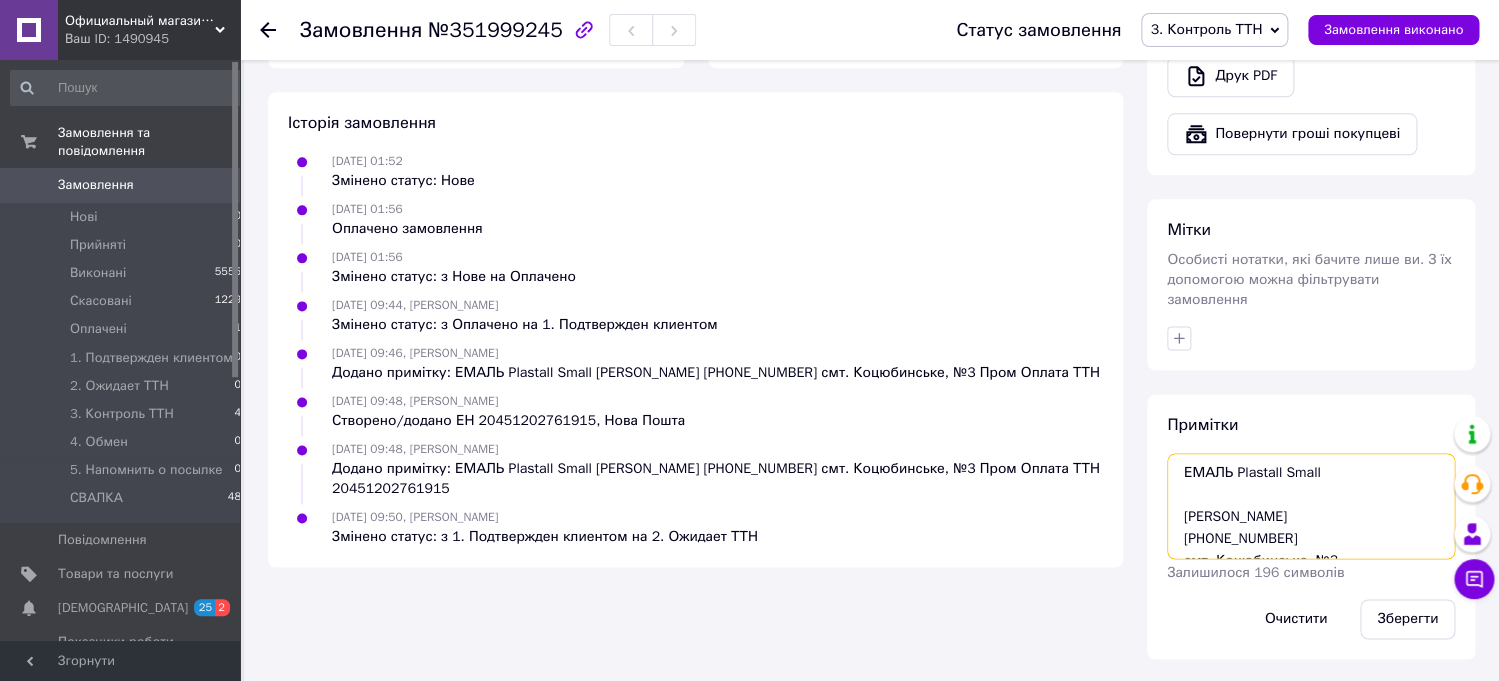 drag, startPoint x: 1344, startPoint y: 542, endPoint x: 1148, endPoint y: 410, distance: 236.30489 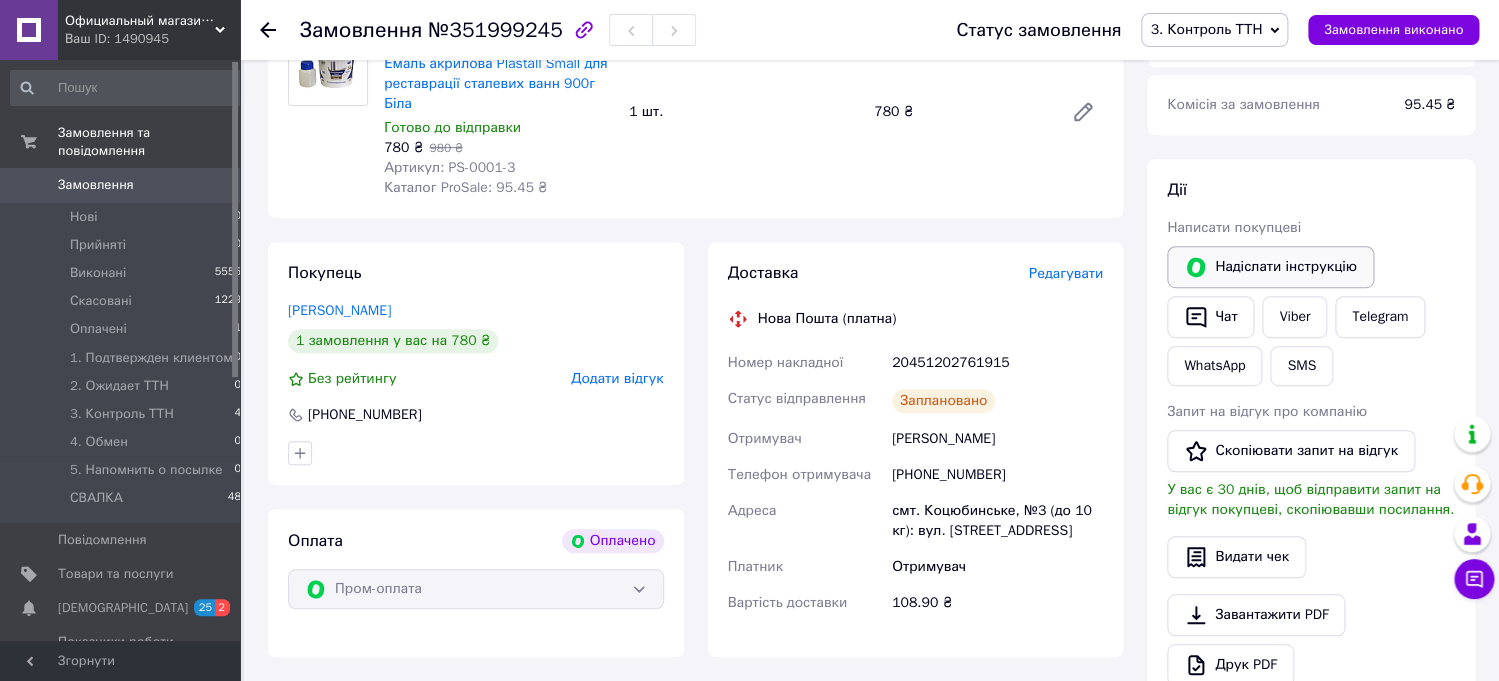 scroll, scrollTop: 127, scrollLeft: 0, axis: vertical 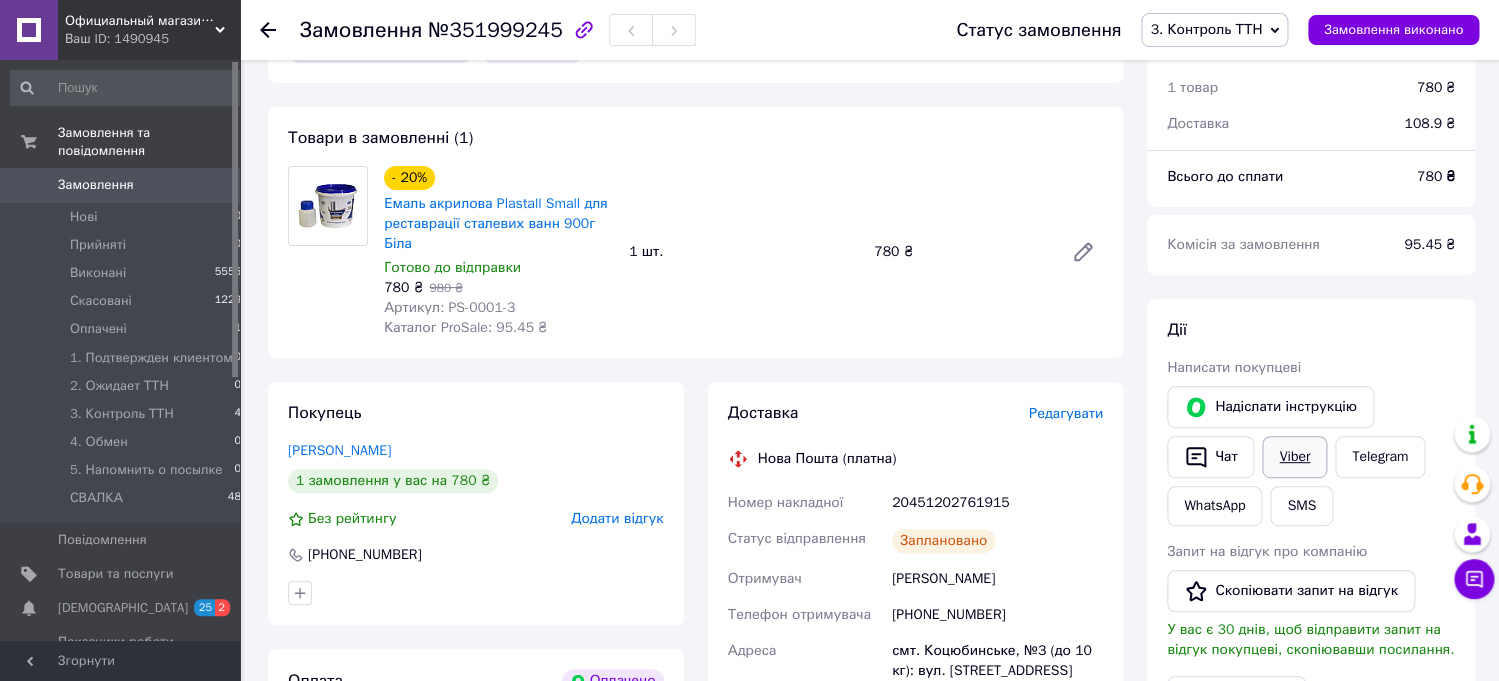 click on "Viber" at bounding box center [1294, 457] 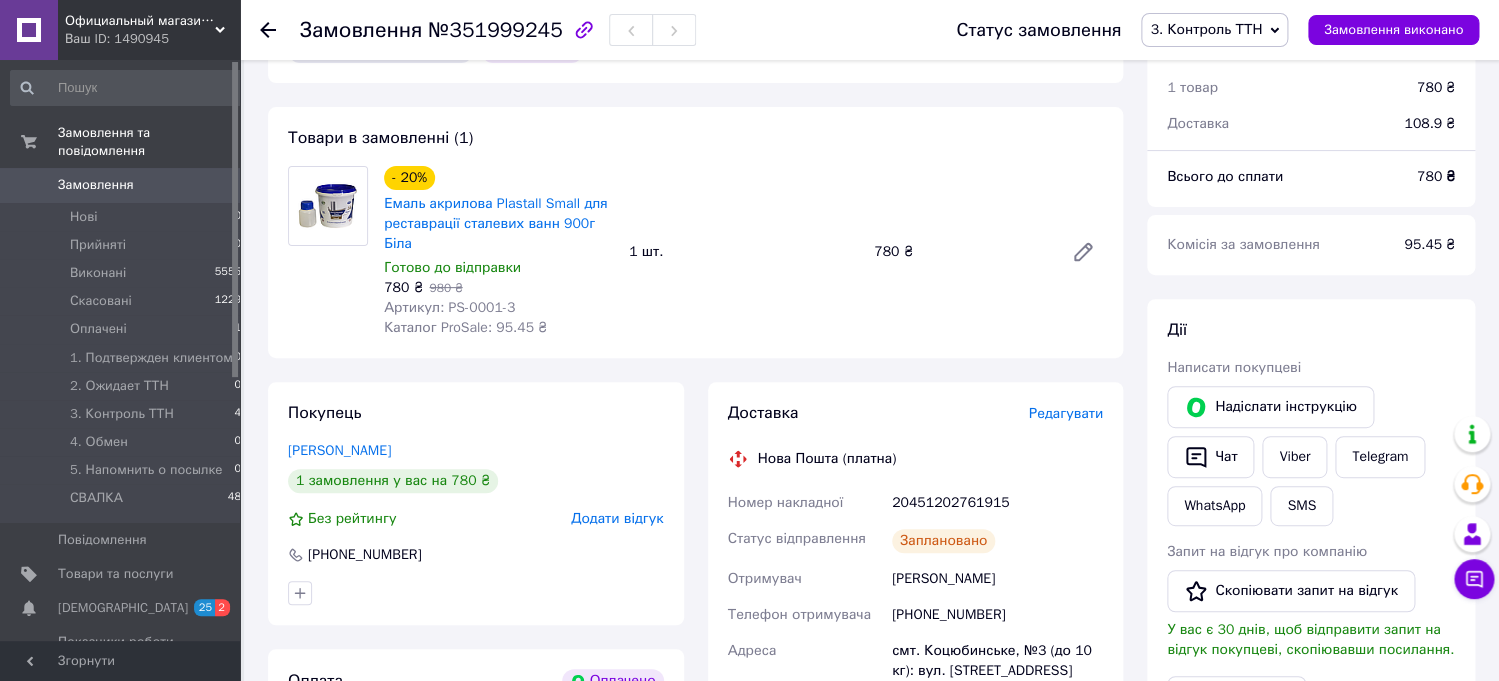 click on "Замовлення 0" at bounding box center [126, 185] 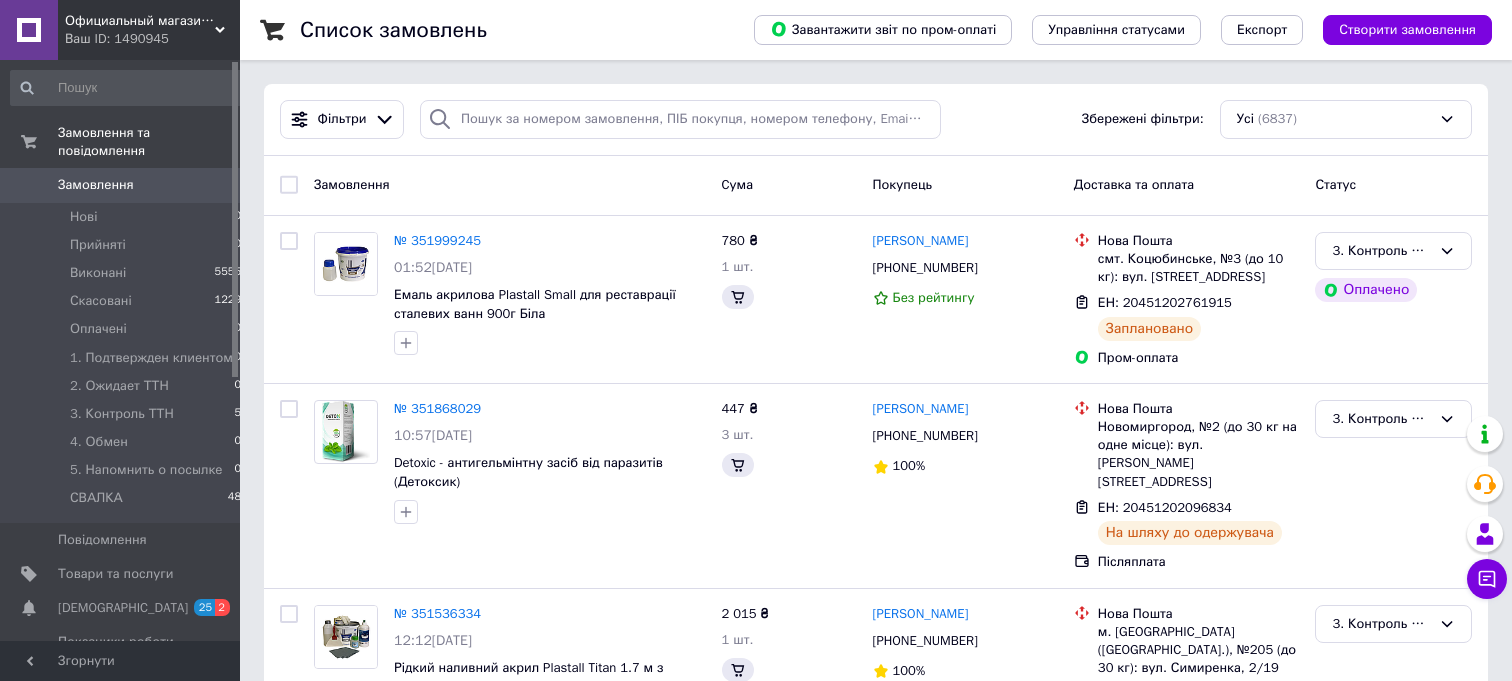 click on "Ваш ID: 1490945" at bounding box center [152, 39] 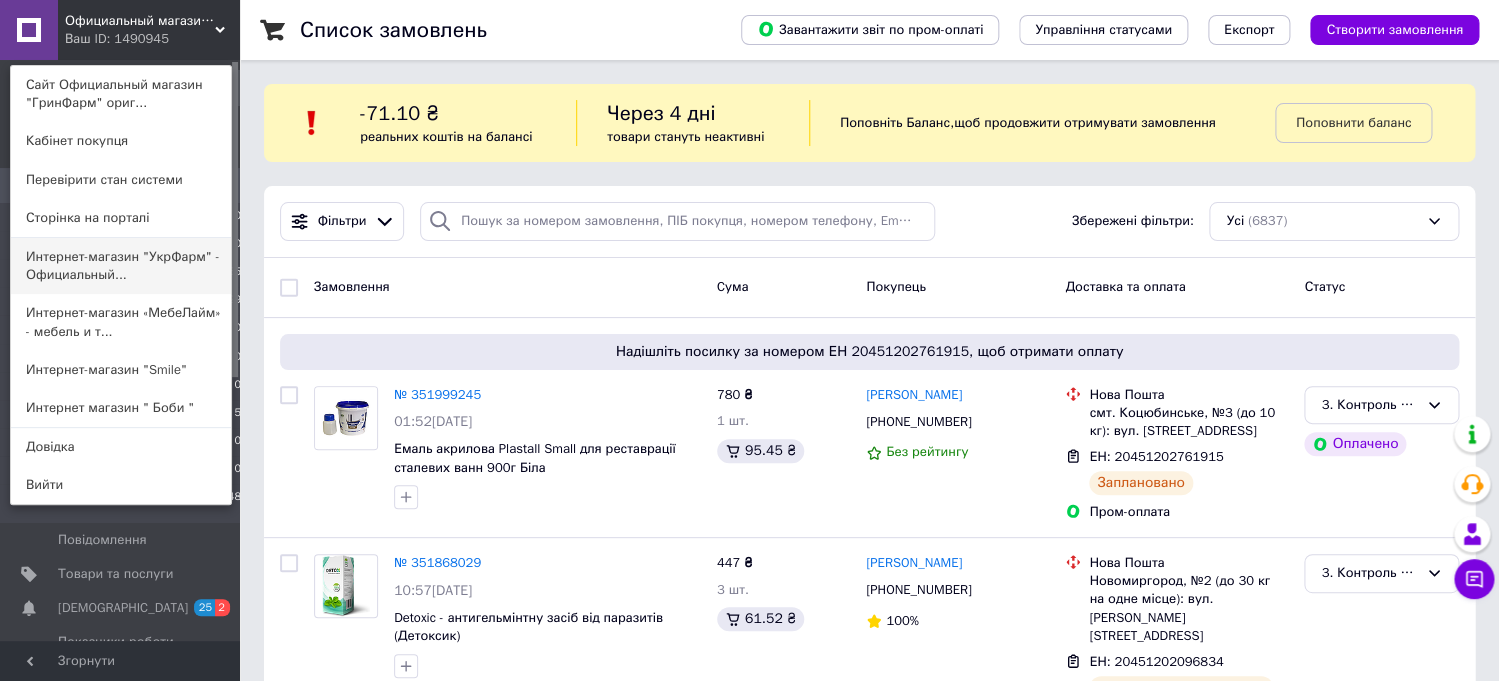 click on "Интернет-магазин "УкрФарм" - Официальный..." at bounding box center (121, 266) 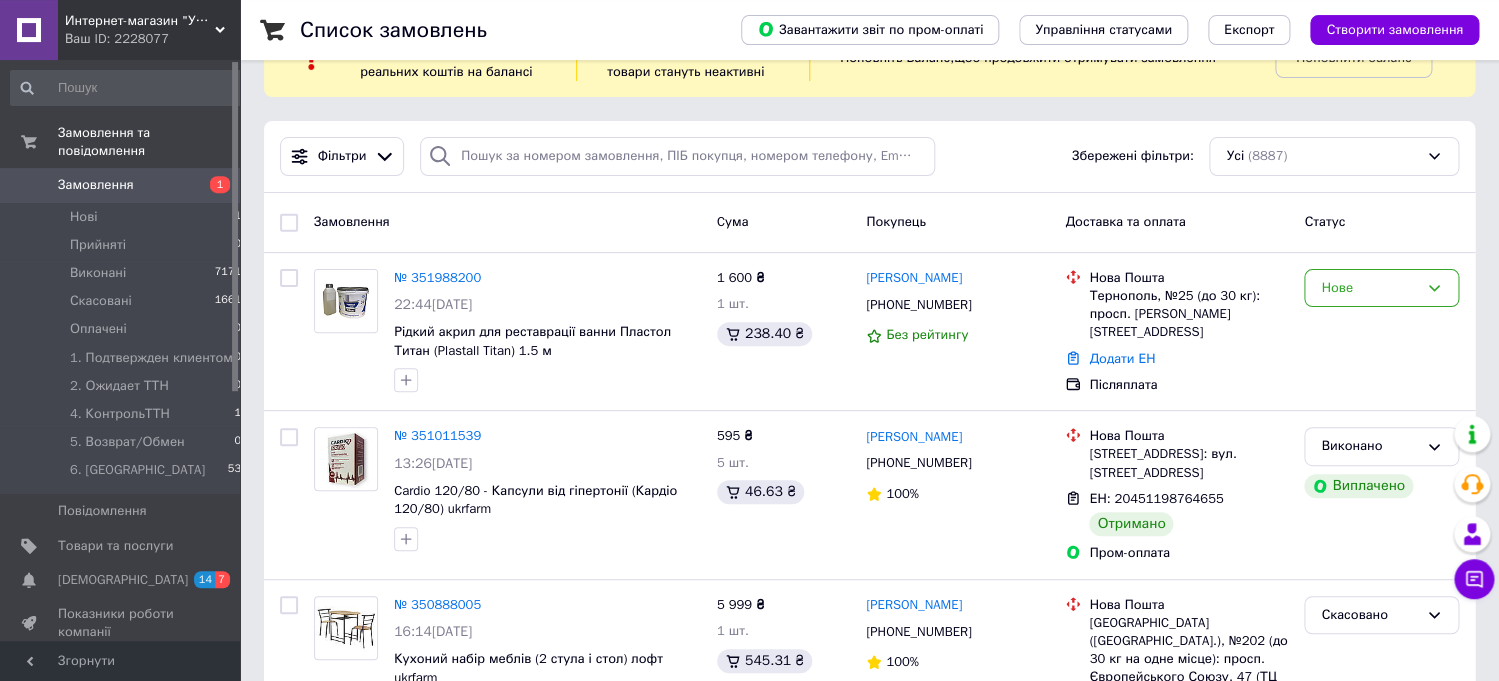 scroll, scrollTop: 113, scrollLeft: 0, axis: vertical 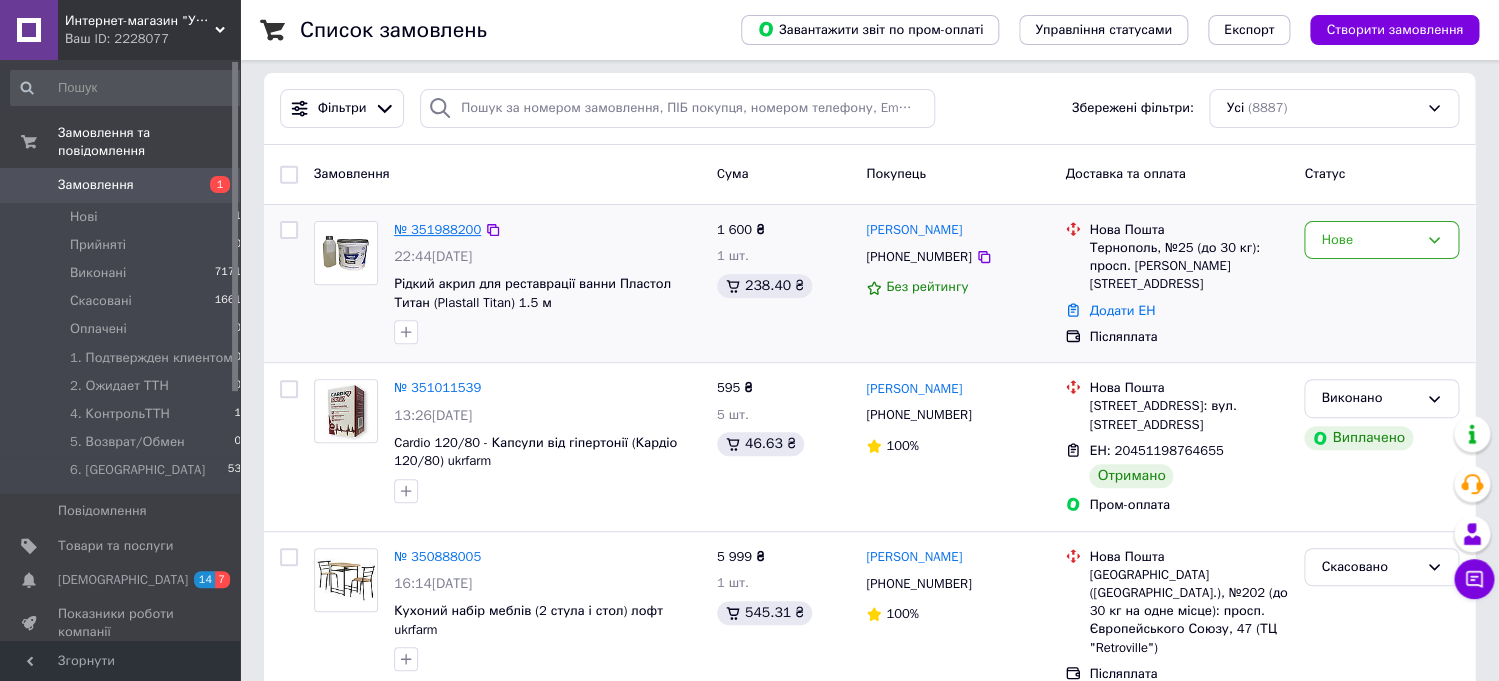 click on "№ 351988200" at bounding box center [437, 229] 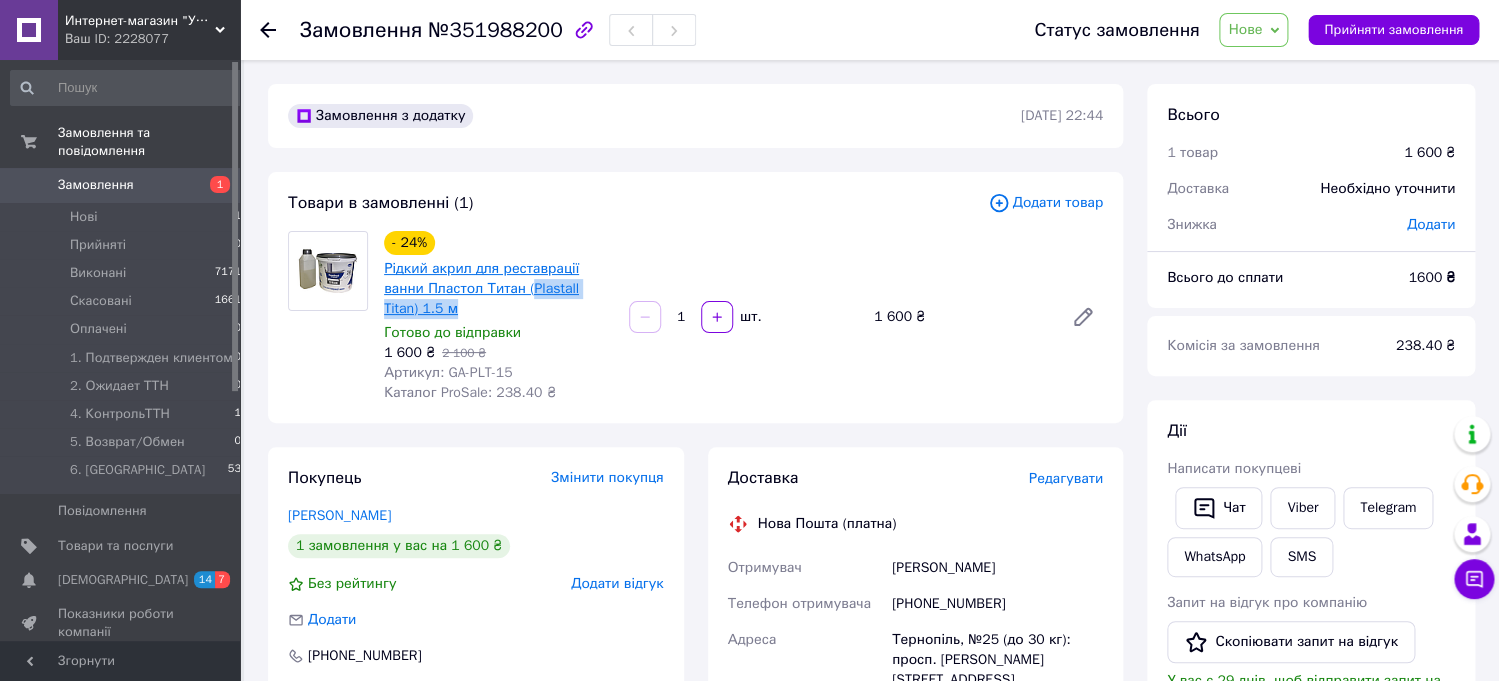drag, startPoint x: 539, startPoint y: 311, endPoint x: 539, endPoint y: 287, distance: 24 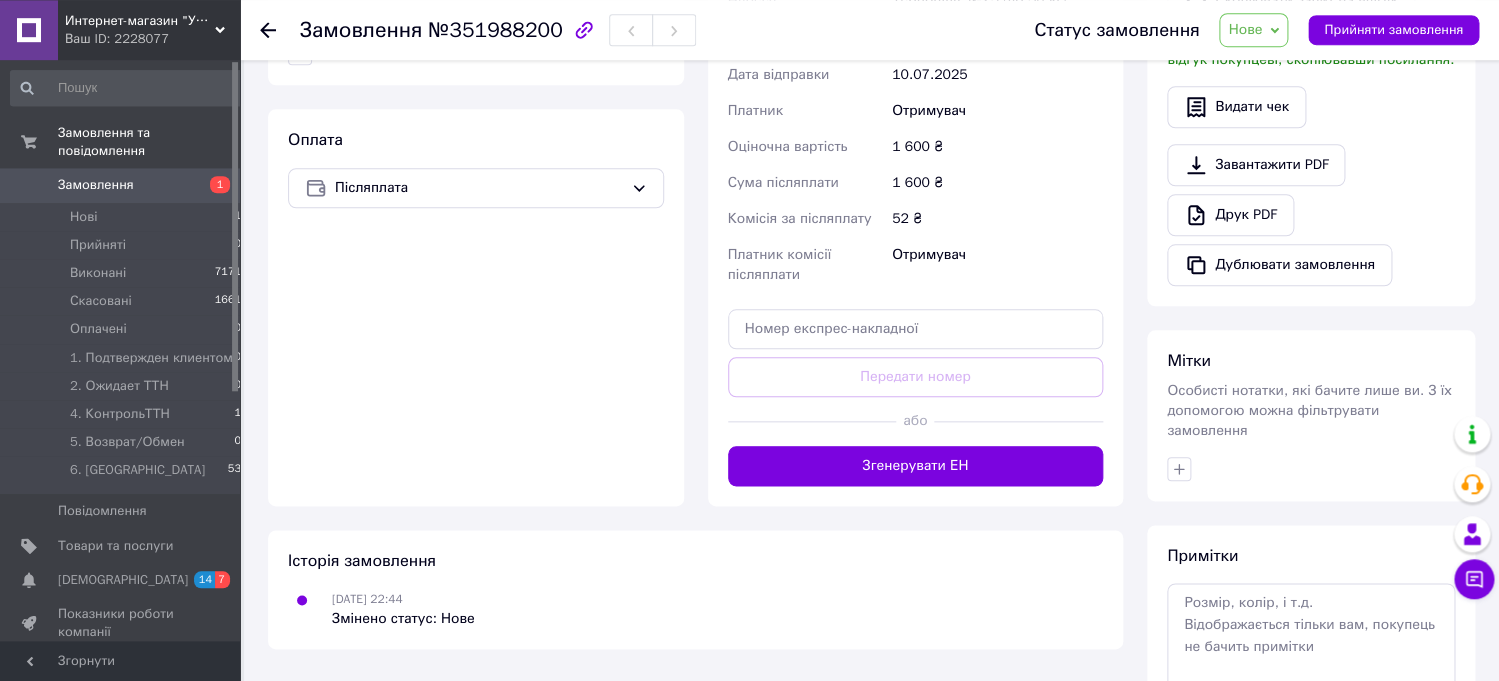 scroll, scrollTop: 745, scrollLeft: 0, axis: vertical 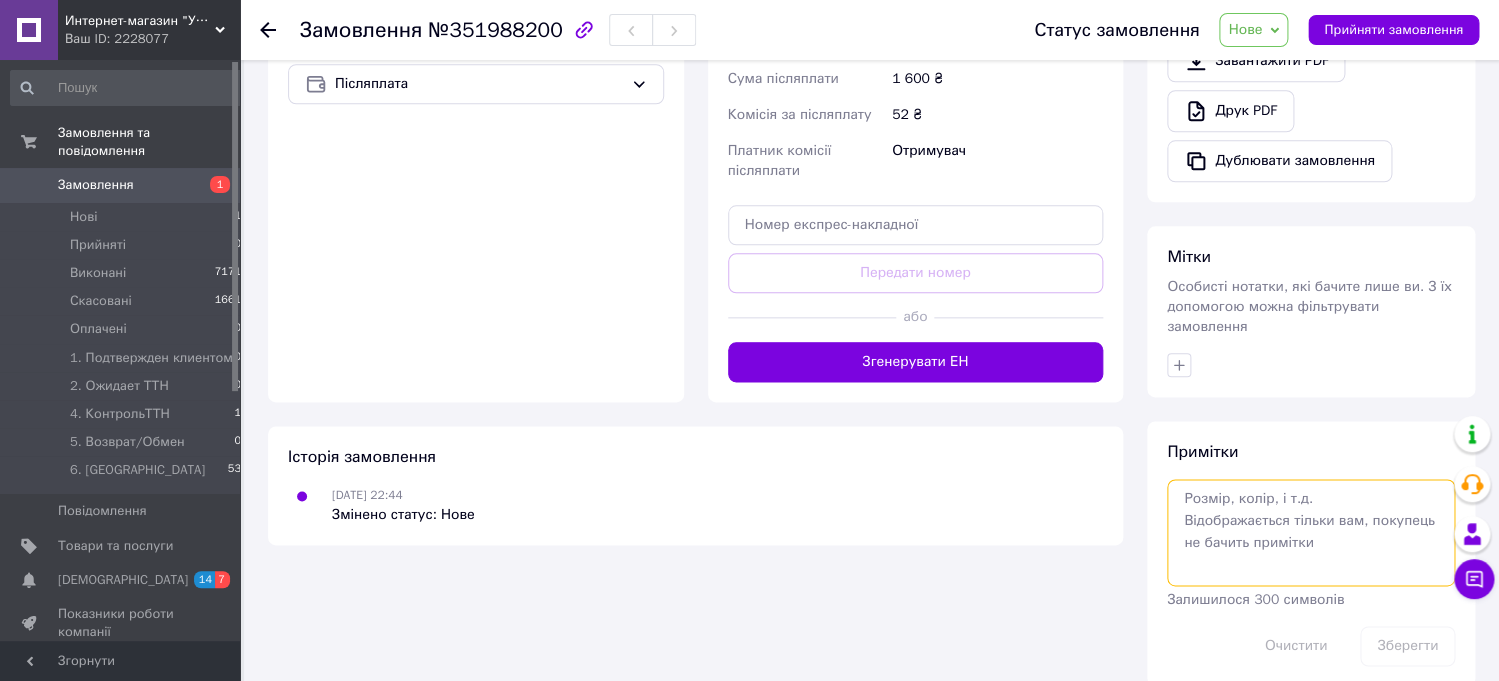 click at bounding box center [1311, 532] 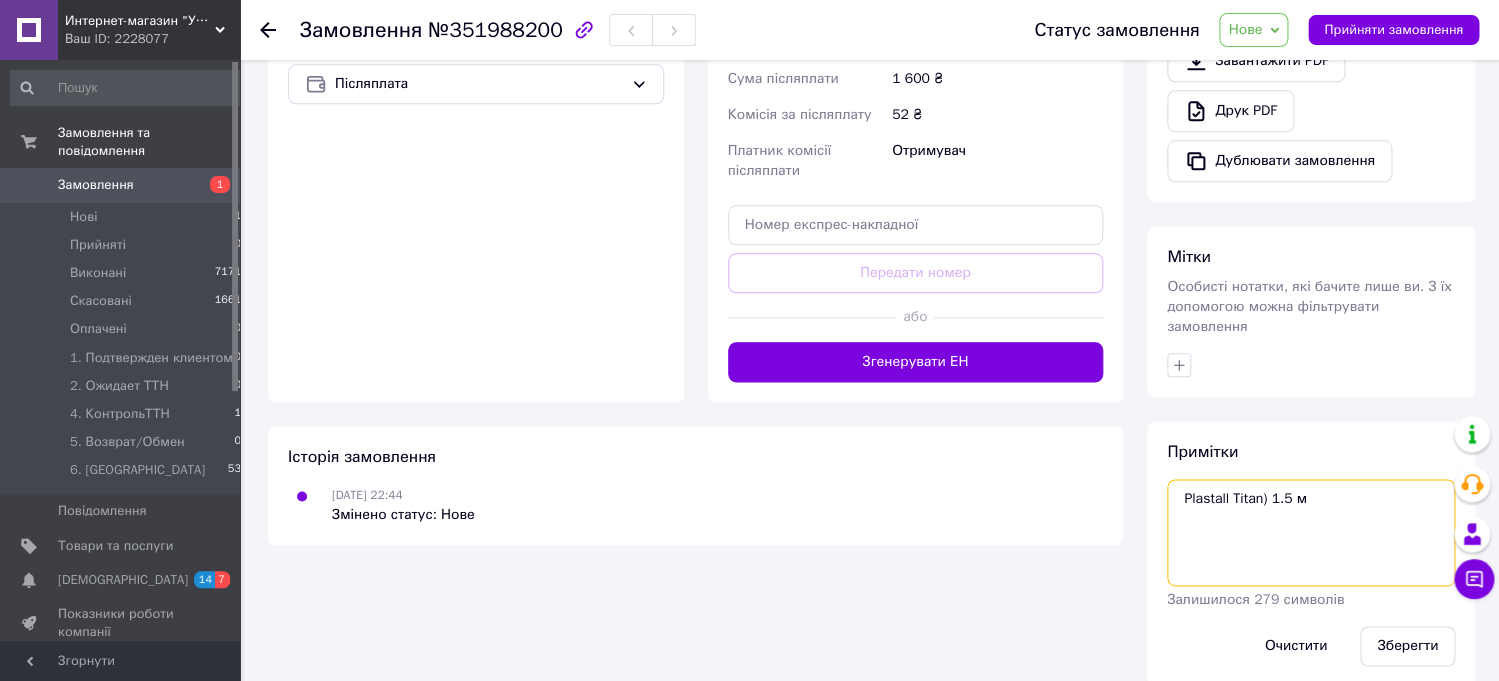 click on "Plastall Titan) 1.5 м" at bounding box center (1311, 532) 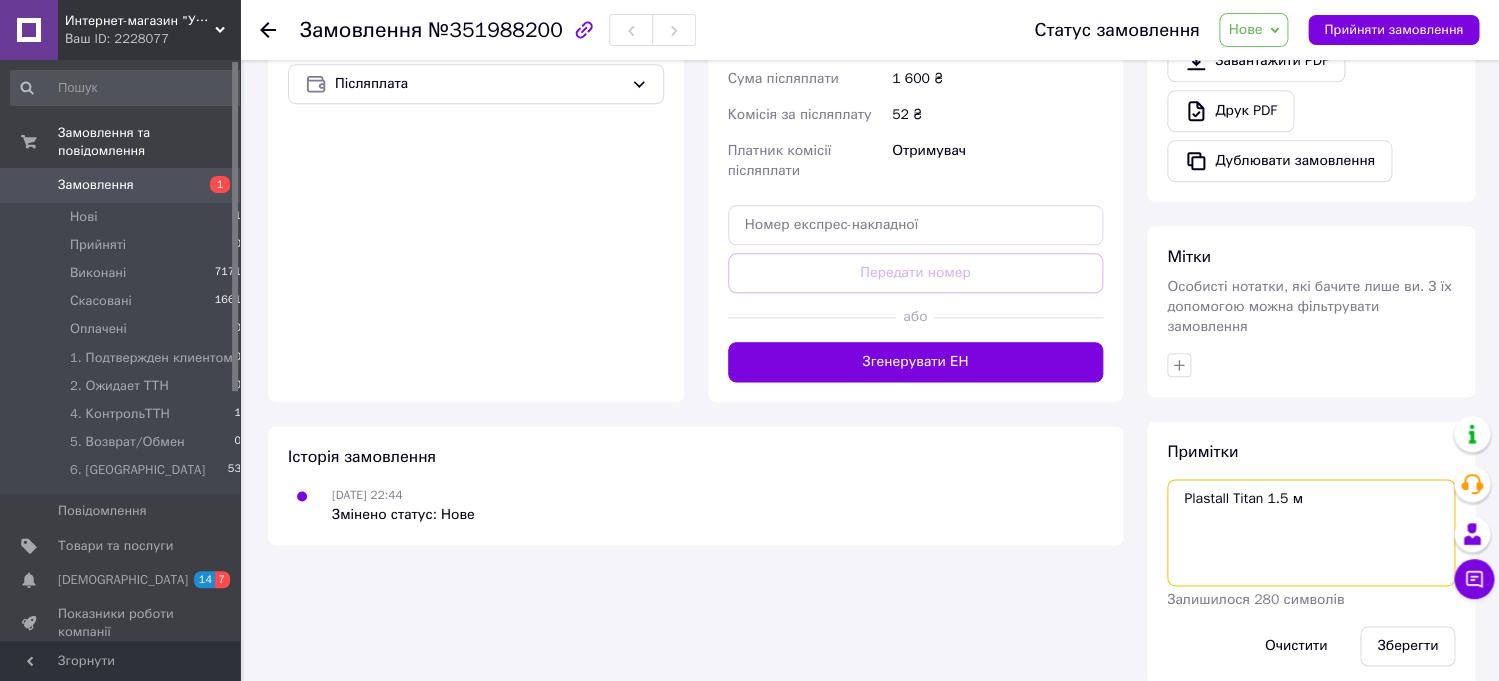 click on "Plastall Titan 1.5 м" at bounding box center [1311, 532] 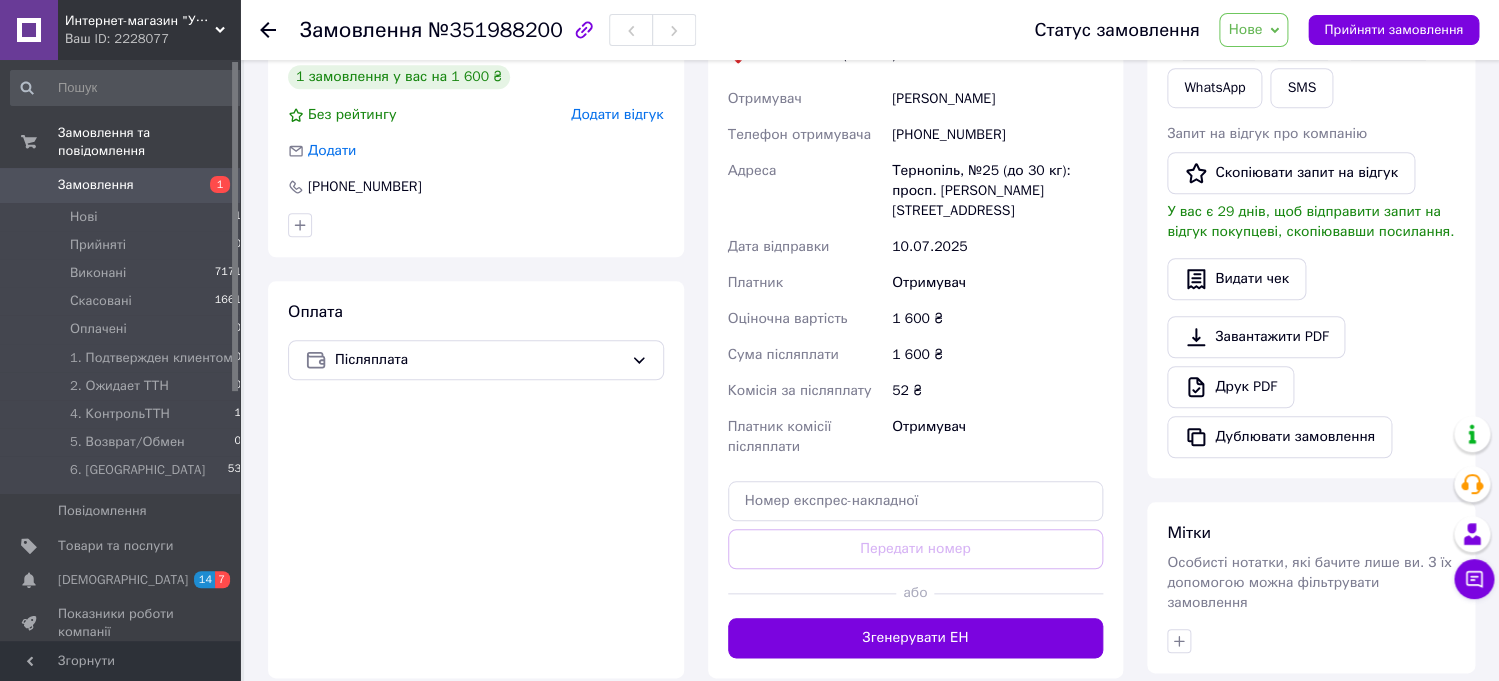 scroll, scrollTop: 259, scrollLeft: 0, axis: vertical 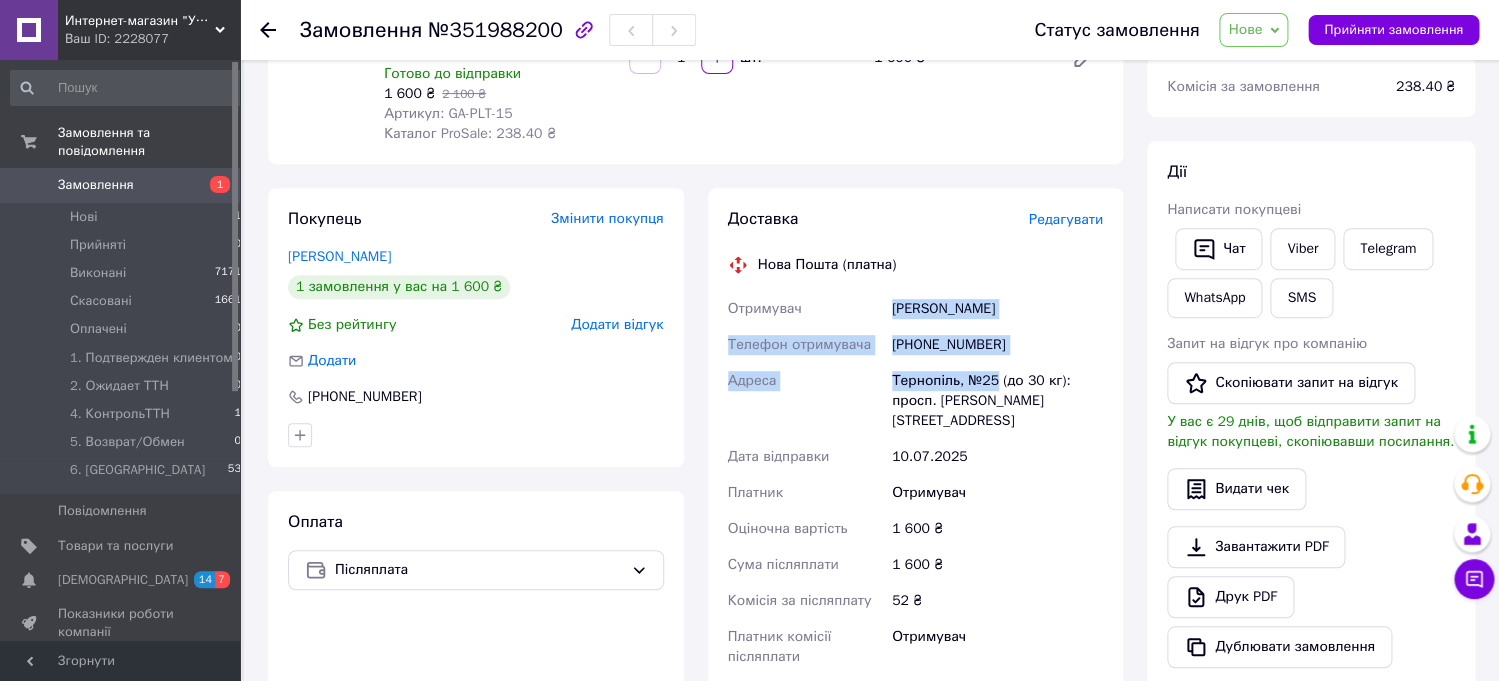 drag, startPoint x: 892, startPoint y: 306, endPoint x: 999, endPoint y: 385, distance: 133.00375 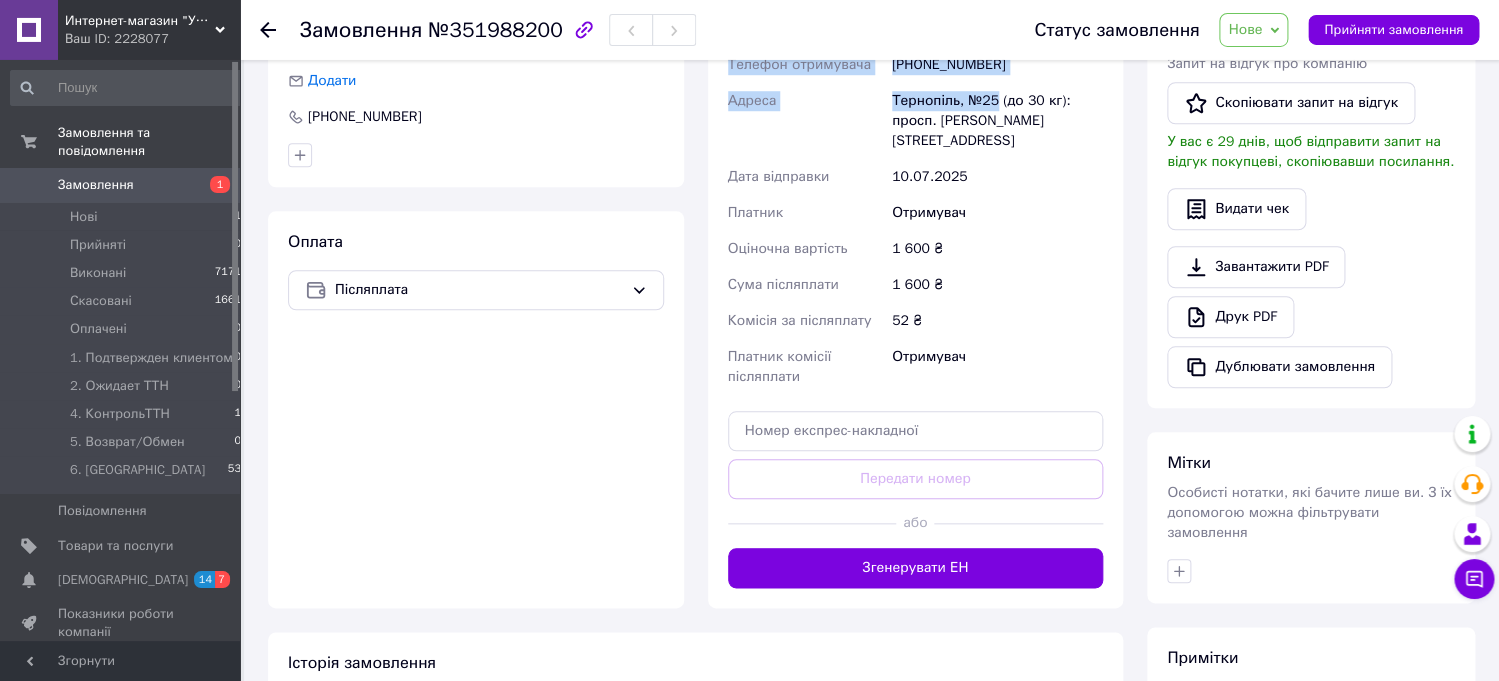 scroll, scrollTop: 729, scrollLeft: 0, axis: vertical 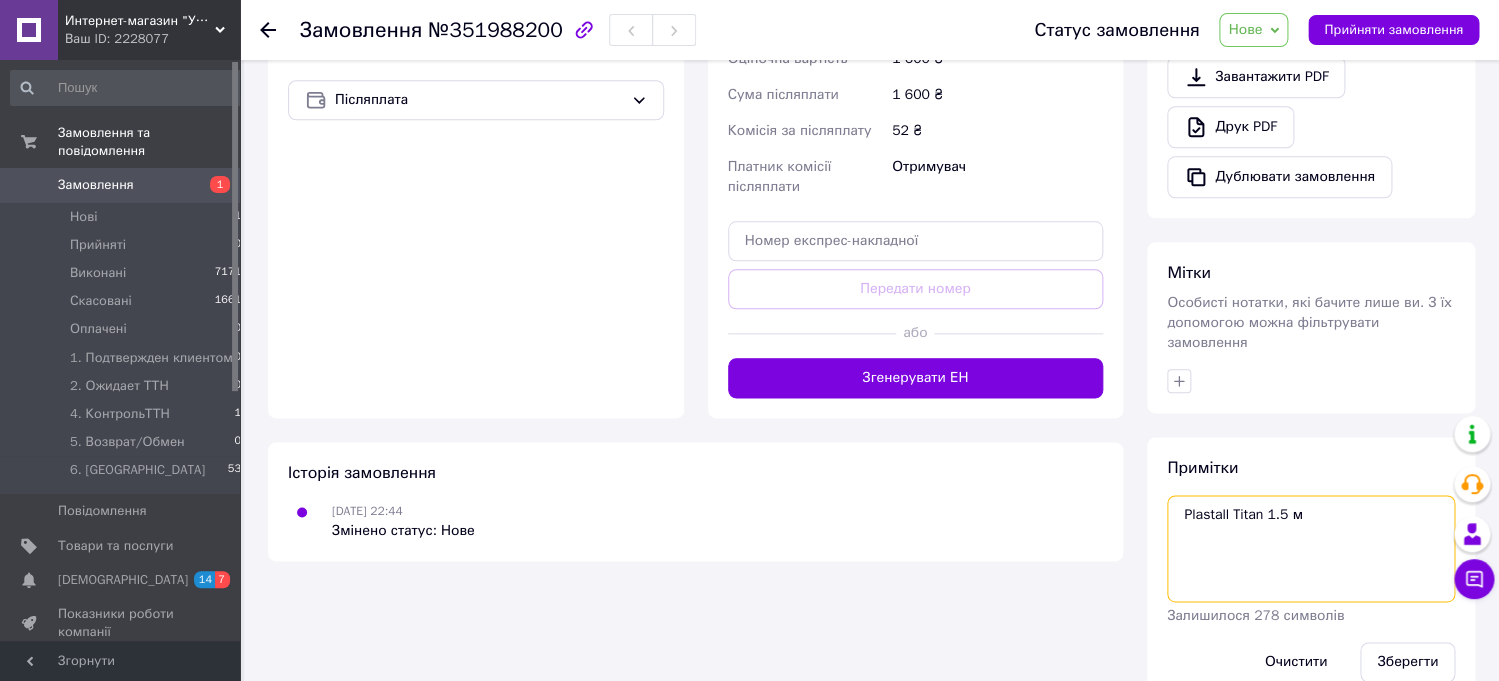 click on "Plastall Titan 1.5 м" at bounding box center (1311, 548) 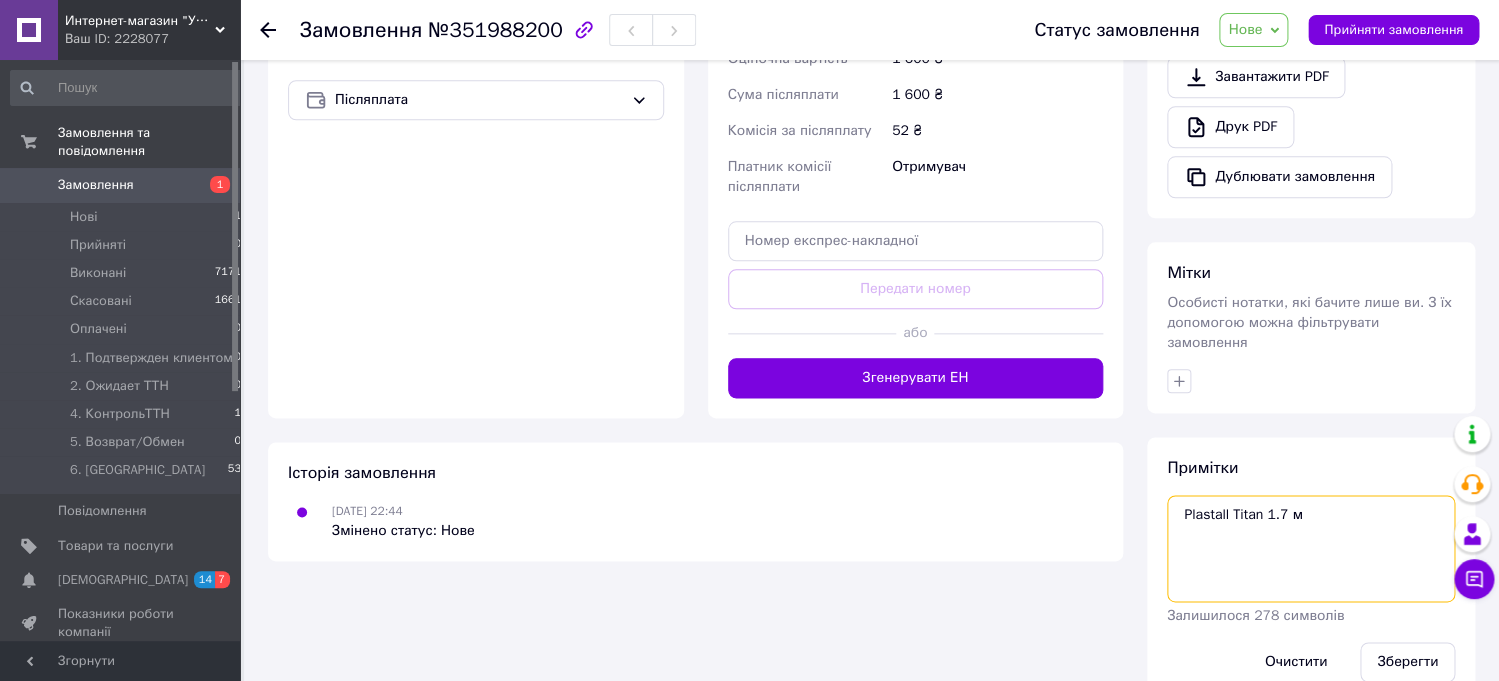 click on "Plastall Titan 1.7 м" at bounding box center [1311, 548] 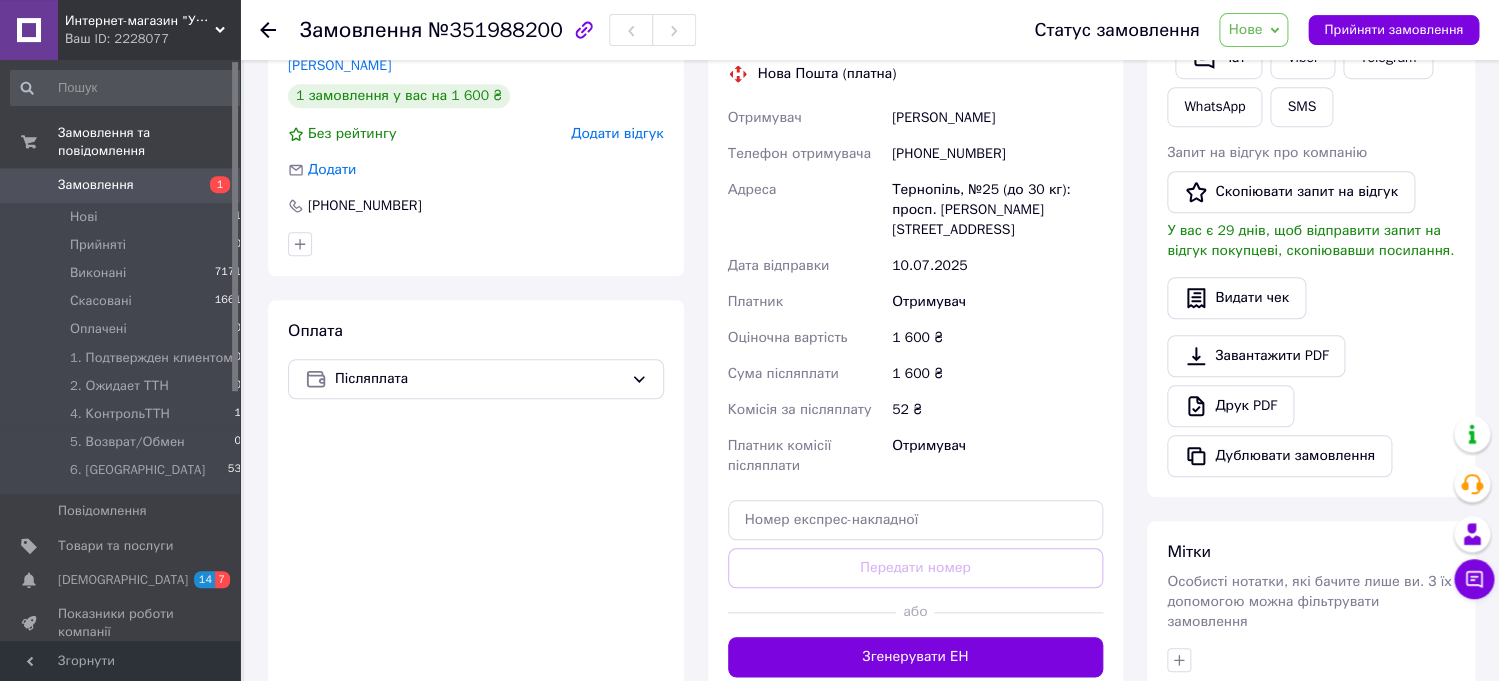 scroll, scrollTop: 334, scrollLeft: 0, axis: vertical 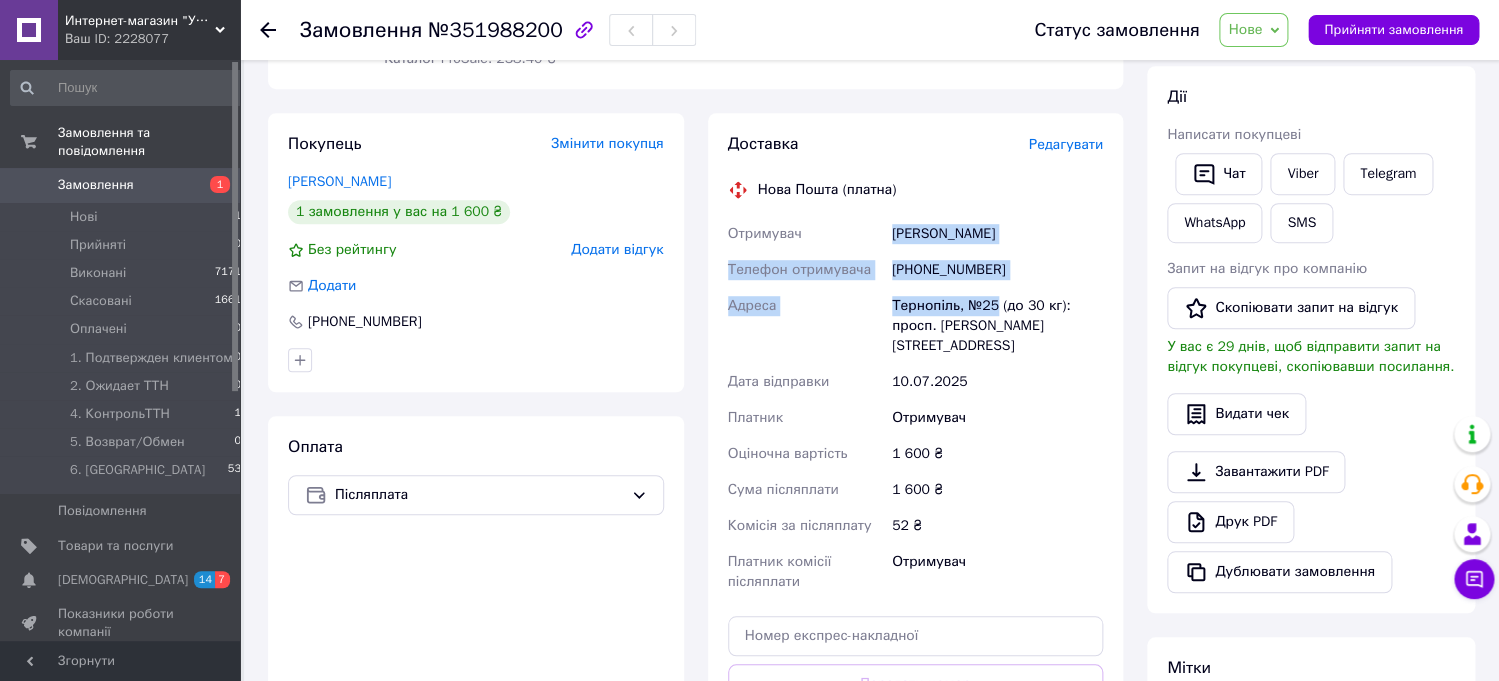 drag, startPoint x: 999, startPoint y: 307, endPoint x: 891, endPoint y: 234, distance: 130.35721 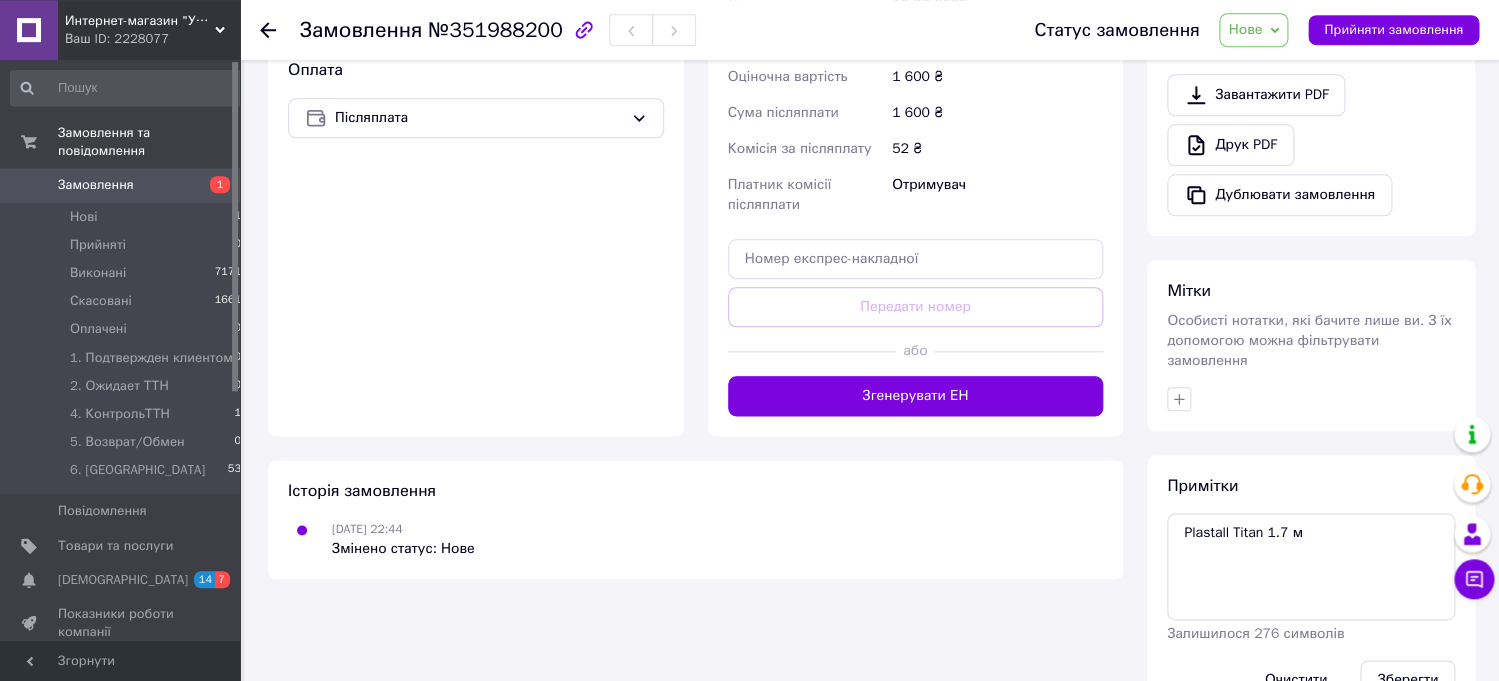 scroll, scrollTop: 771, scrollLeft: 0, axis: vertical 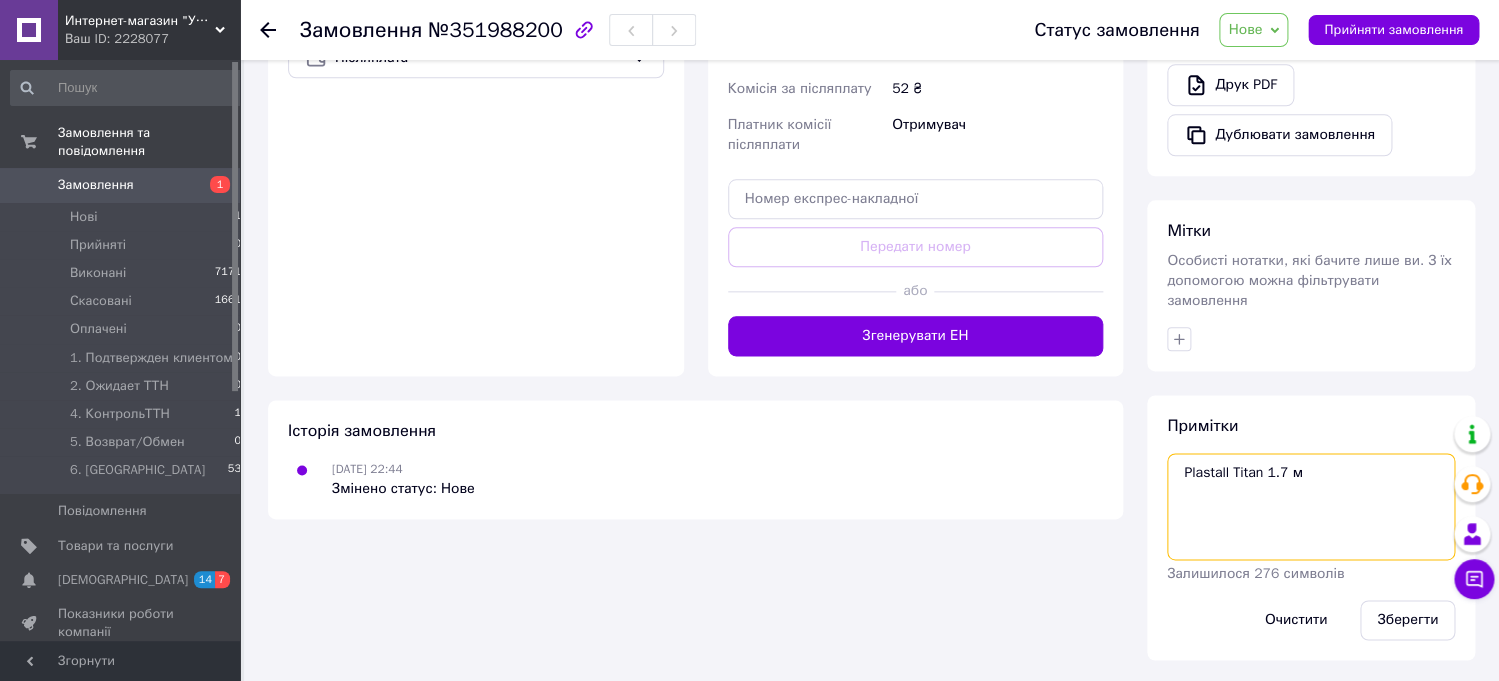 click on "Plastall Titan 1.7 м" at bounding box center [1311, 506] 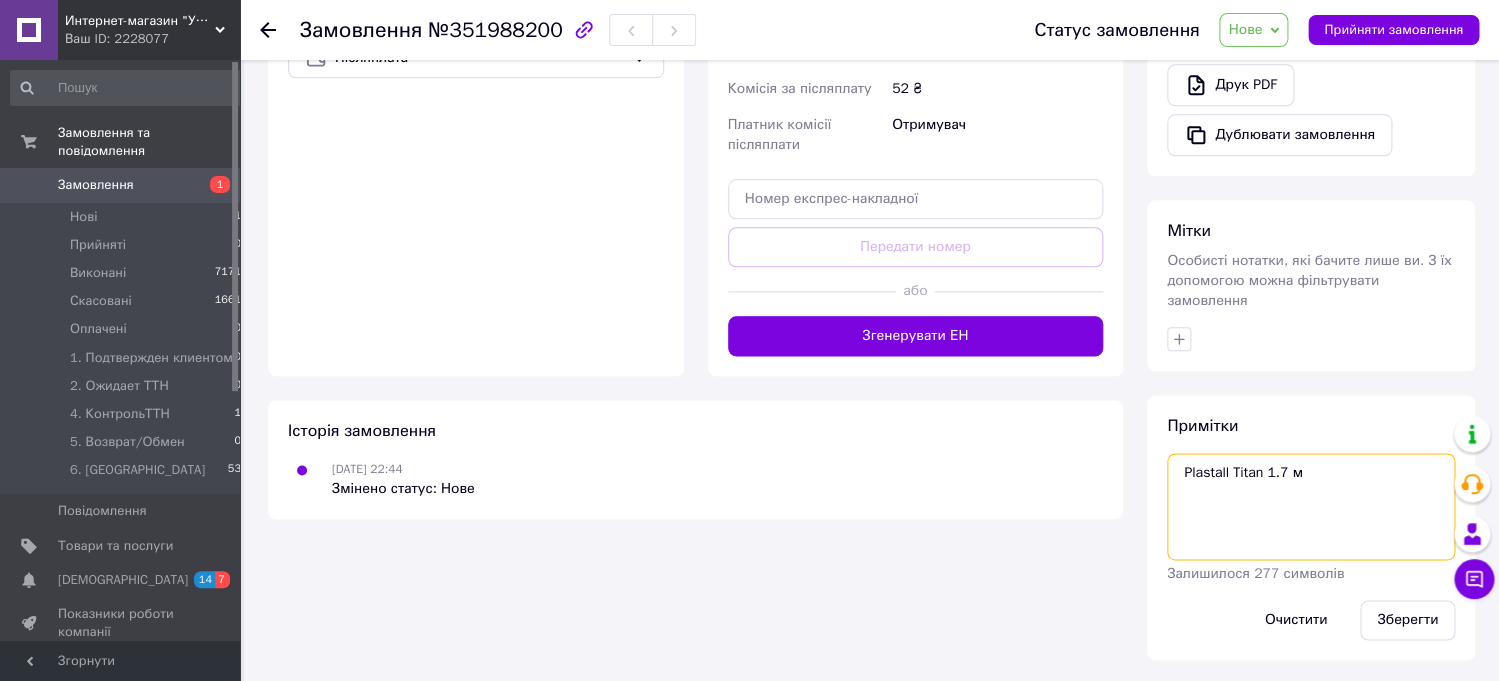 paste on "Небесний Ігор
Телефон отримувача
+380680465332
Адреса
Тернопіль, №25" 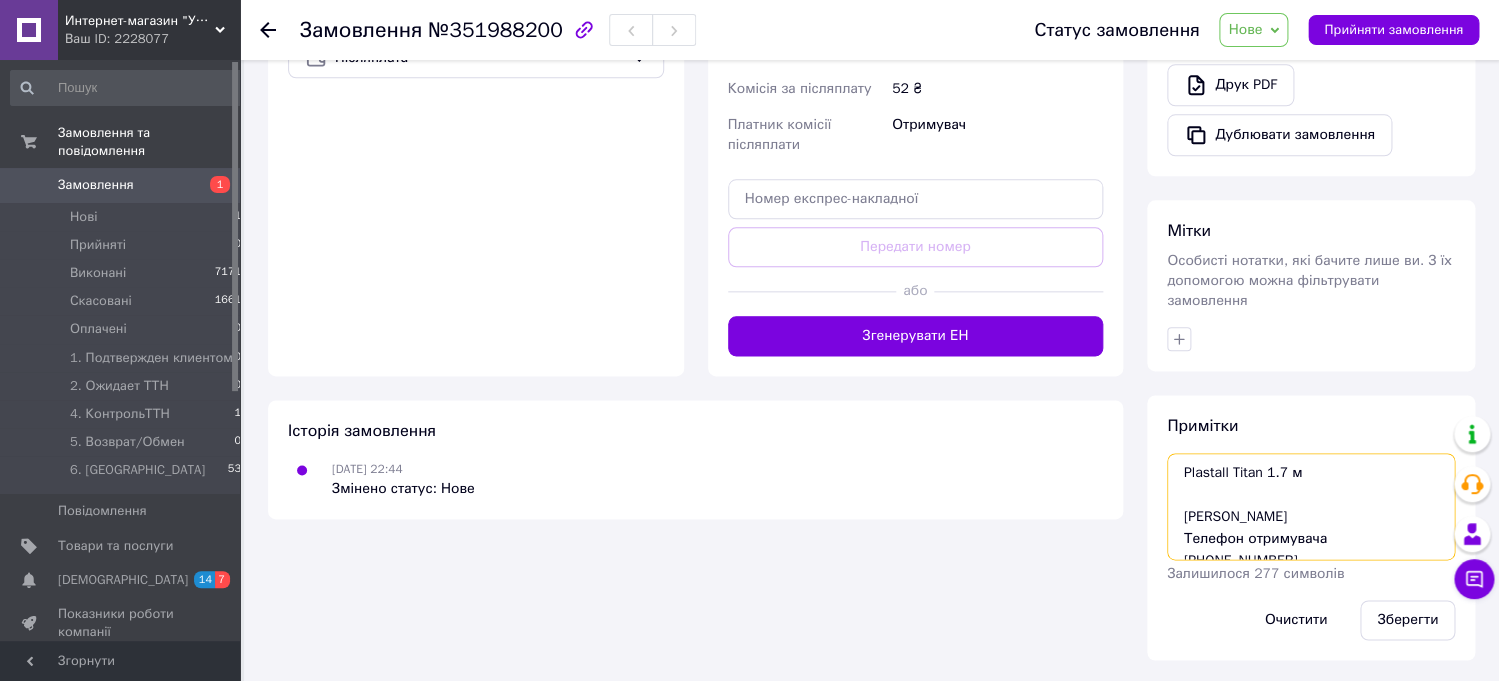 scroll, scrollTop: 55, scrollLeft: 0, axis: vertical 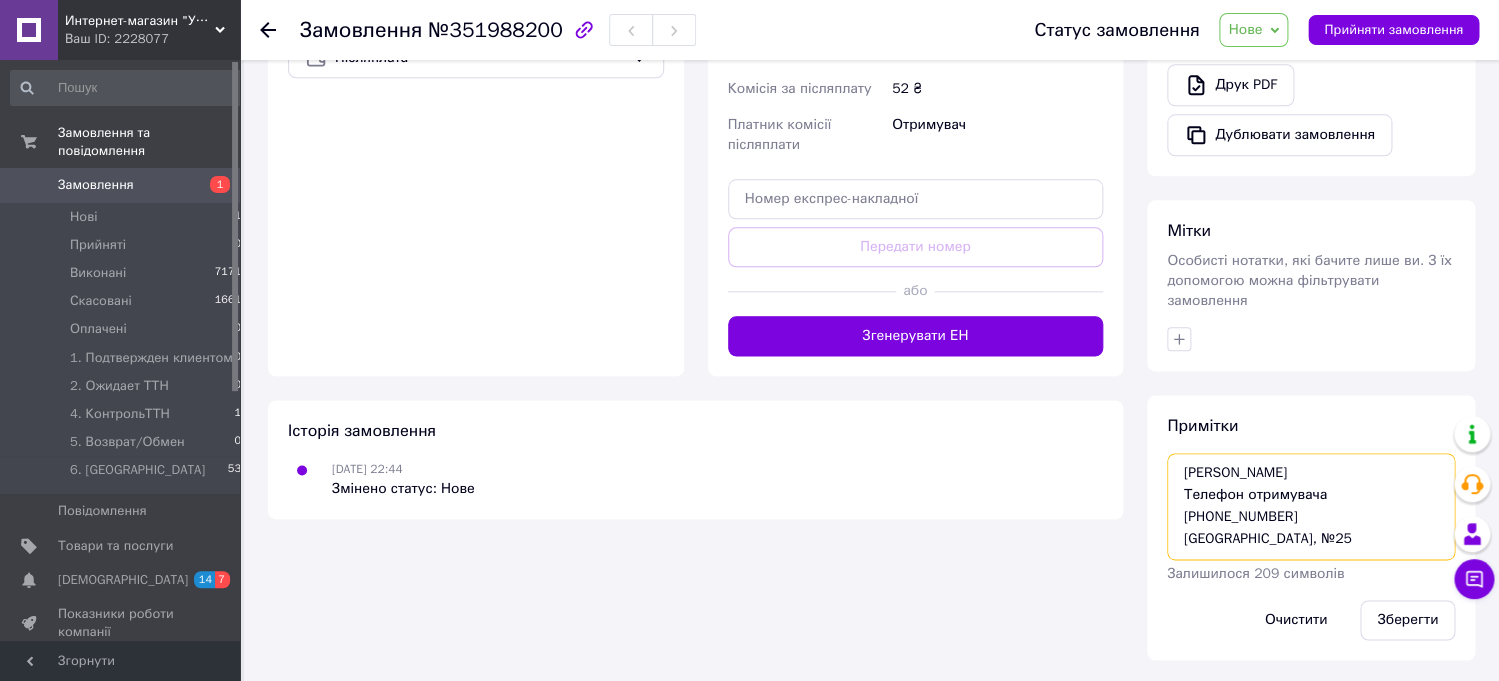 drag, startPoint x: 1349, startPoint y: 473, endPoint x: 1180, endPoint y: 474, distance: 169.00296 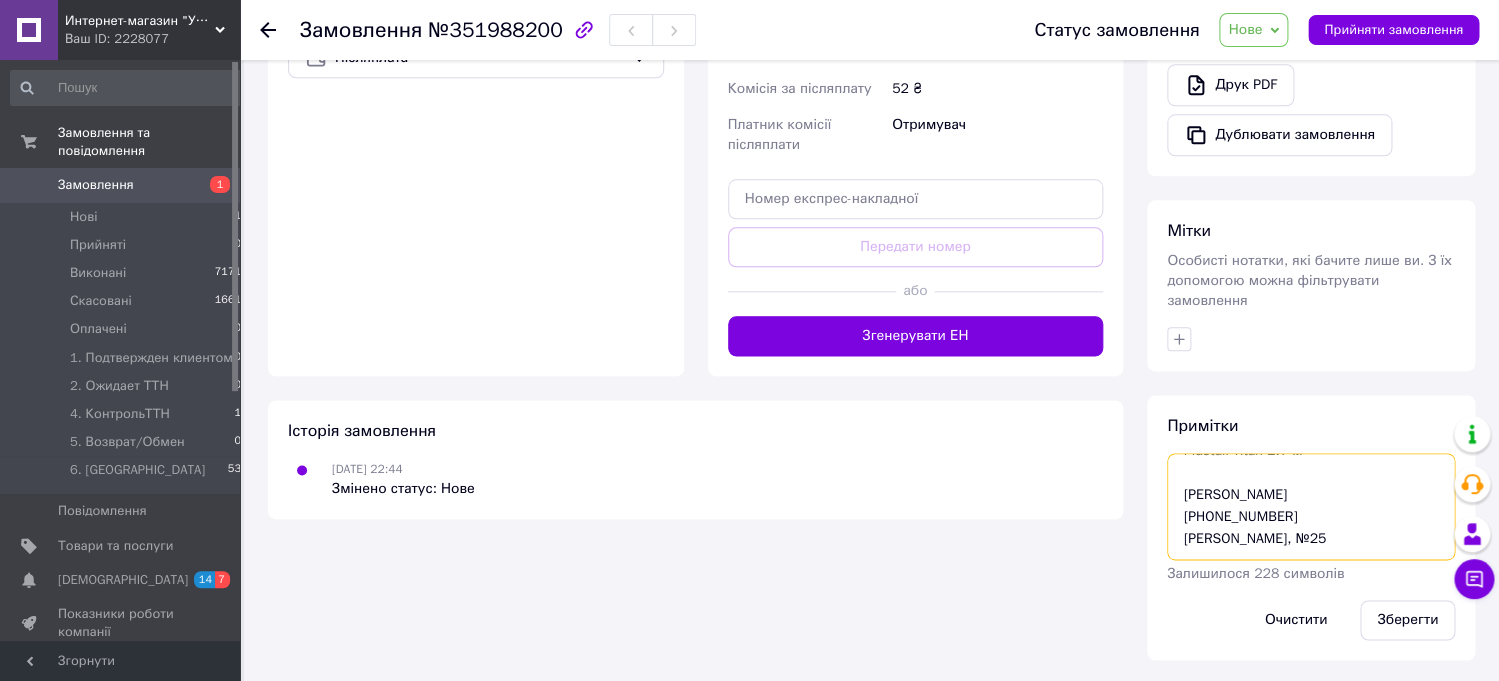 scroll, scrollTop: 0, scrollLeft: 0, axis: both 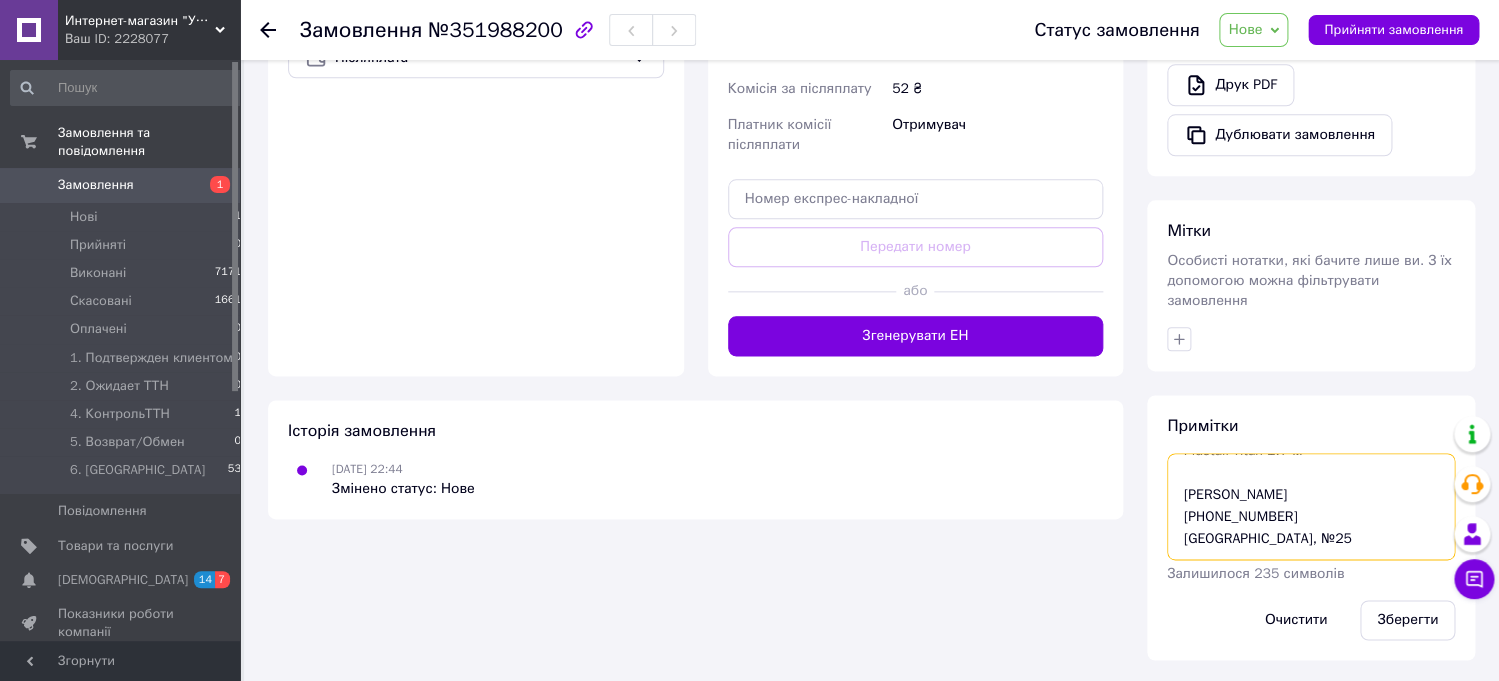 click on "Plastall Titan 1.7 м
Небесний Ігор
+380680465332
Тернопіль, №25" at bounding box center (1311, 506) 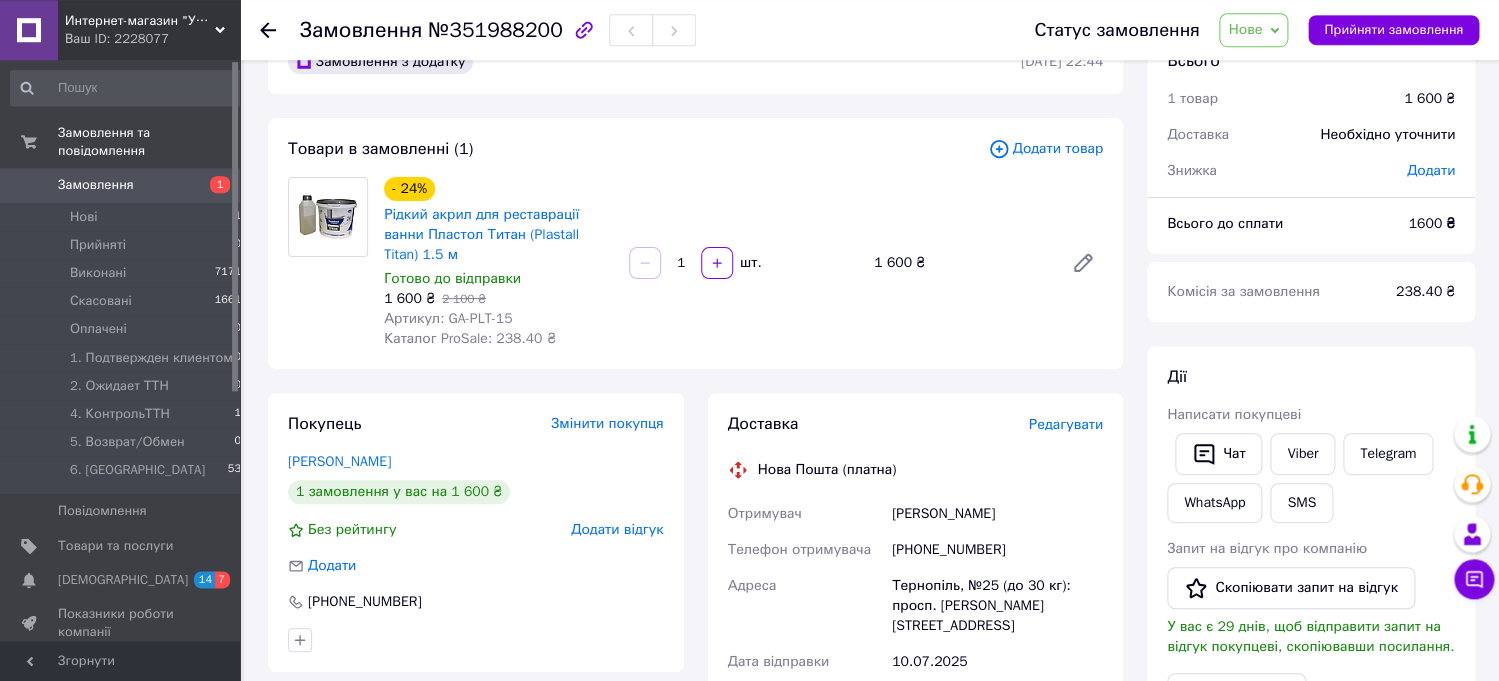 scroll, scrollTop: 0, scrollLeft: 0, axis: both 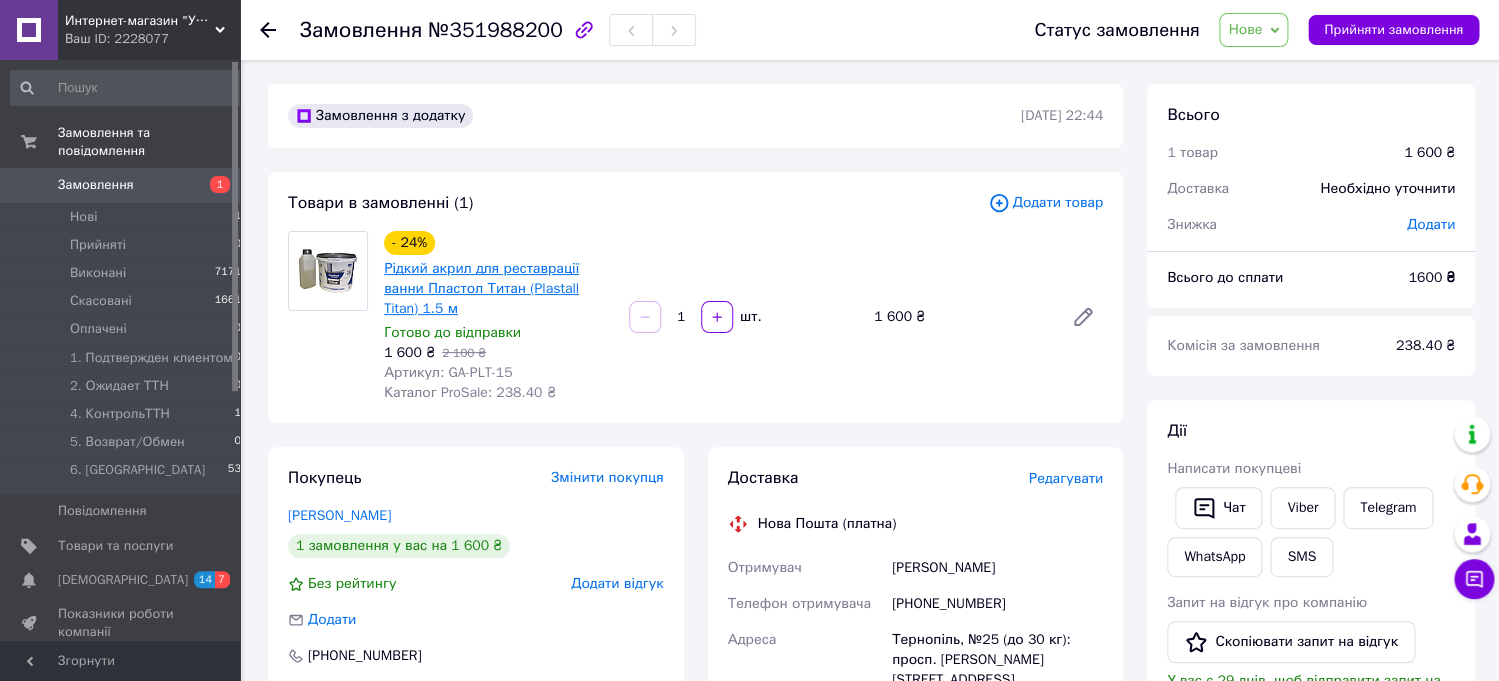 click on "Рідкий акрил для реставрації ванни Пластол Титан (Plastall Titan) 1.5 м" at bounding box center (481, 288) 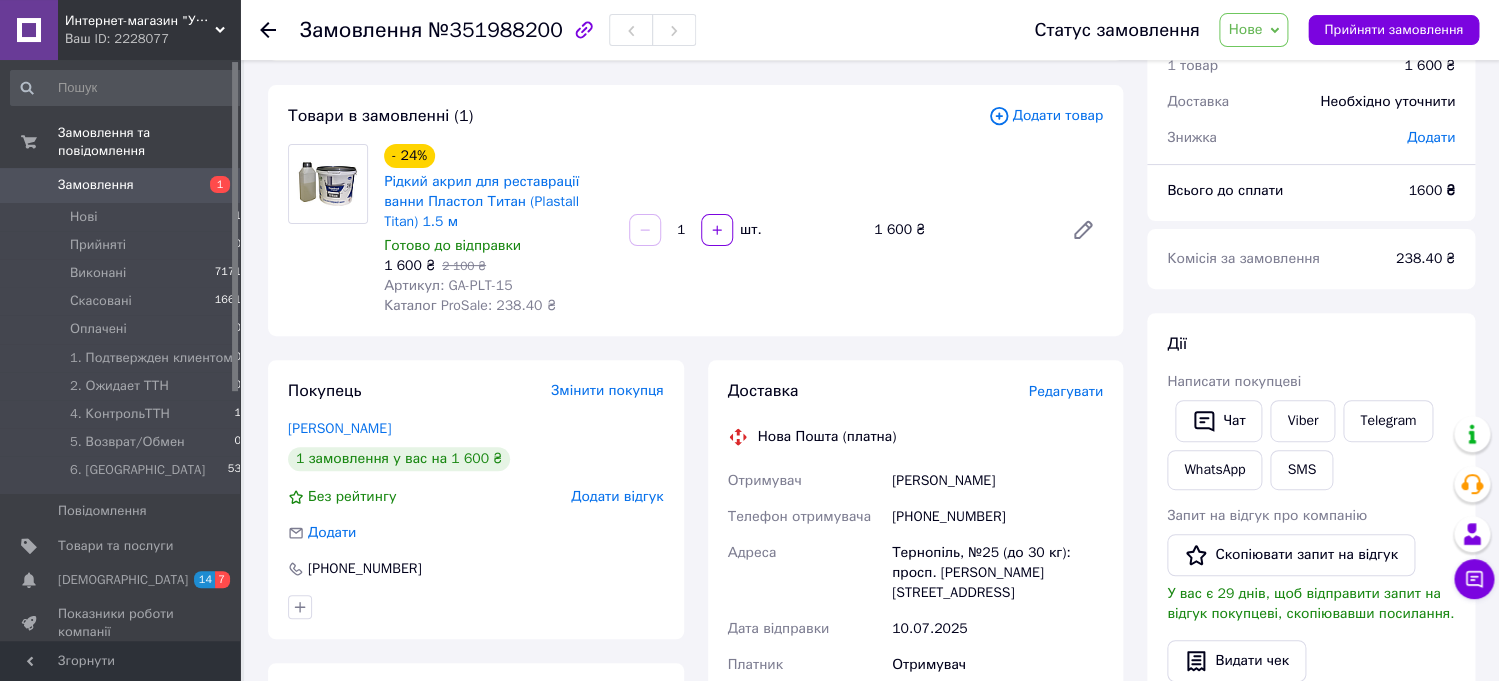 scroll, scrollTop: 97, scrollLeft: 0, axis: vertical 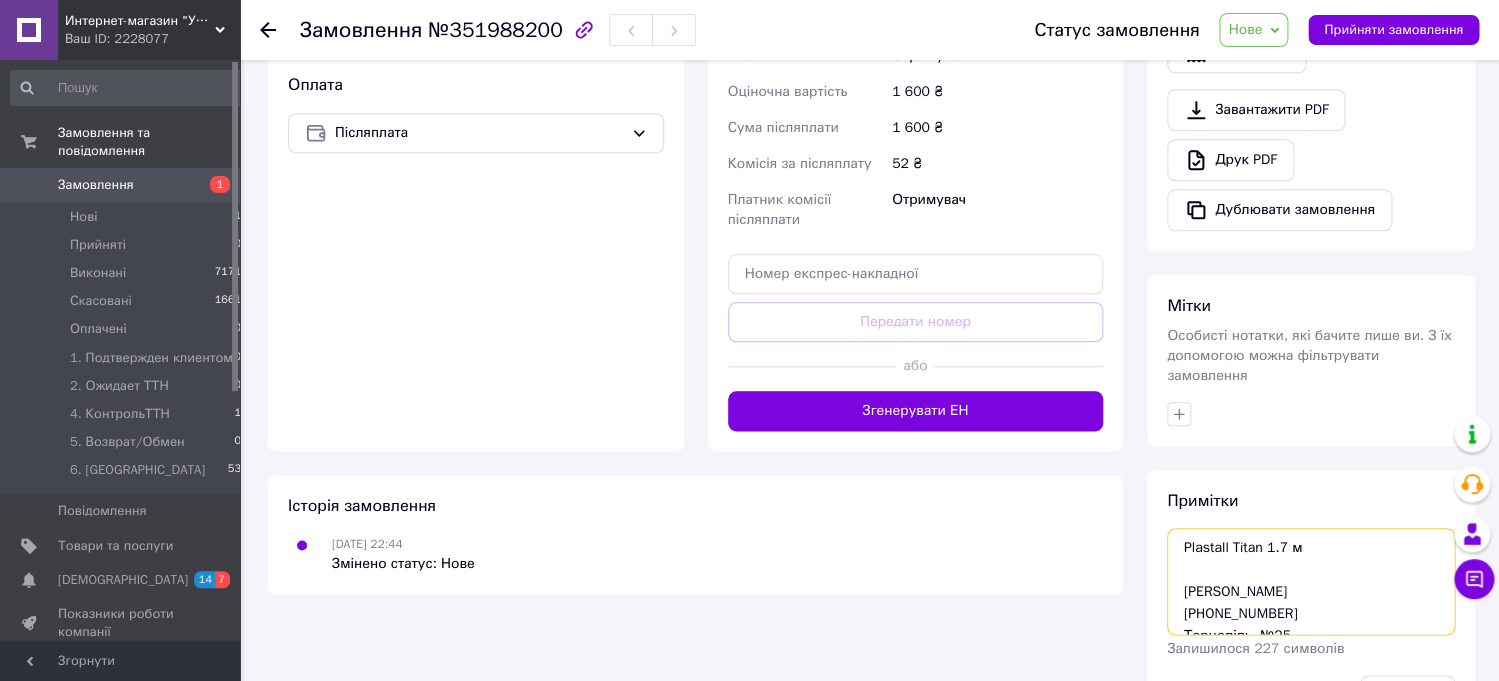 click on "Plastall Titan 1.7 м
Небесний Ігор
+380680465332
Тернопіль, №25
Наложка" at bounding box center [1311, 581] 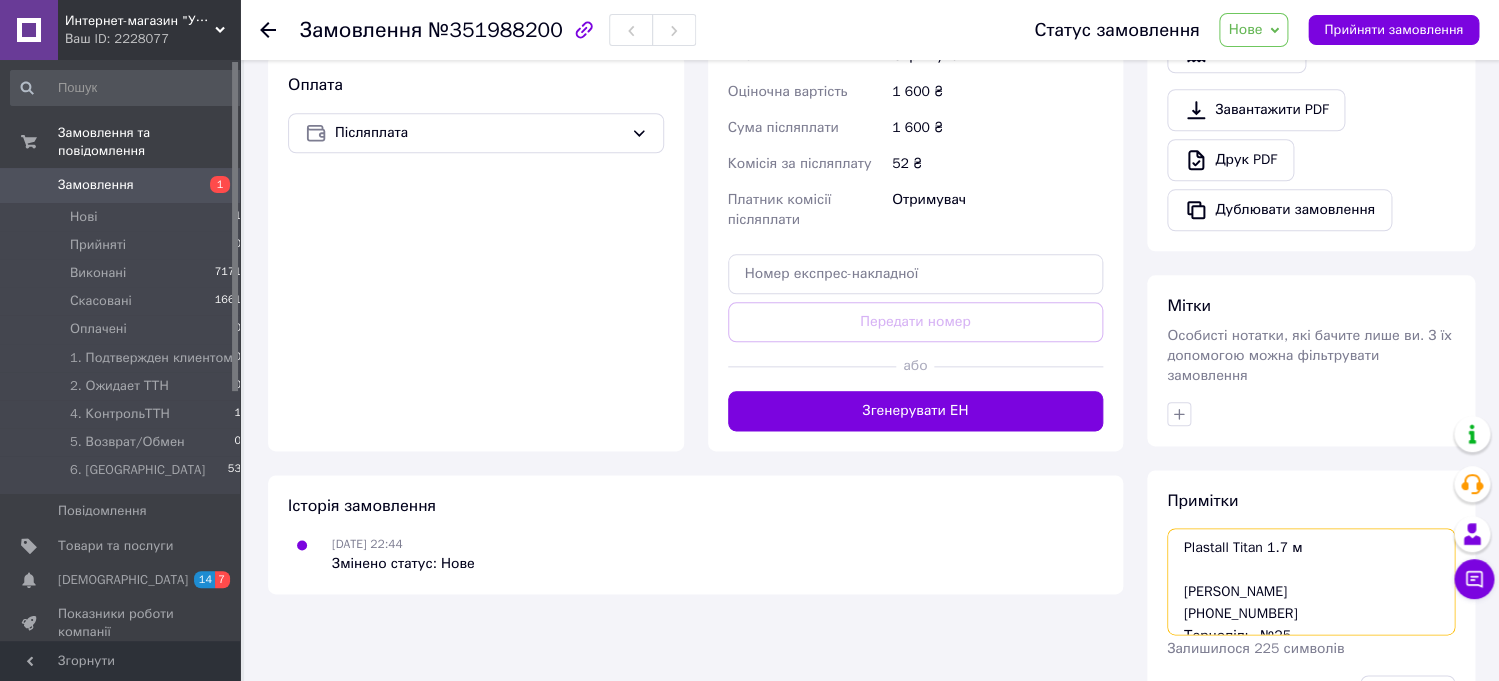 click on "Plastall Titan 1.7 м
Небесний Ігор
+380680465332
Тернопіль, №25
Наложка" at bounding box center (1311, 581) 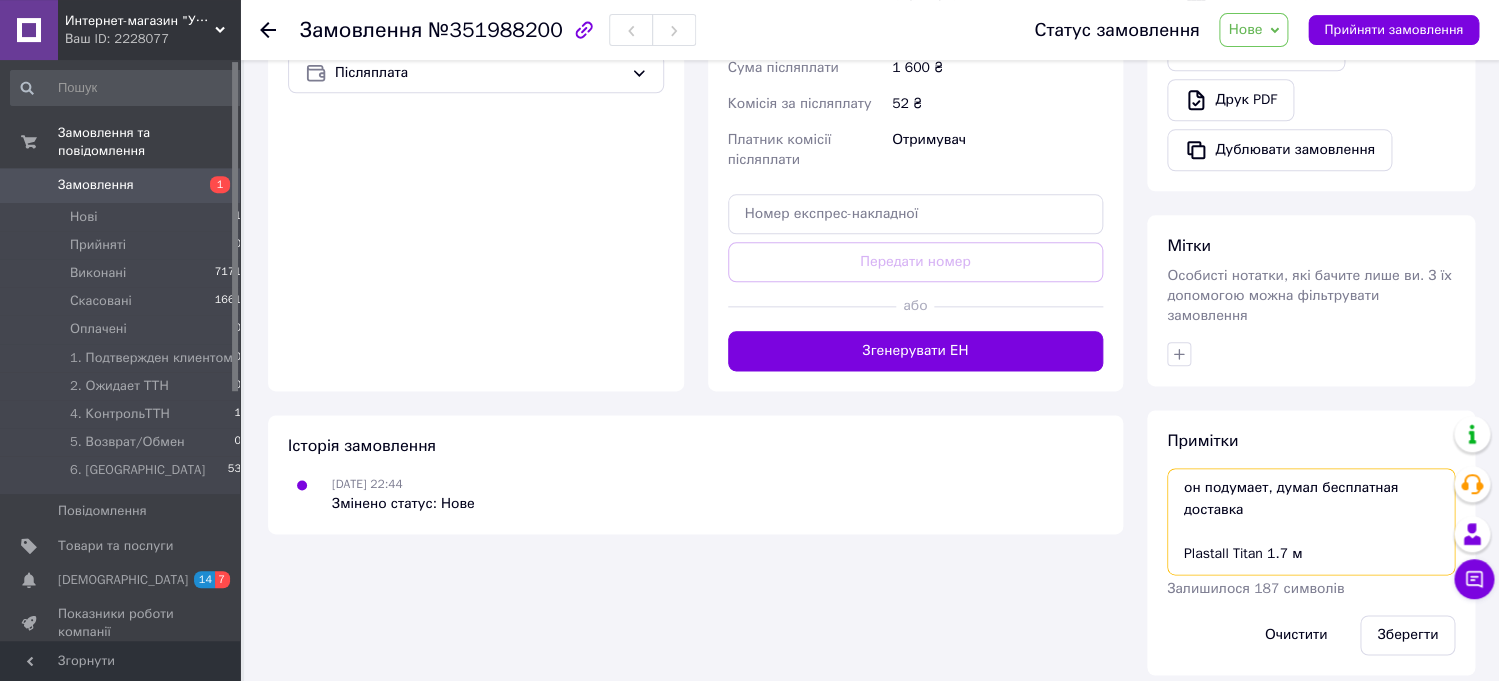 scroll, scrollTop: 771, scrollLeft: 0, axis: vertical 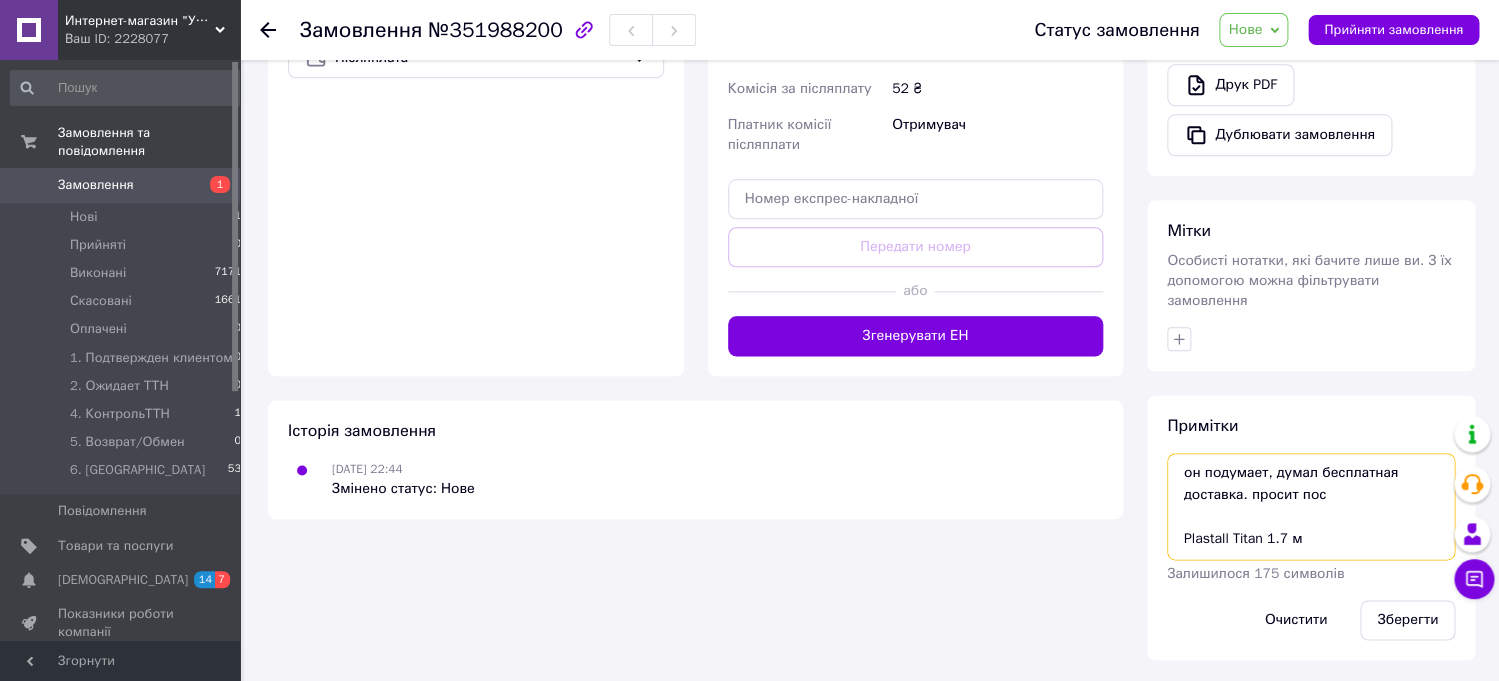 click on "он подумает, думал бесплатная доставка. просит пос
Plastall Titan 1.7 м
Небесний Ігор
+380680465332
Тернопіль, №25
Наложка" at bounding box center (1311, 506) 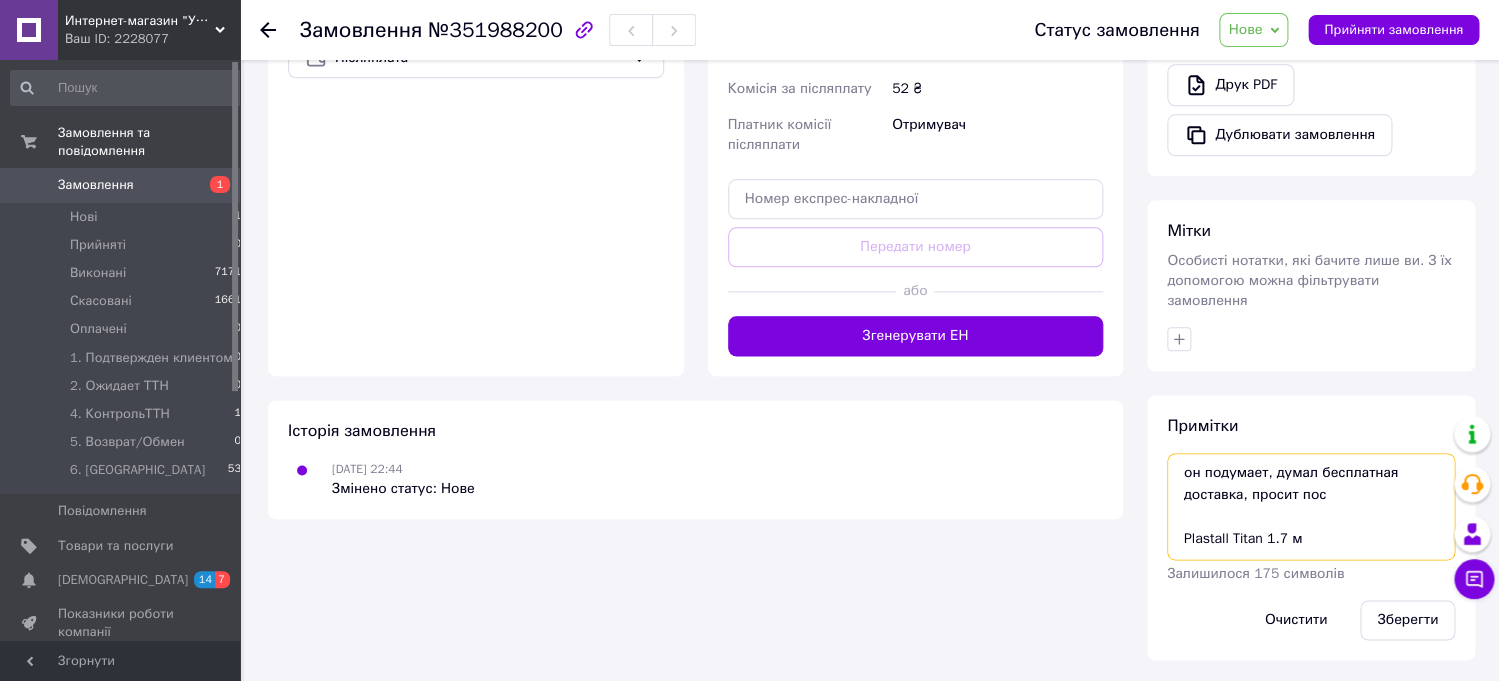 click on "он подумает, думал бесплатная доставка, просит пос
Plastall Titan 1.7 м
Небесний Ігор
+380680465332
Тернопіль, №25
Наложка" at bounding box center [1311, 506] 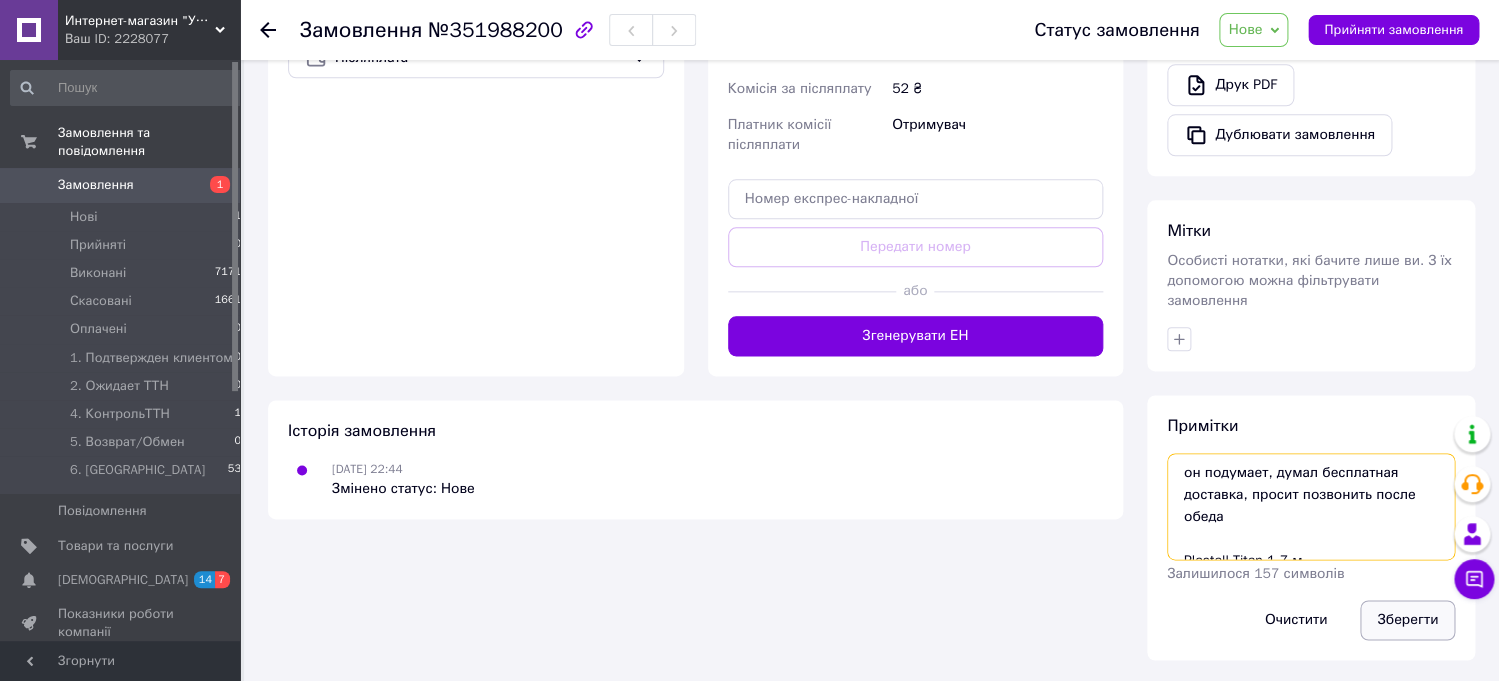 type on "он подумает, думал бесплатная доставка, просит позвонить после обеда
Plastall Titan 1.7 м
Небесний Ігор
+380680465332
Тернопіль, №25
Наложка" 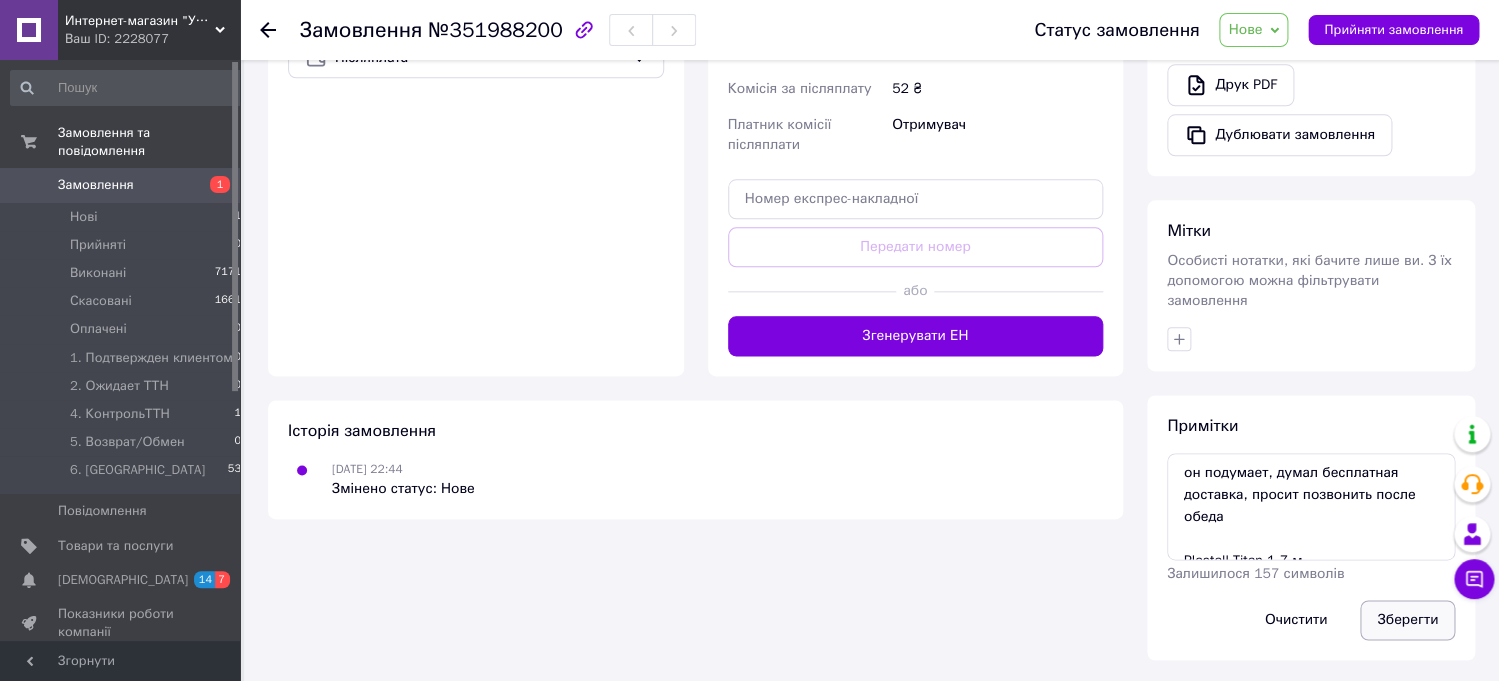click on "Зберегти" at bounding box center [1407, 620] 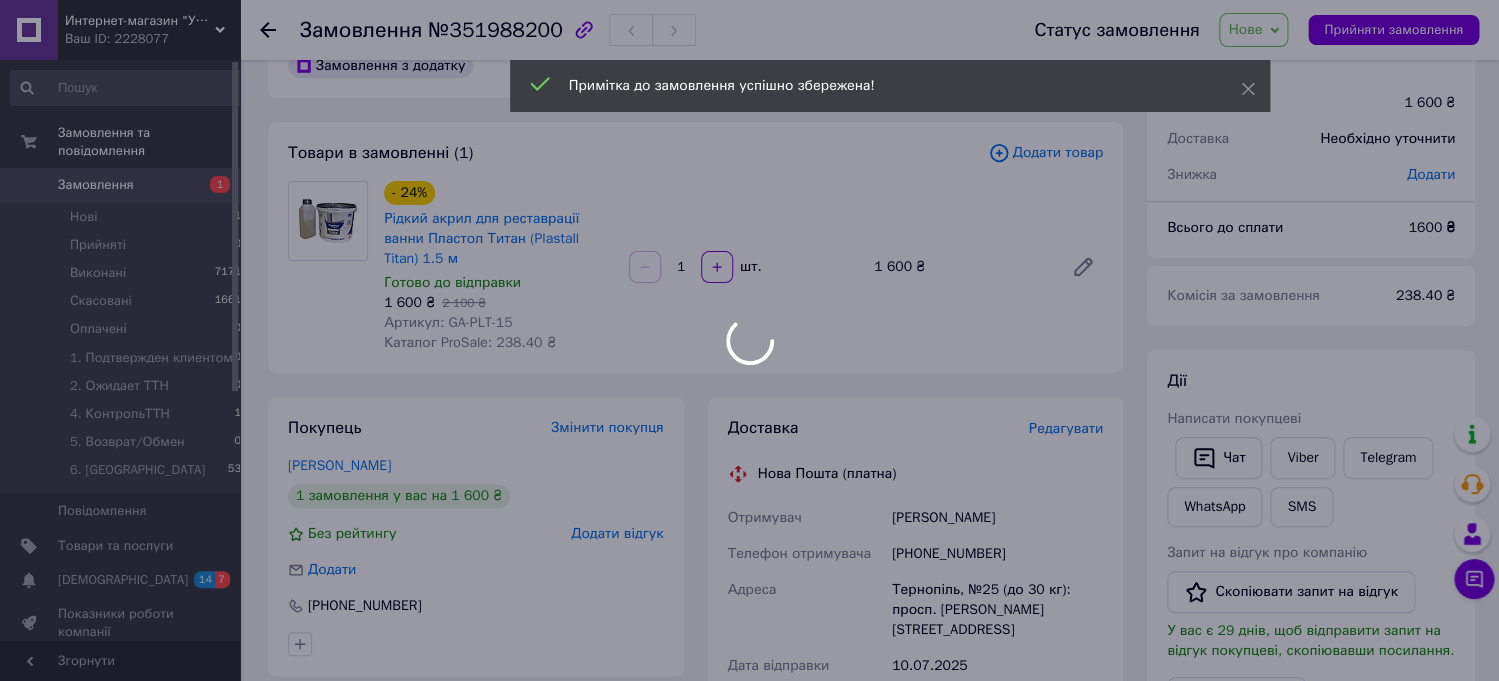 scroll, scrollTop: 0, scrollLeft: 0, axis: both 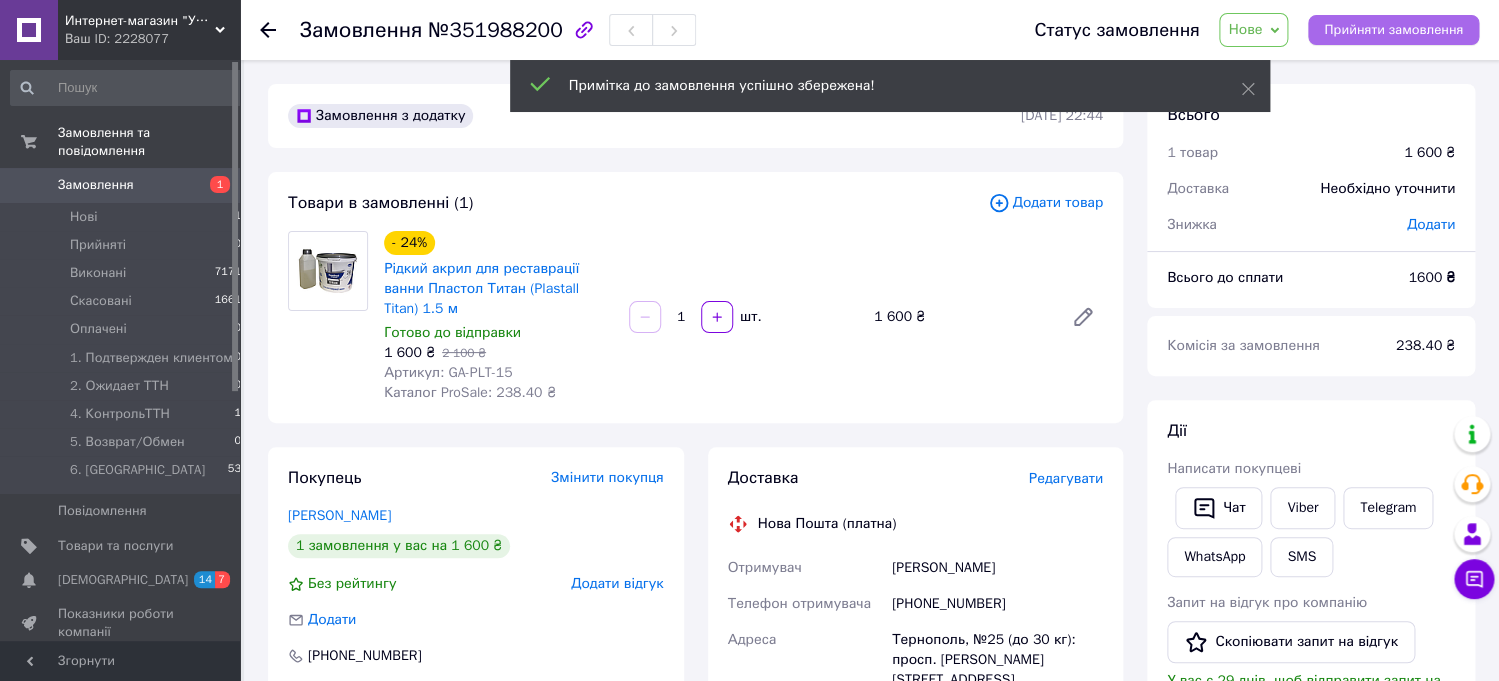 click on "Прийняти замовлення" at bounding box center (1393, 30) 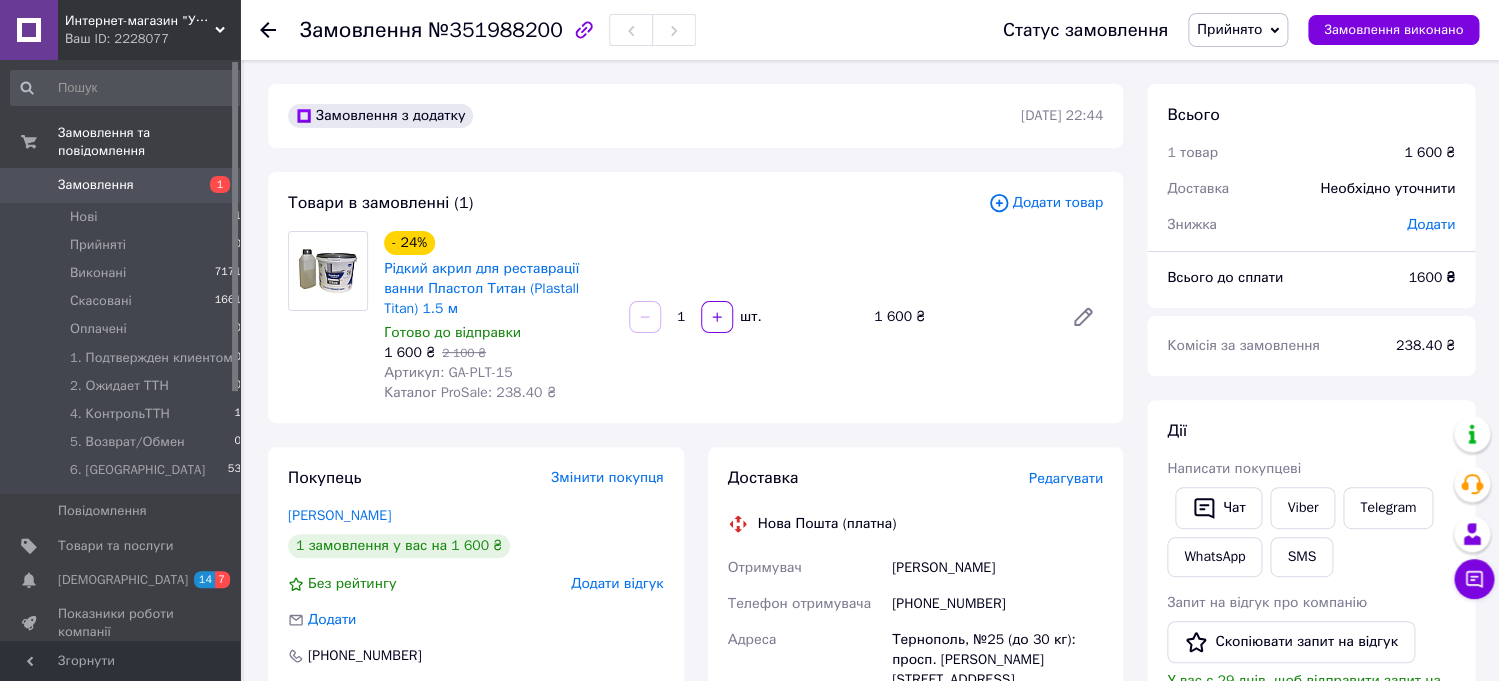 click on "Замовлення" at bounding box center (121, 185) 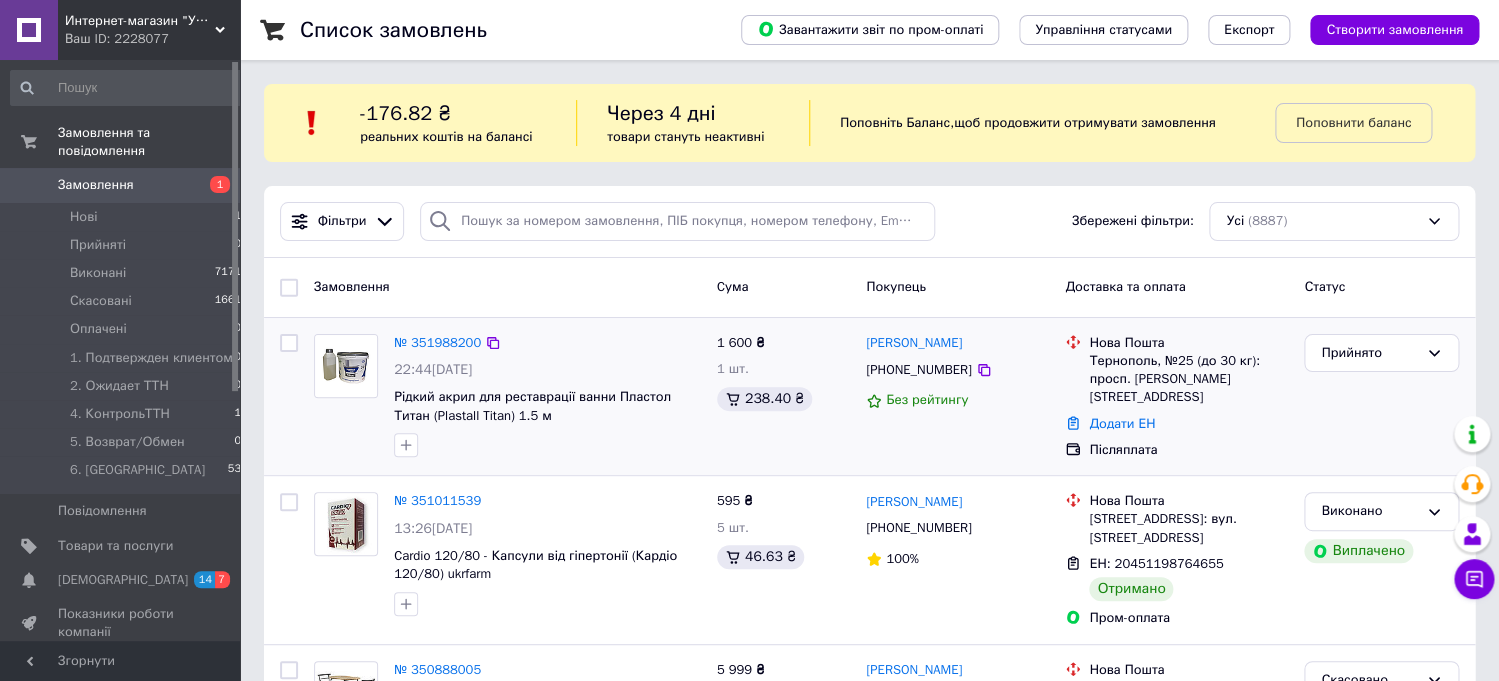 drag, startPoint x: 338, startPoint y: 436, endPoint x: 329, endPoint y: 412, distance: 25.632011 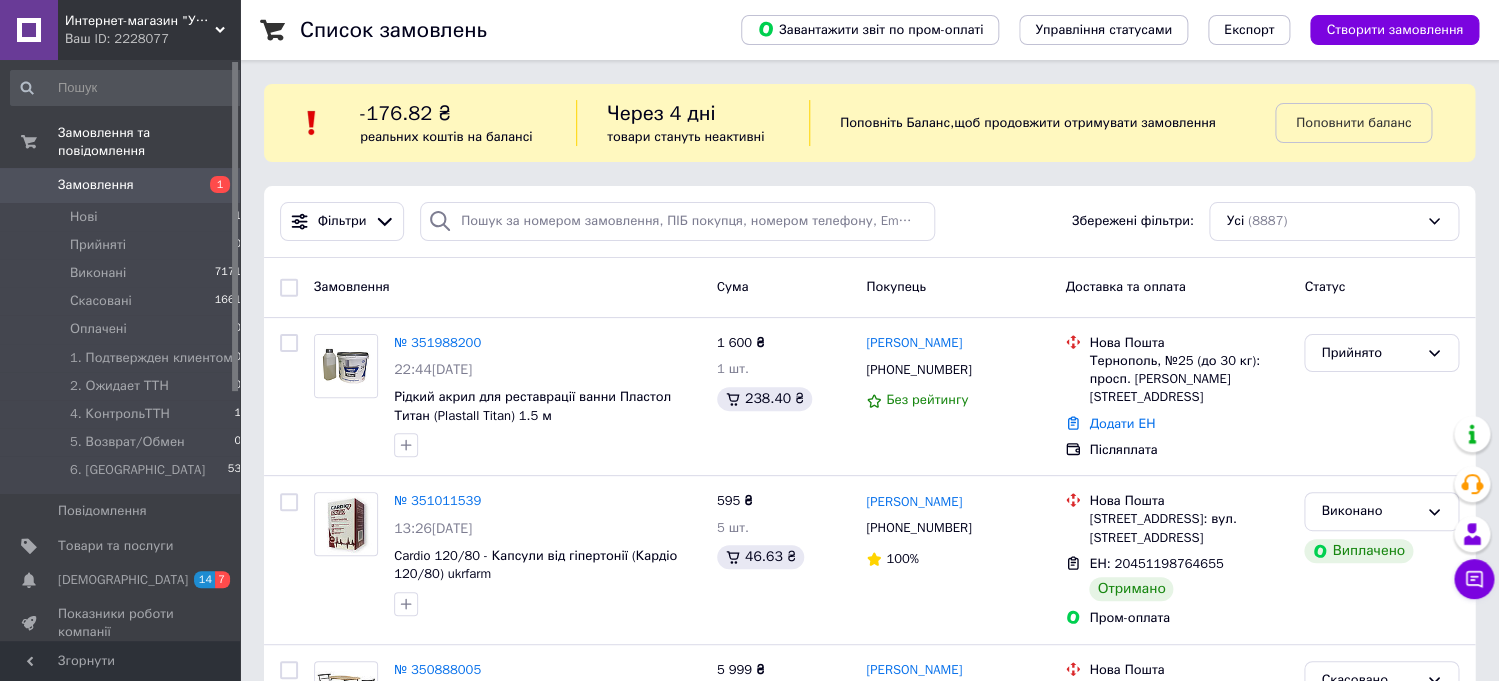 click on "Замовлення" at bounding box center (96, 185) 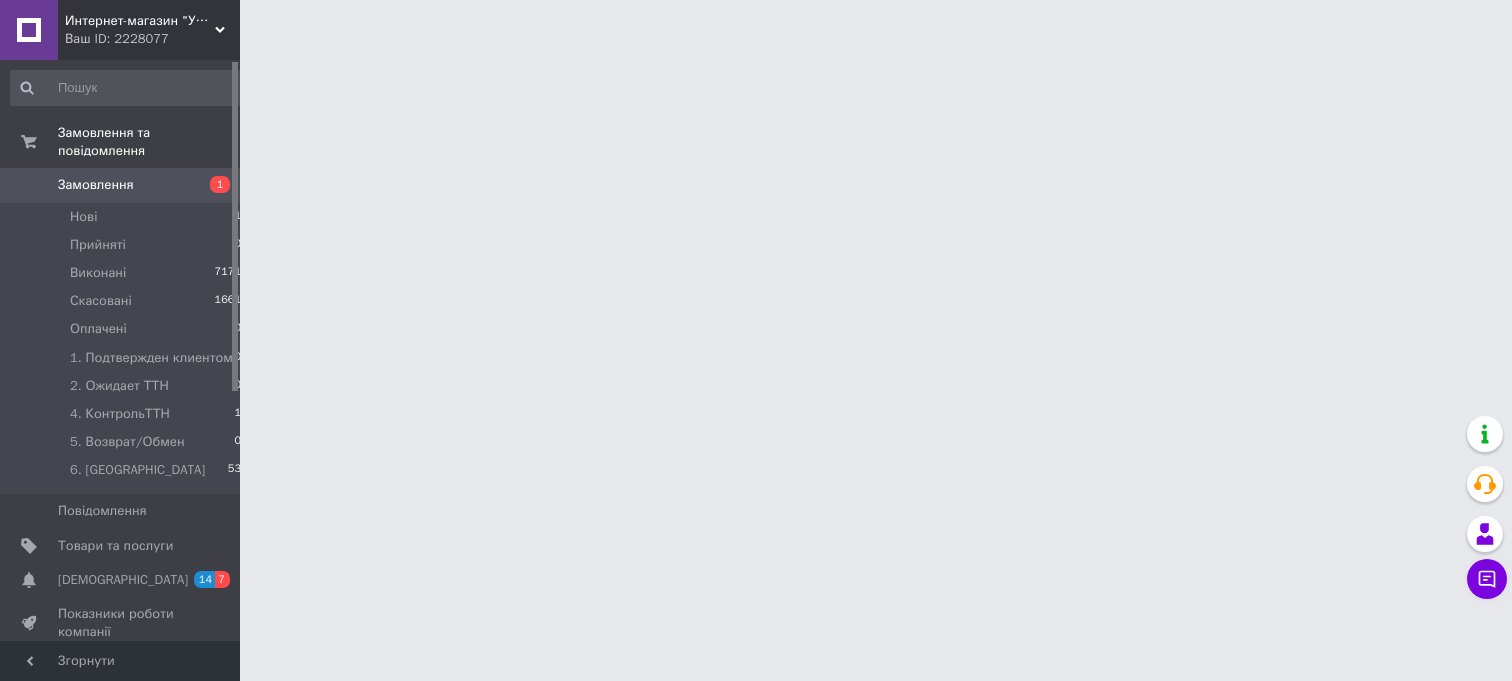 click on "Ваш ID: 2228077" at bounding box center [152, 39] 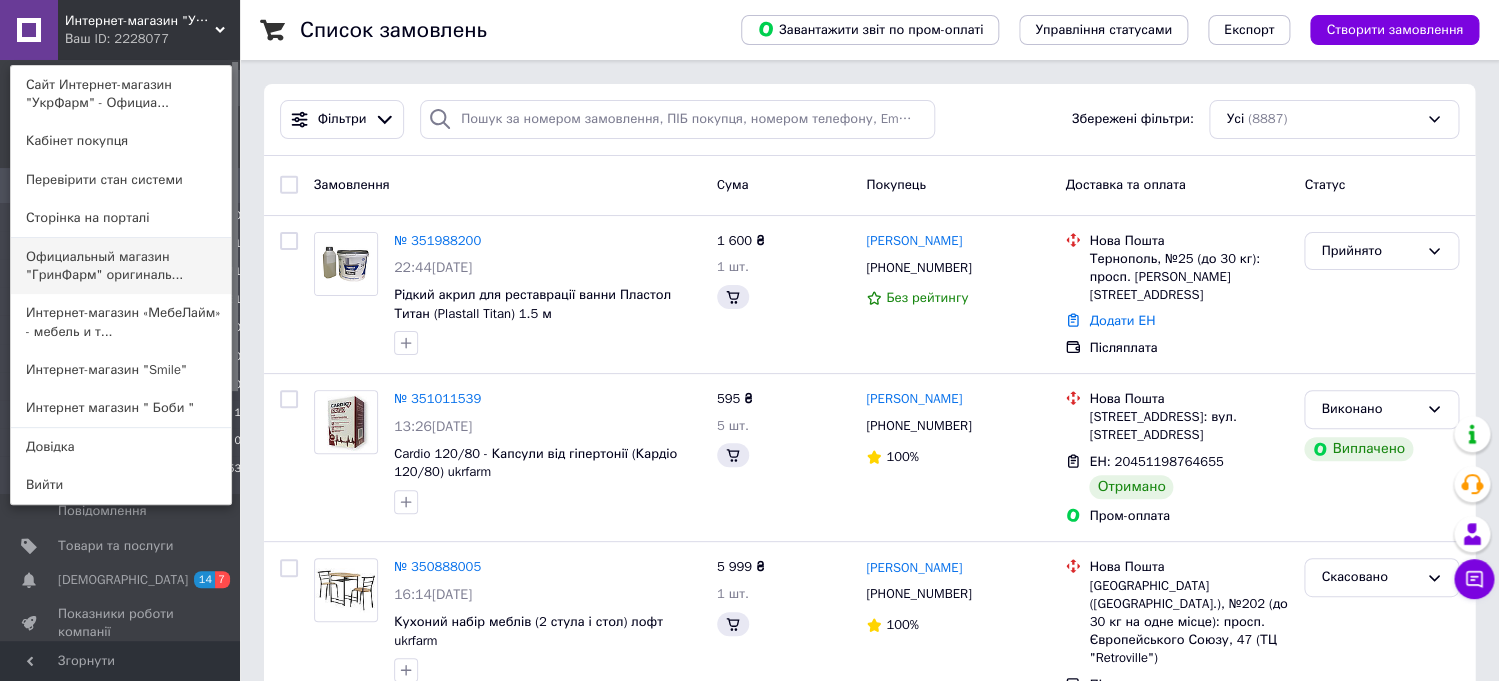 click on "Официальный магазин "ГринФарм" оригиналь..." at bounding box center (121, 266) 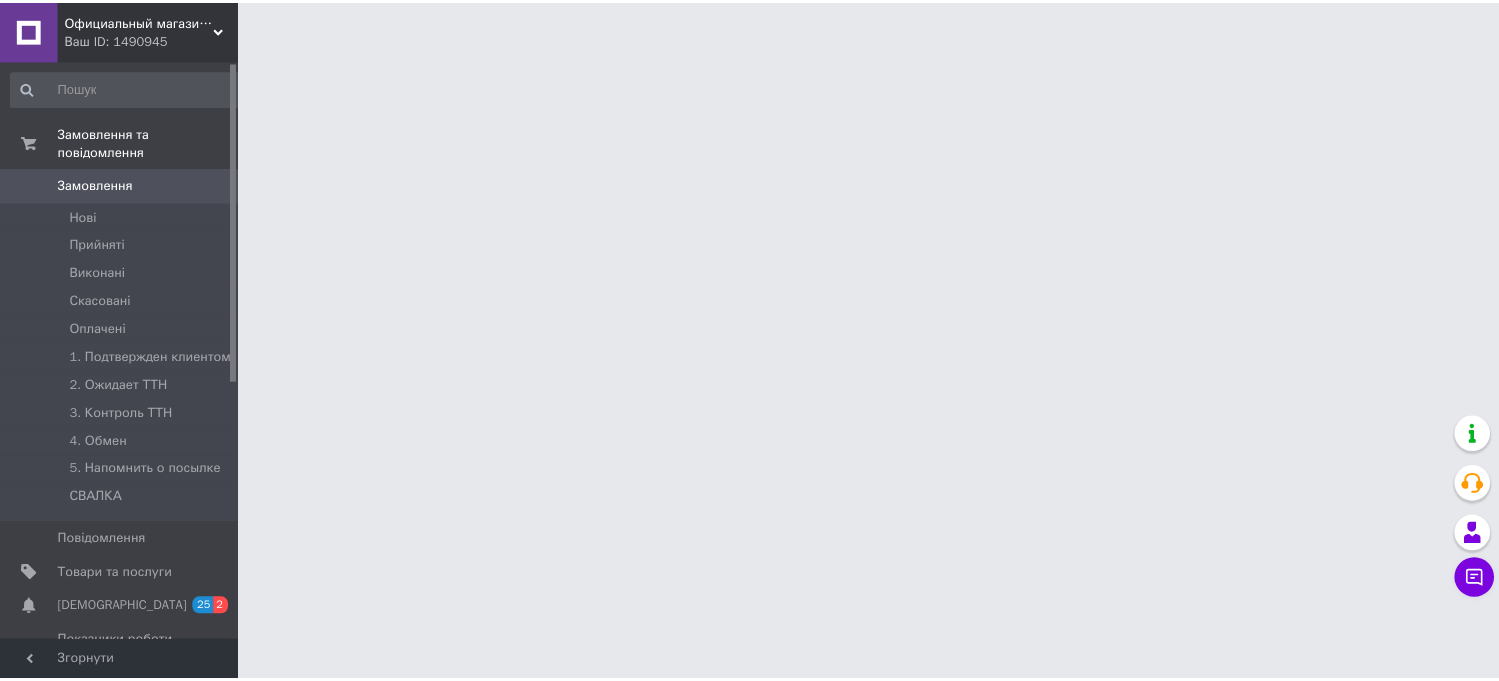 scroll, scrollTop: 0, scrollLeft: 0, axis: both 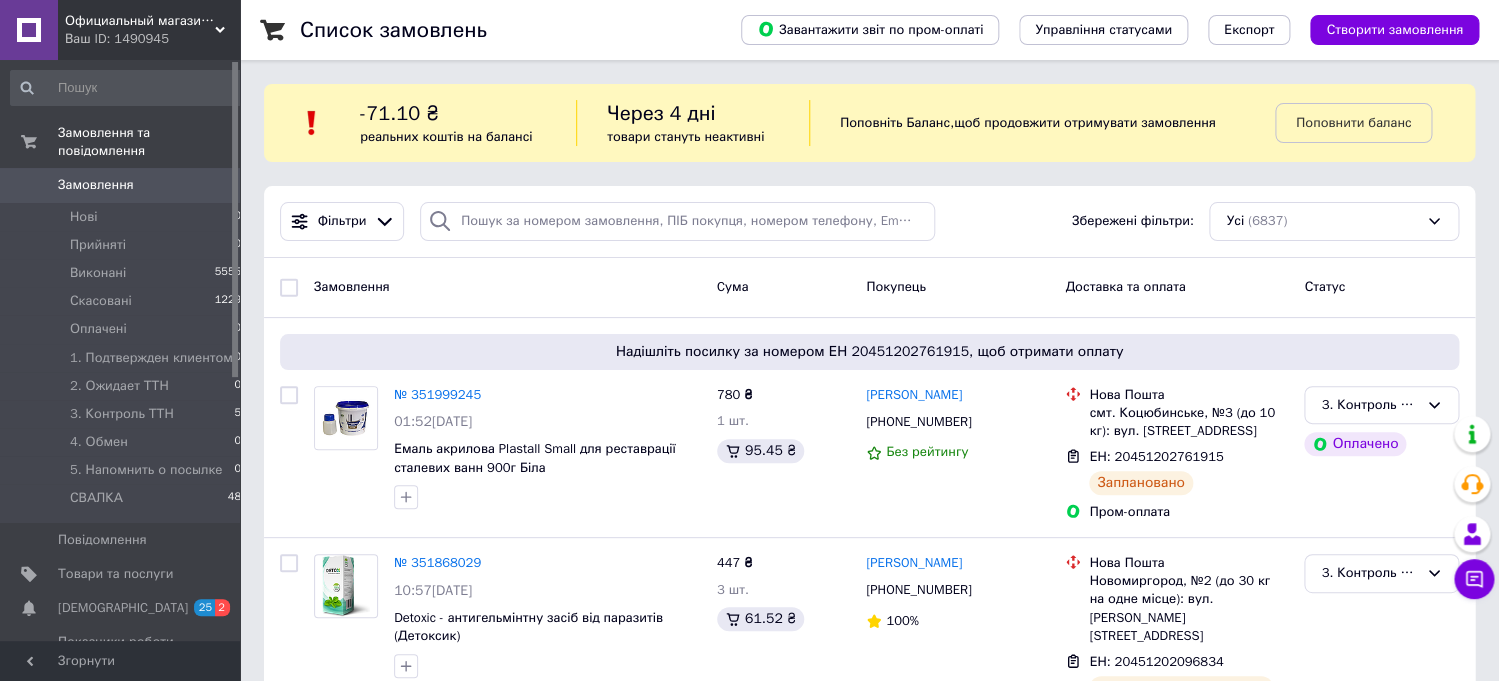click on "Ваш ID: 1490945" at bounding box center [152, 39] 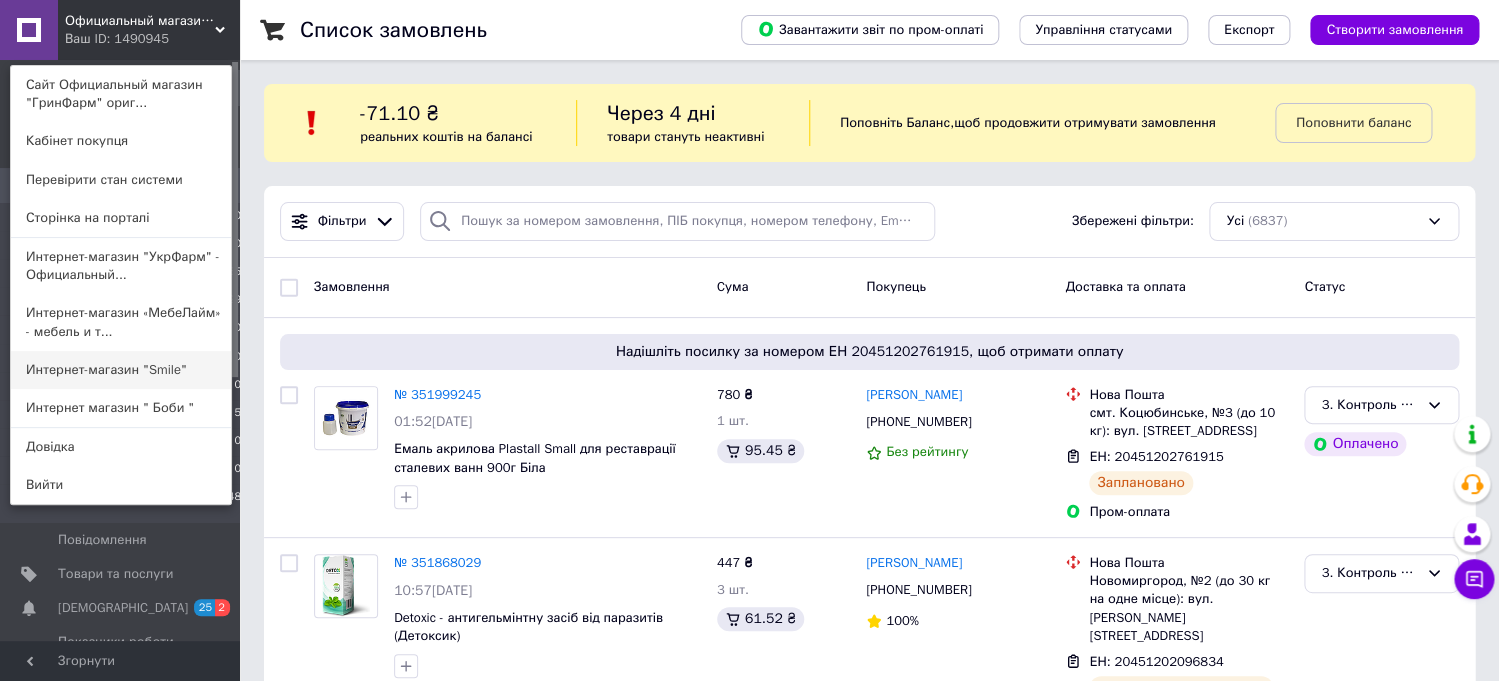 click on "Интернет-магазин "Smile"" at bounding box center [121, 370] 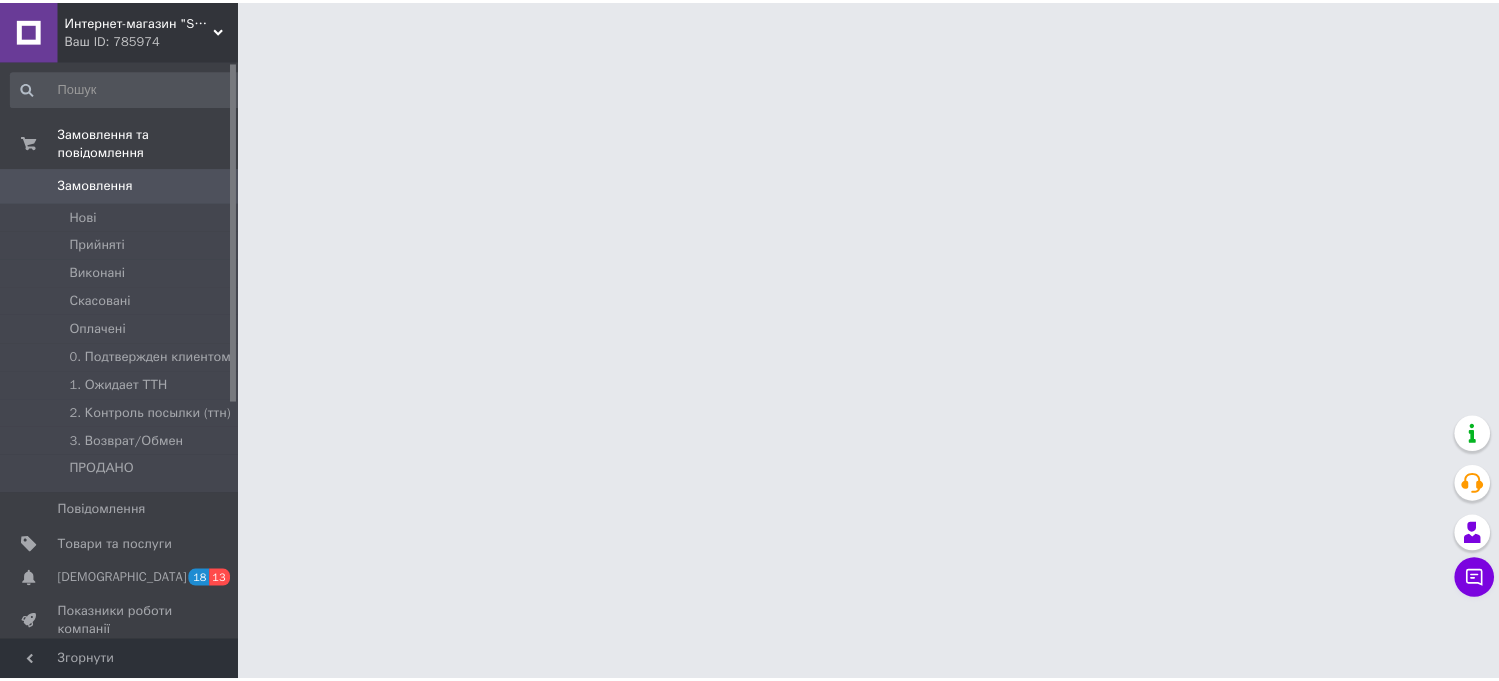 scroll, scrollTop: 0, scrollLeft: 0, axis: both 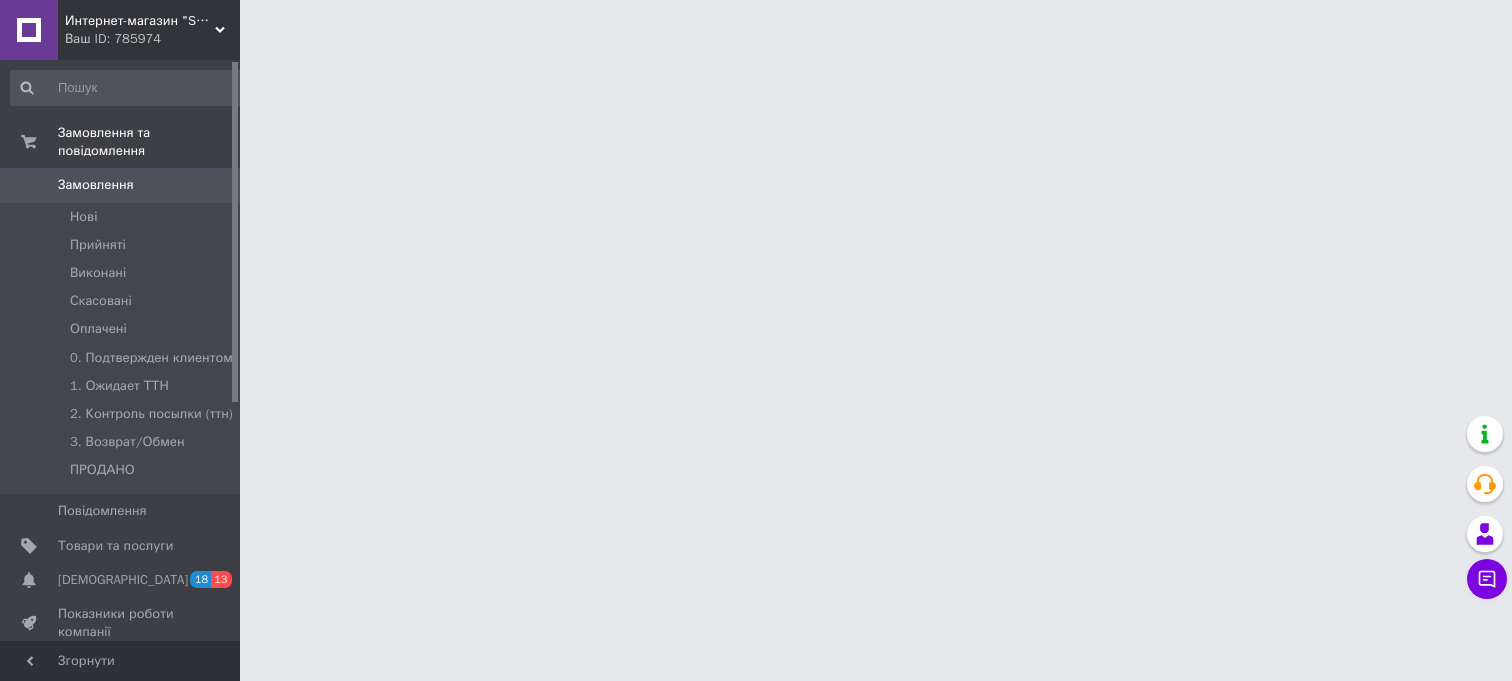 click on "Интернет-магазин "Smile" Ваш ID: 785974" at bounding box center (149, 30) 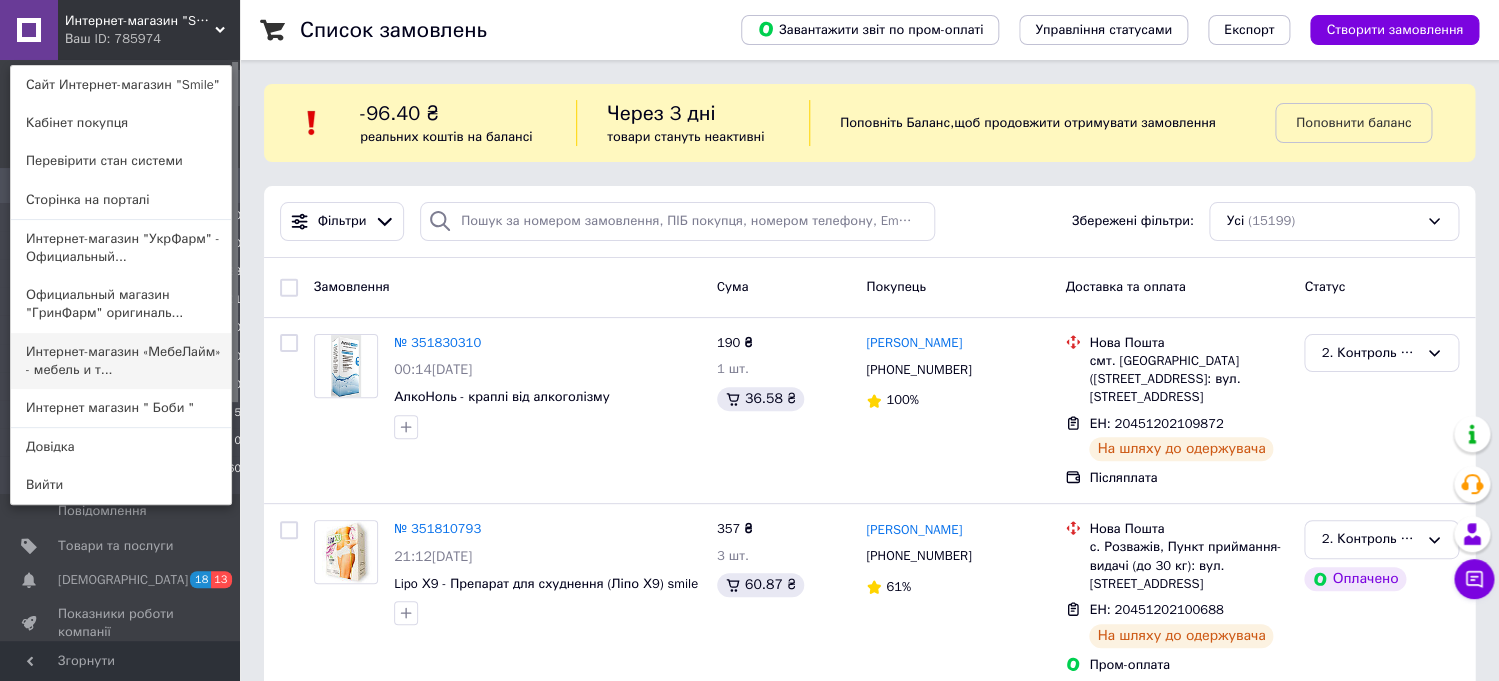 click on "Интернет-магазин «МебеЛайм» - мебель и т..." at bounding box center [121, 361] 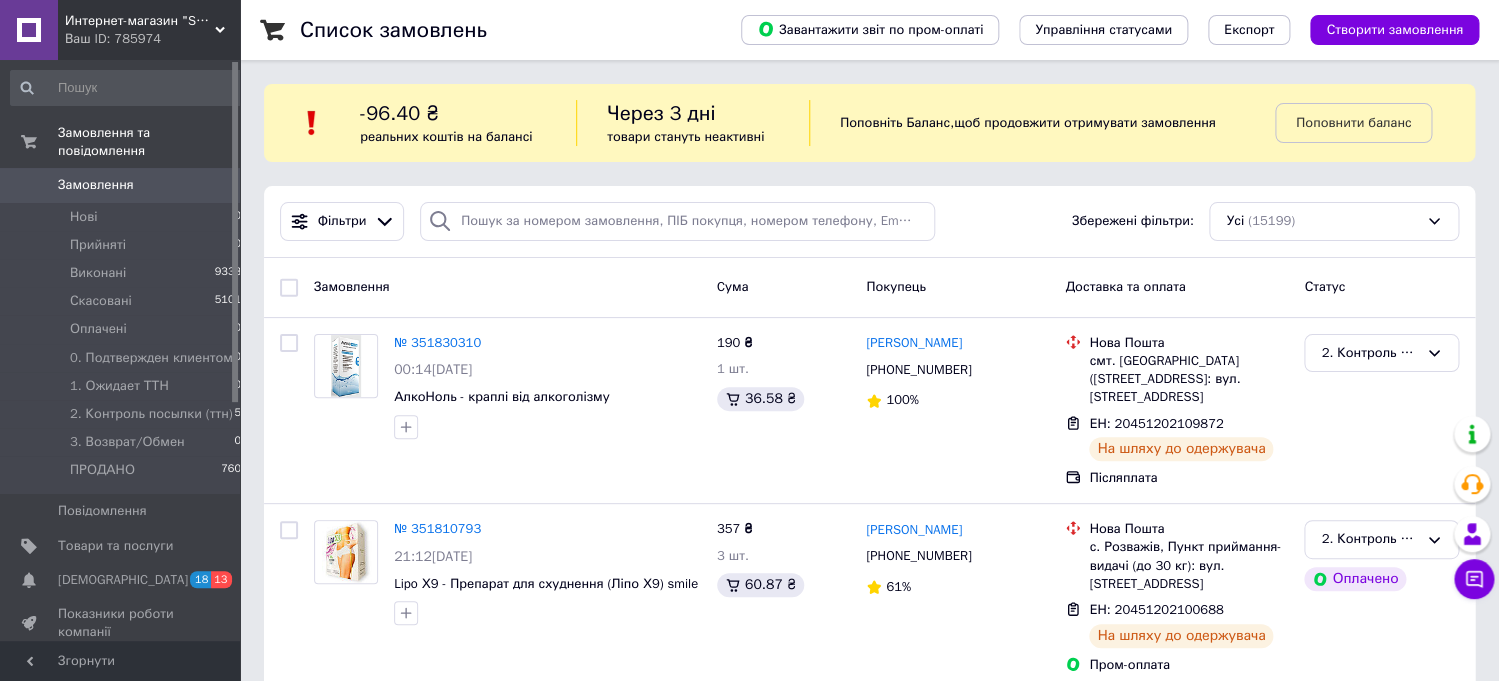 click on "Ваш ID: 785974" at bounding box center [152, 39] 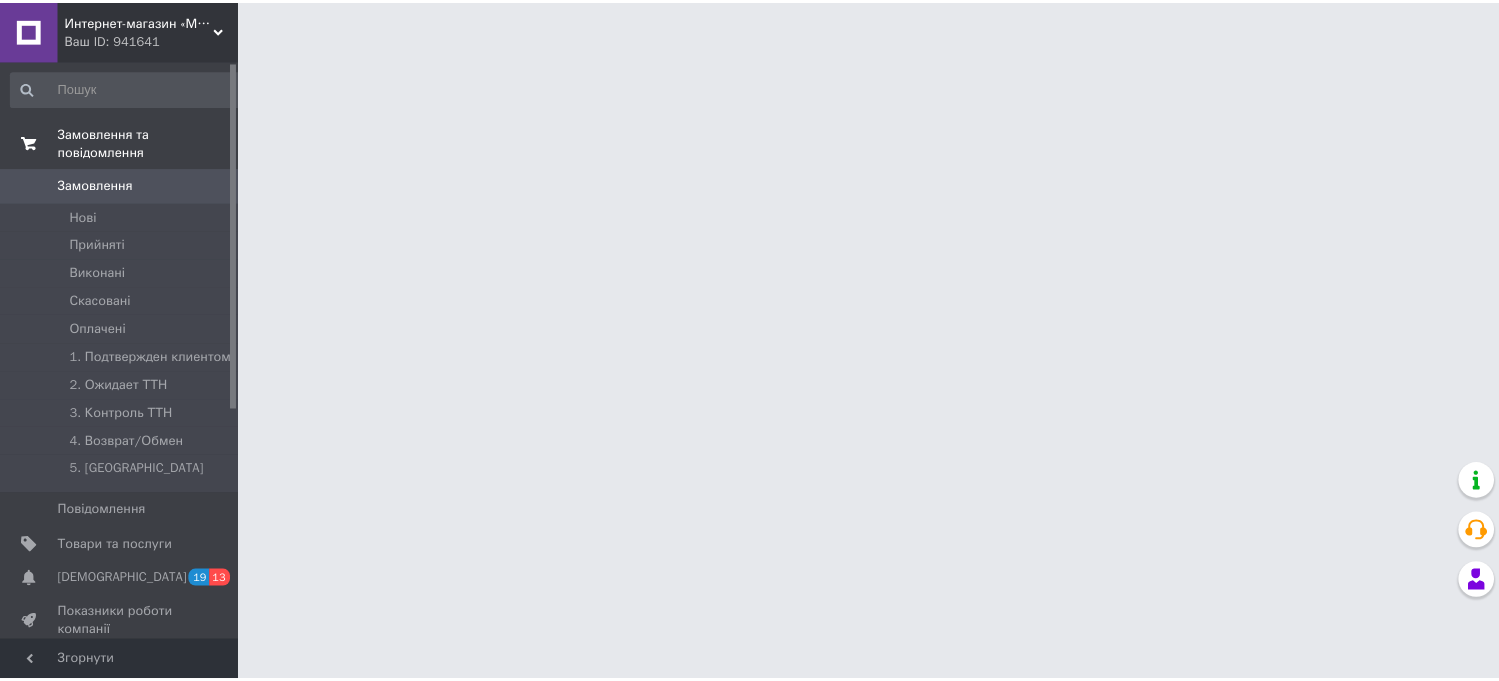 scroll, scrollTop: 0, scrollLeft: 0, axis: both 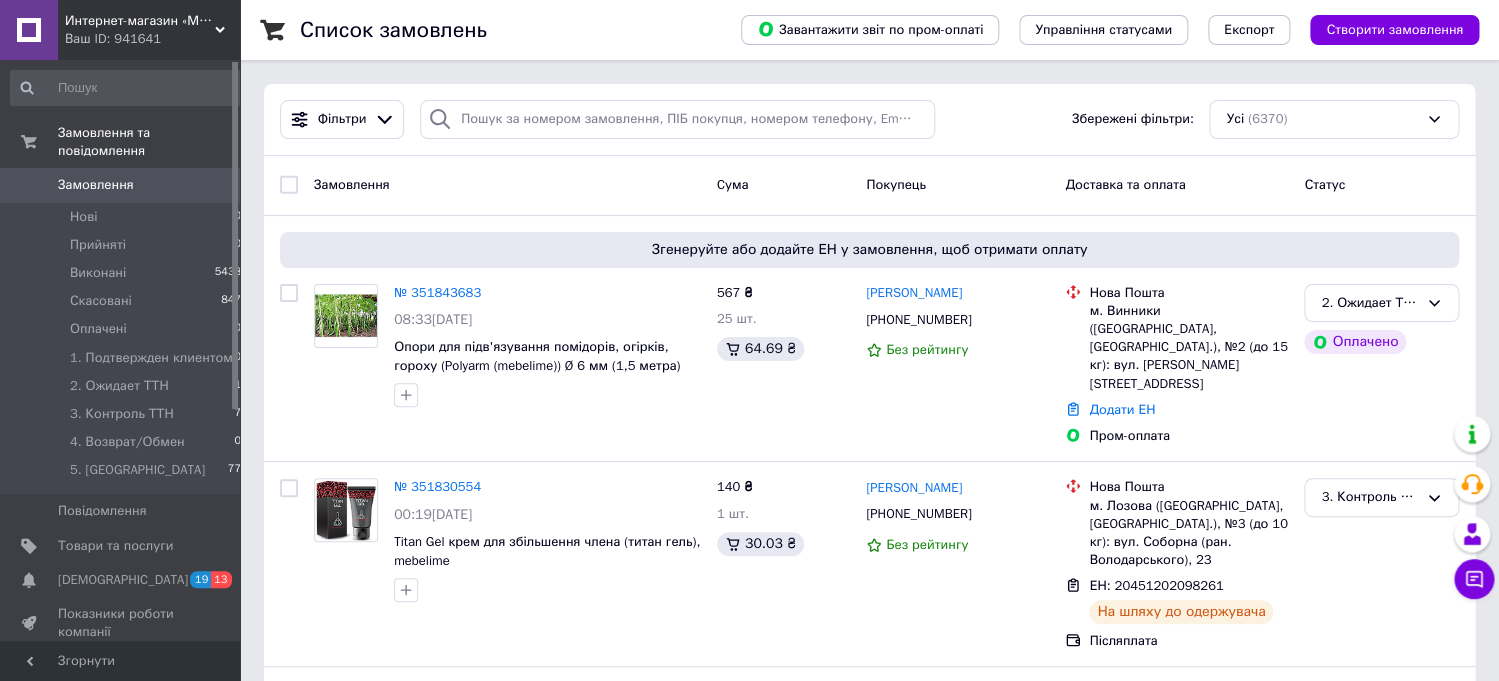 click on "Ваш ID: 941641" at bounding box center [152, 39] 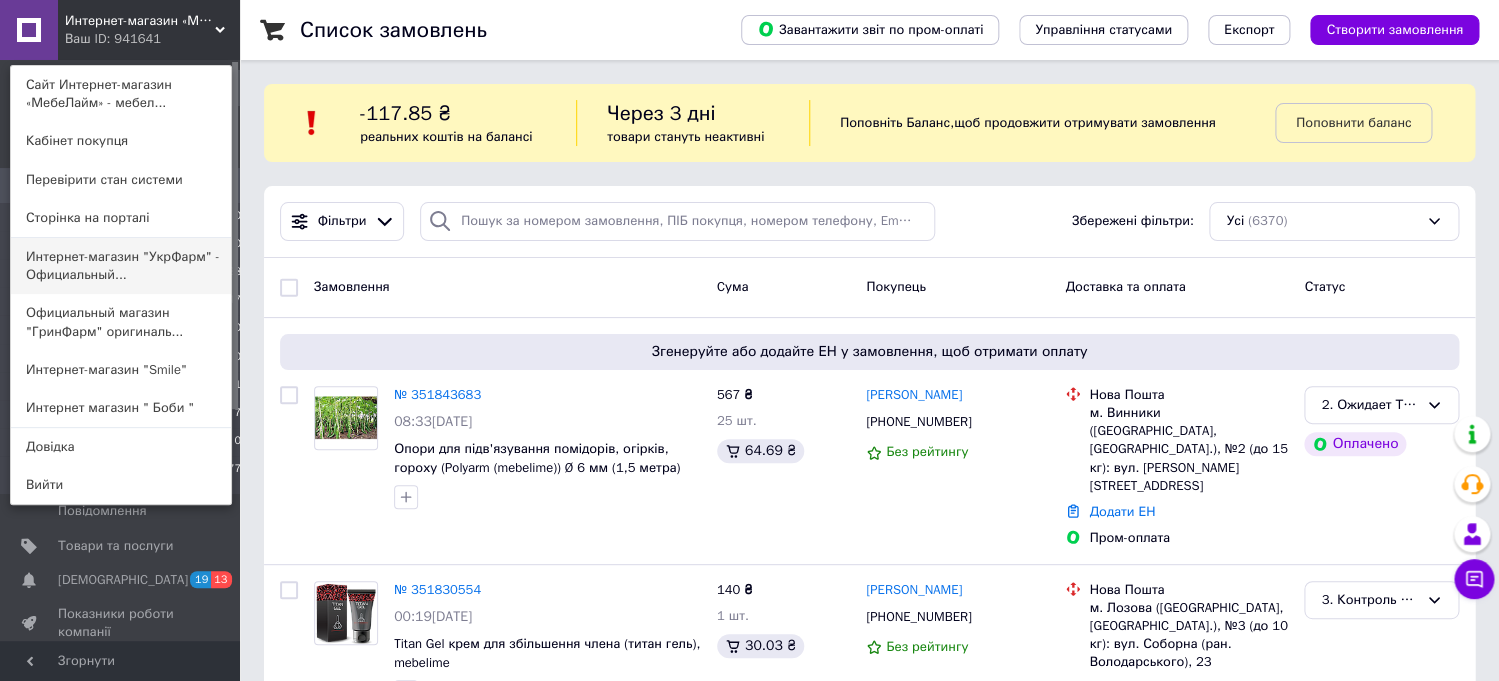 click on "Интернет-магазин "УкрФарм" - Официальный..." at bounding box center [121, 266] 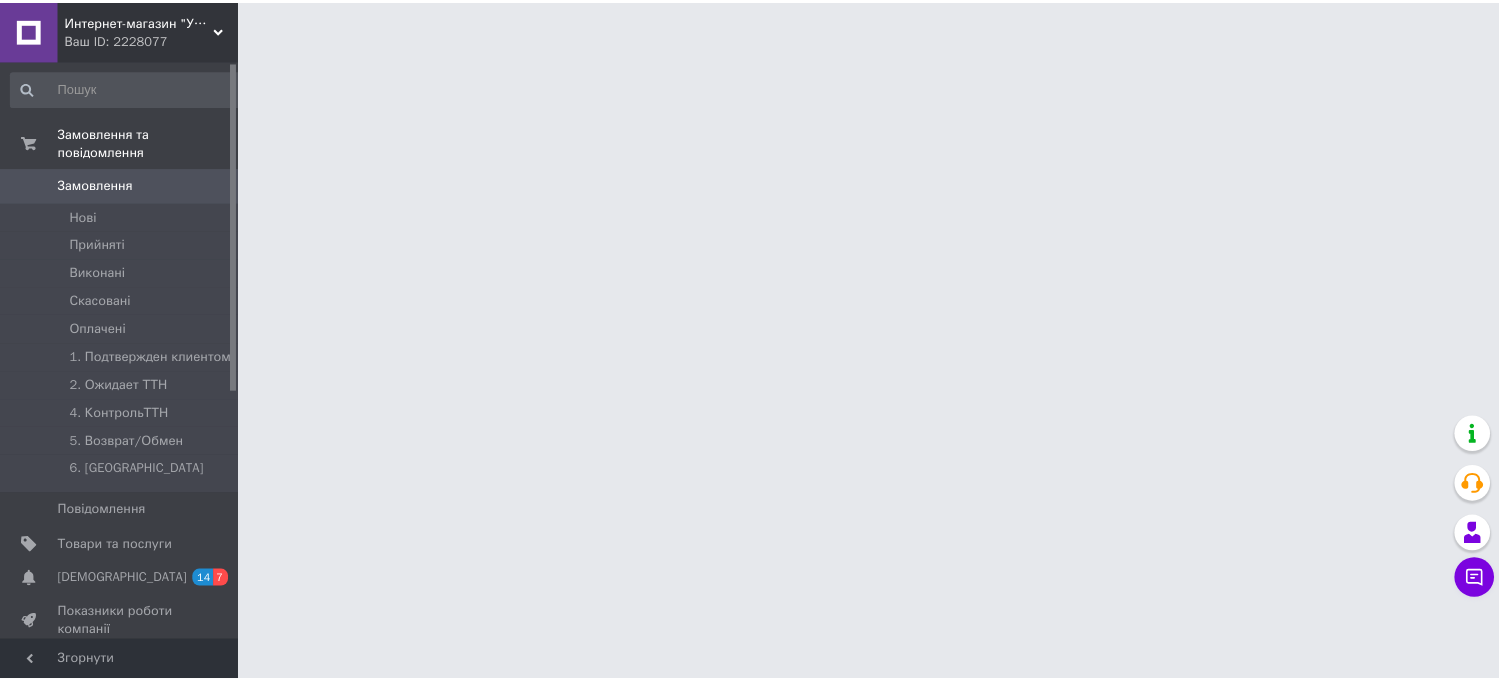 scroll, scrollTop: 0, scrollLeft: 0, axis: both 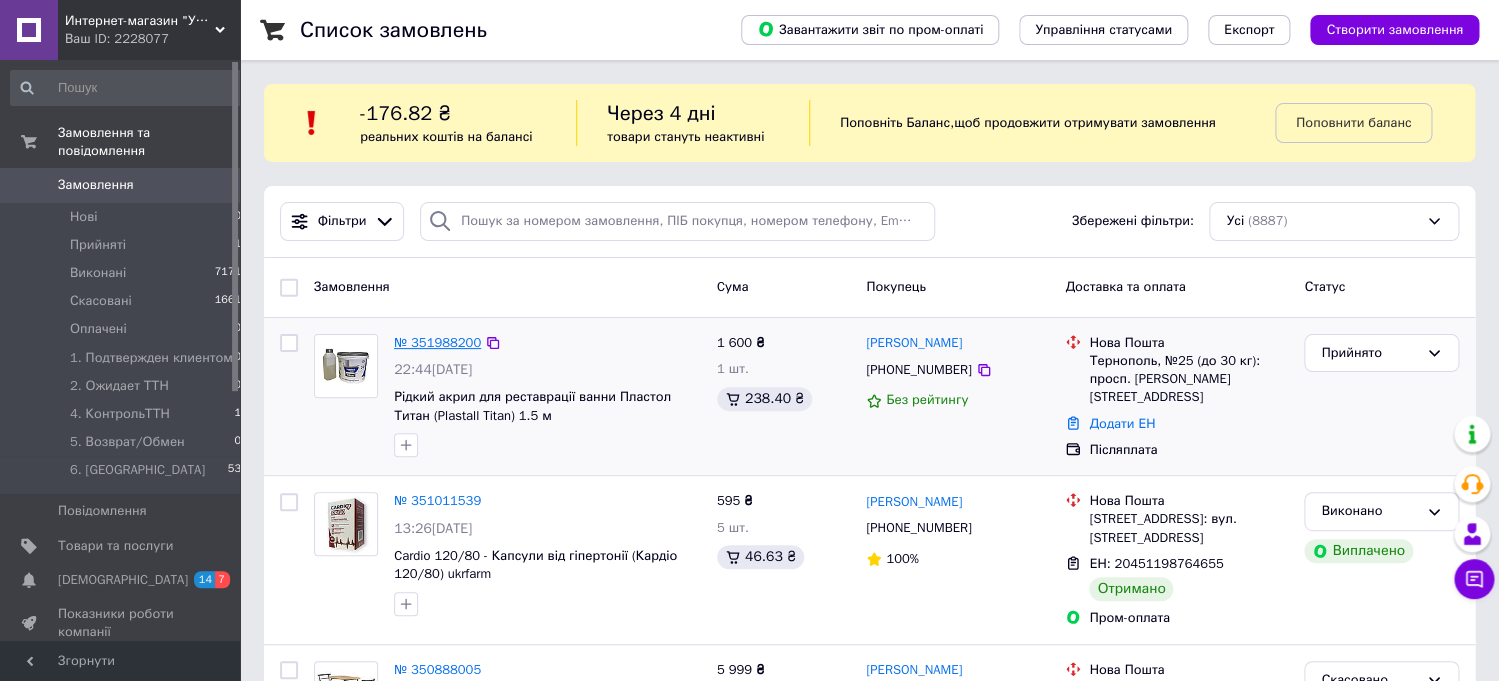 click on "№ 351988200" at bounding box center (437, 342) 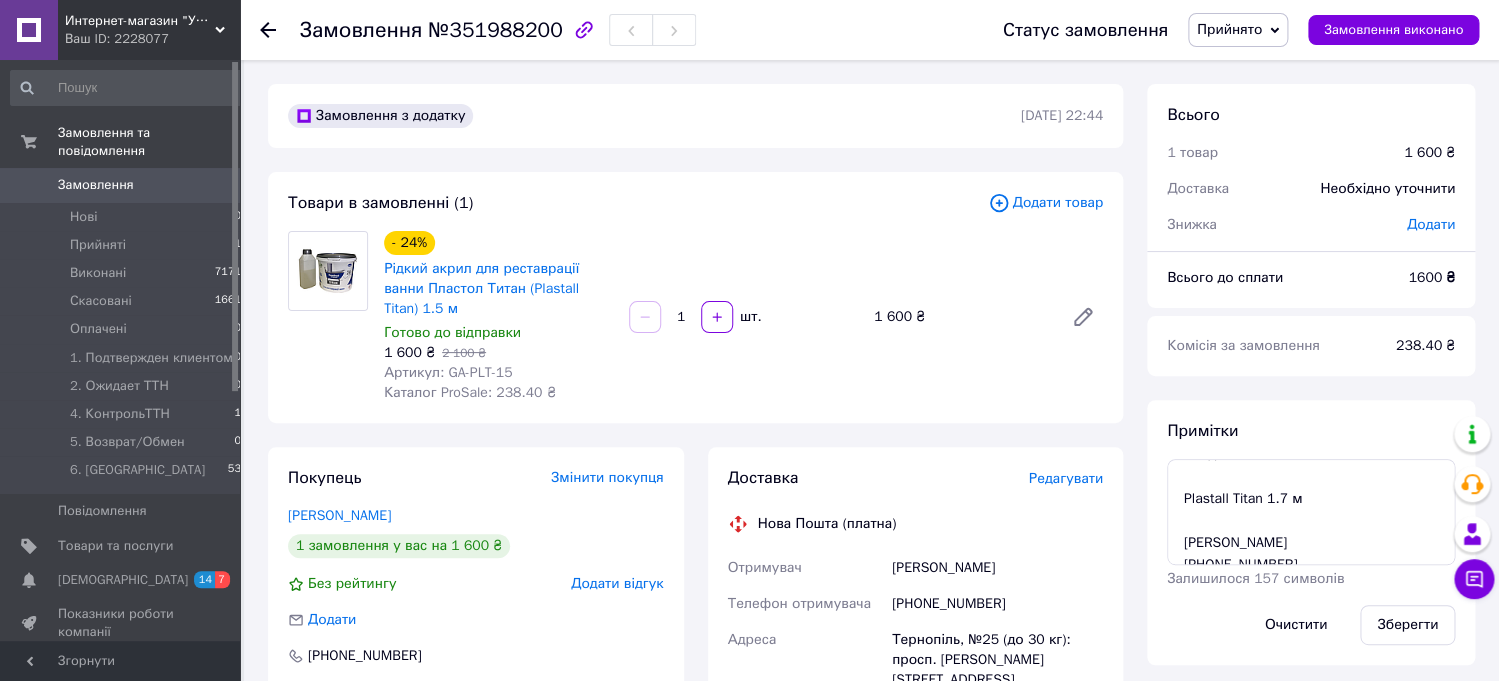 scroll, scrollTop: 68, scrollLeft: 0, axis: vertical 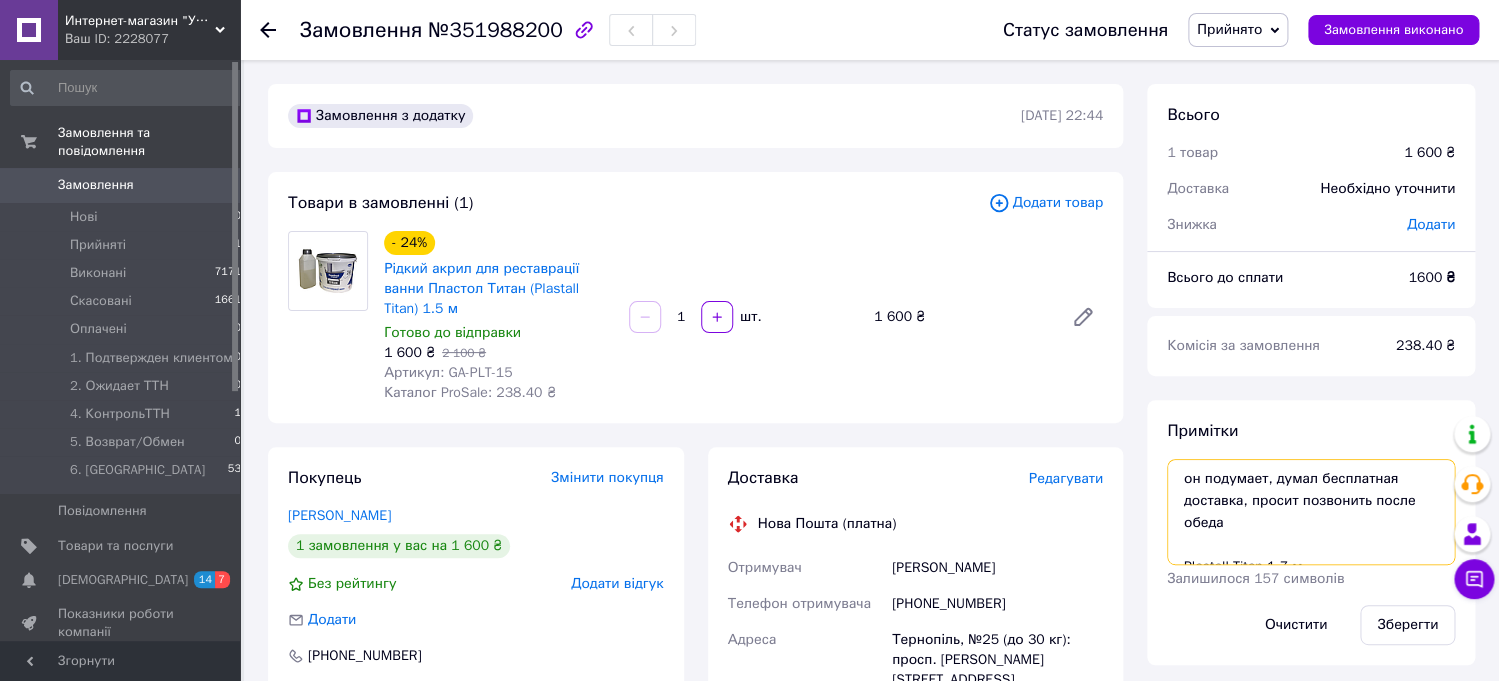 drag, startPoint x: 1183, startPoint y: 500, endPoint x: 1165, endPoint y: 423, distance: 79.07591 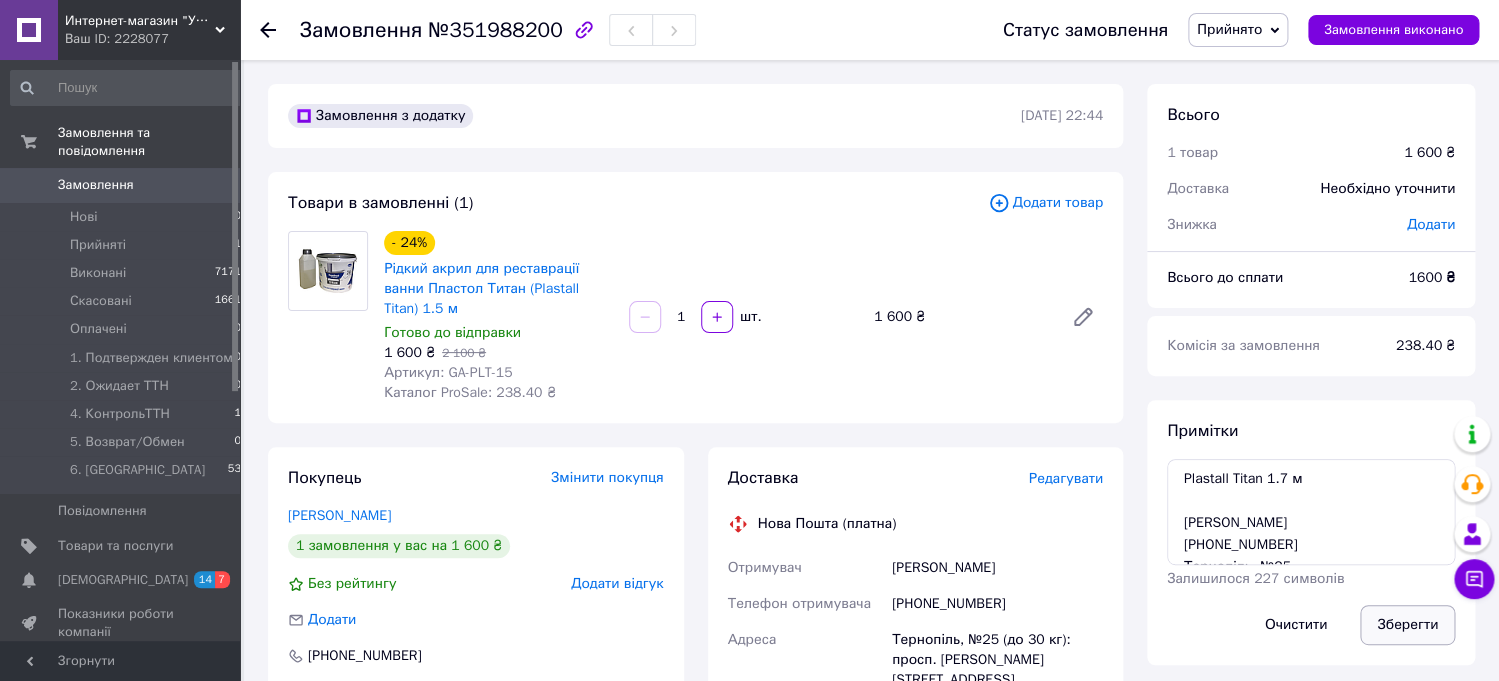 click on "Зберегти" at bounding box center [1407, 625] 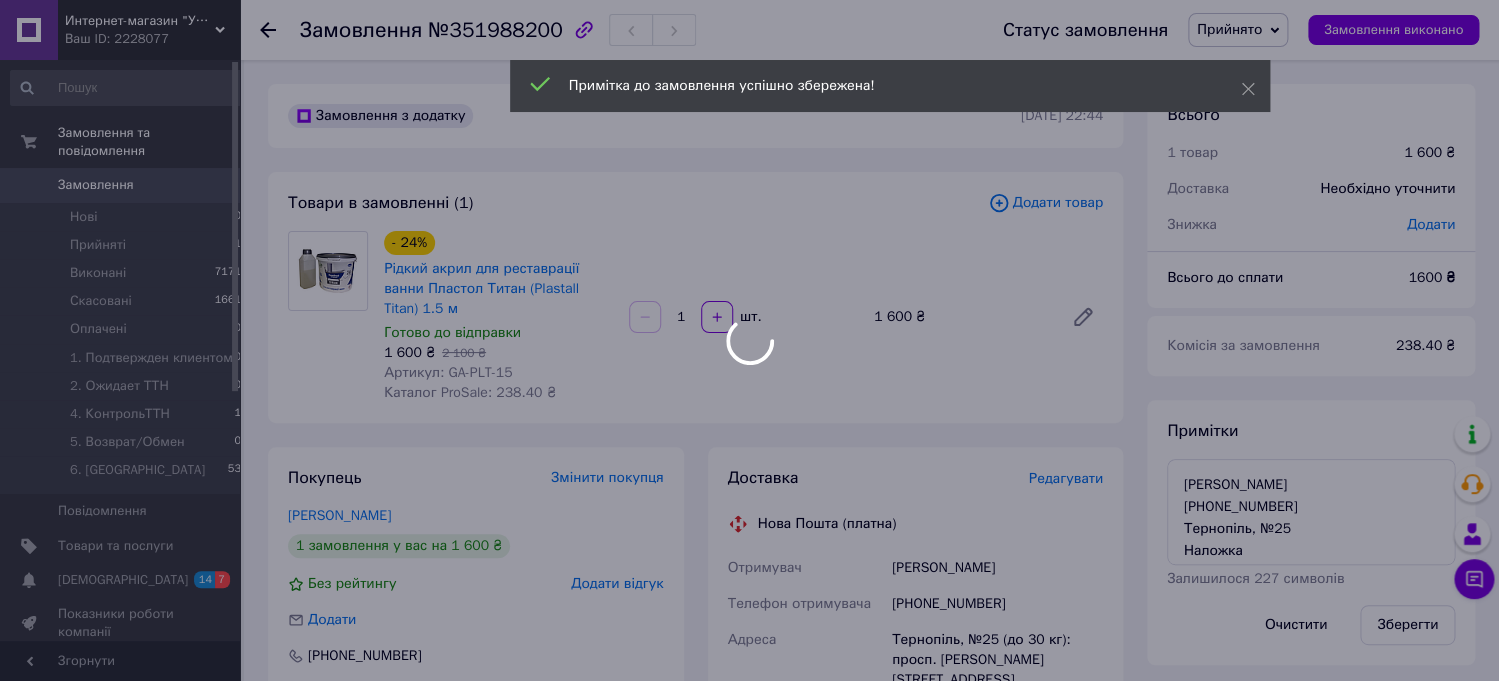 scroll, scrollTop: 44, scrollLeft: 0, axis: vertical 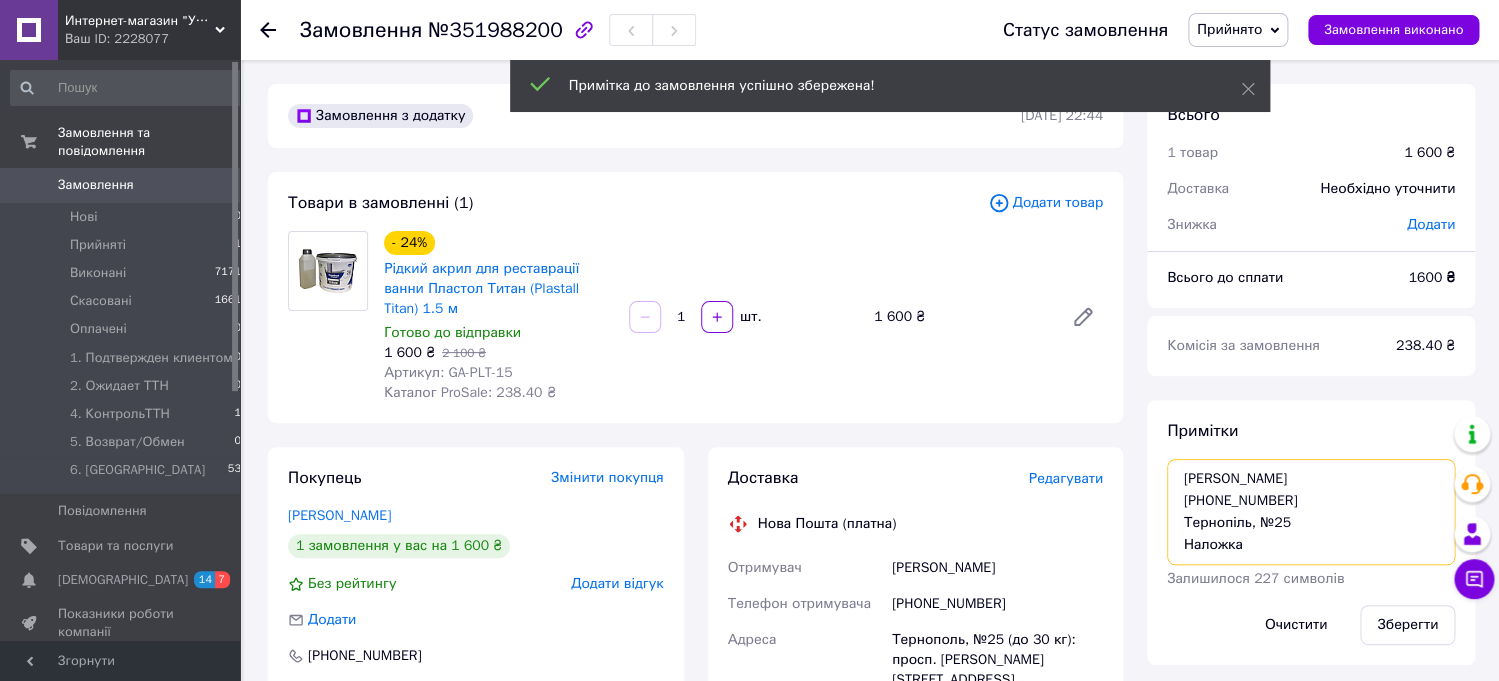 click on "Plastall Titan 1.7 м
Небесний Ігор
+380680465332
Тернопіль, №25
Наложка" at bounding box center (1311, 512) 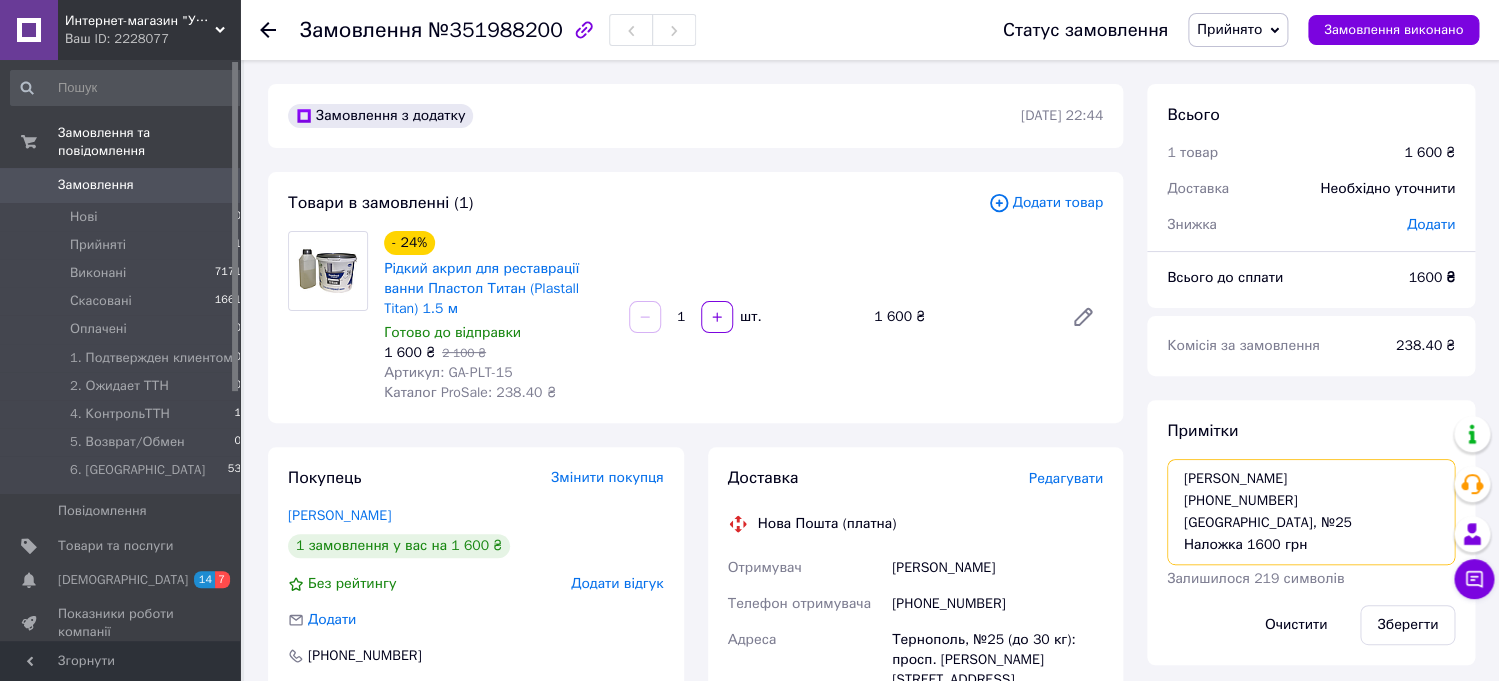 scroll, scrollTop: 58, scrollLeft: 0, axis: vertical 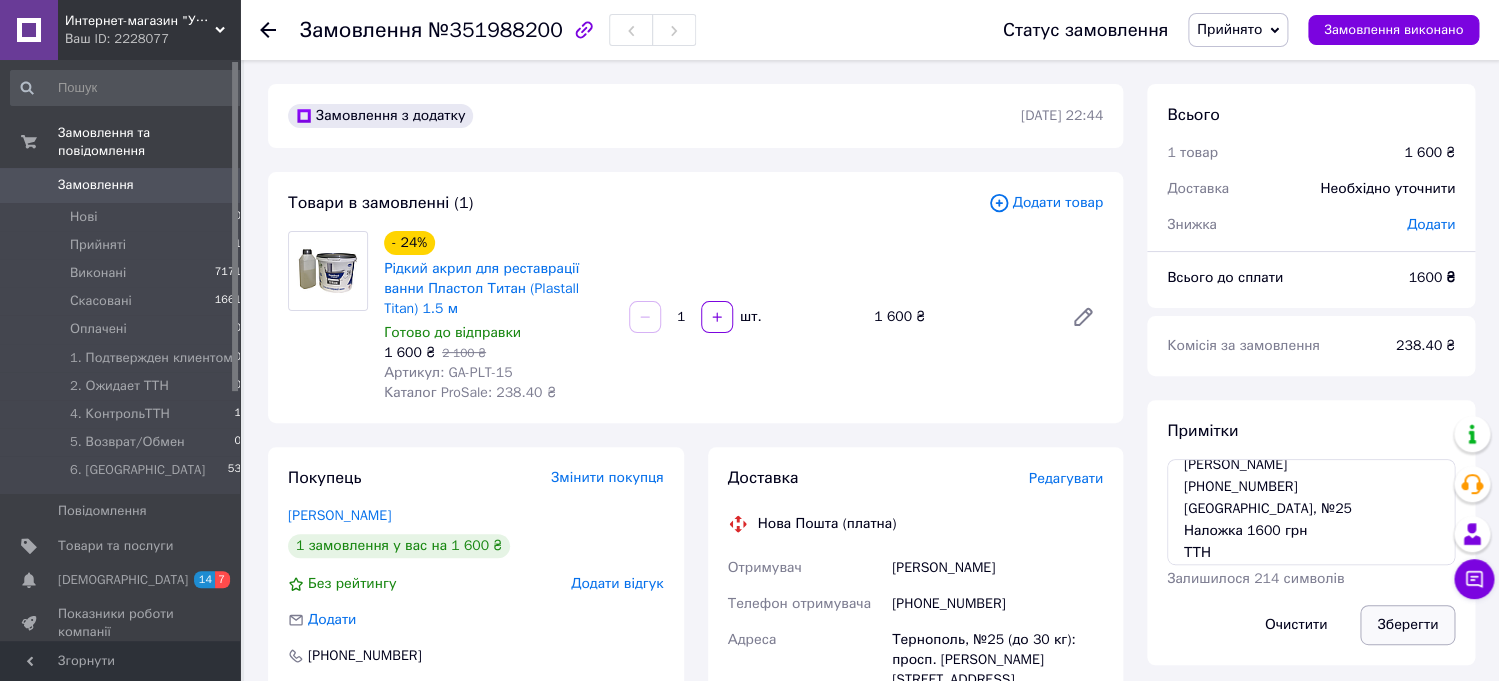 click on "Зберегти" at bounding box center [1407, 625] 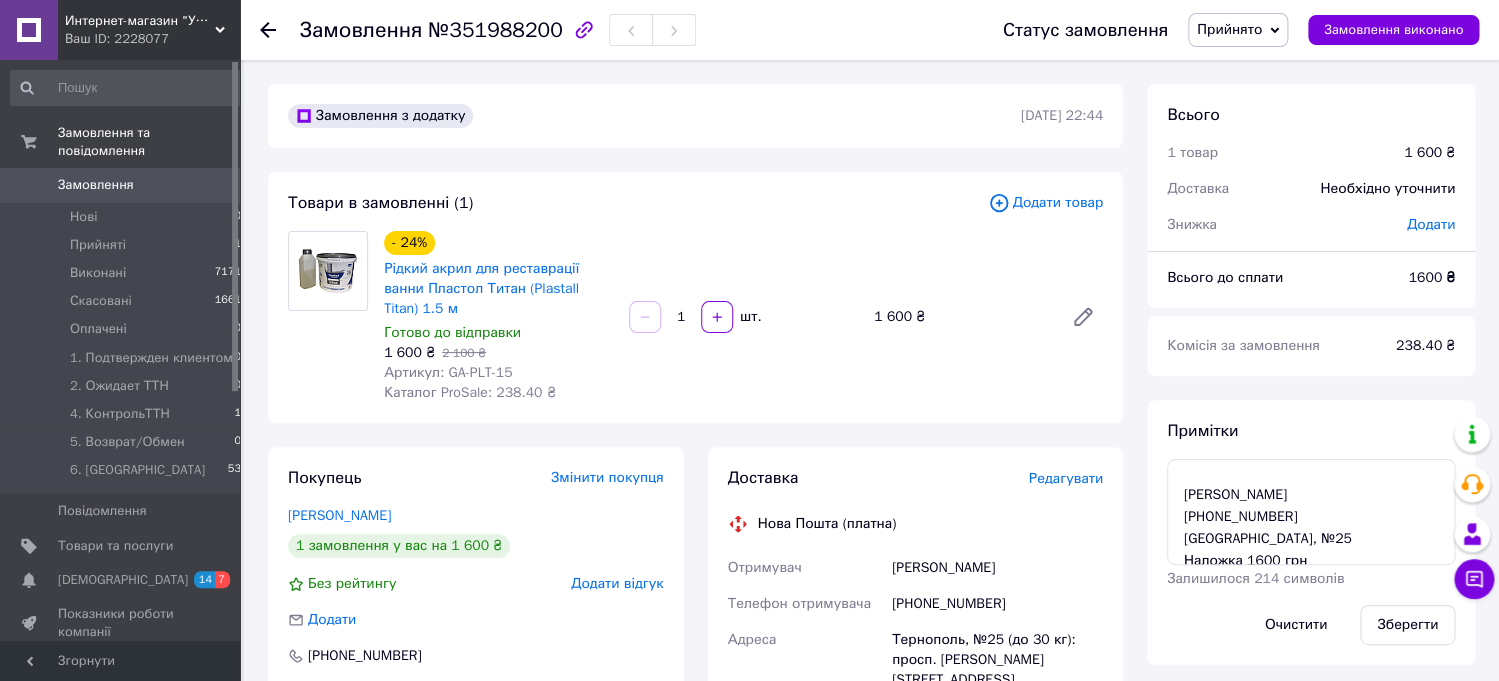 scroll, scrollTop: 0, scrollLeft: 0, axis: both 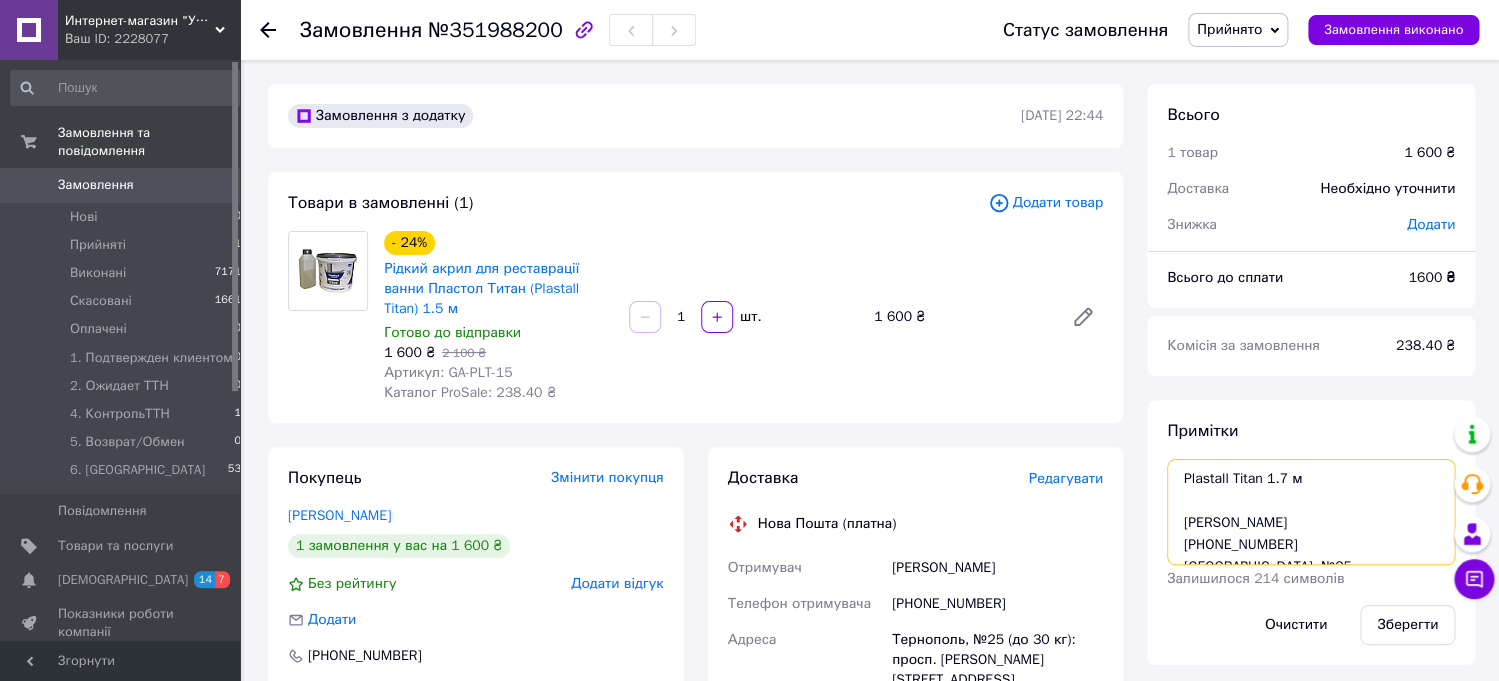 drag, startPoint x: 1319, startPoint y: 479, endPoint x: 1143, endPoint y: 469, distance: 176.28386 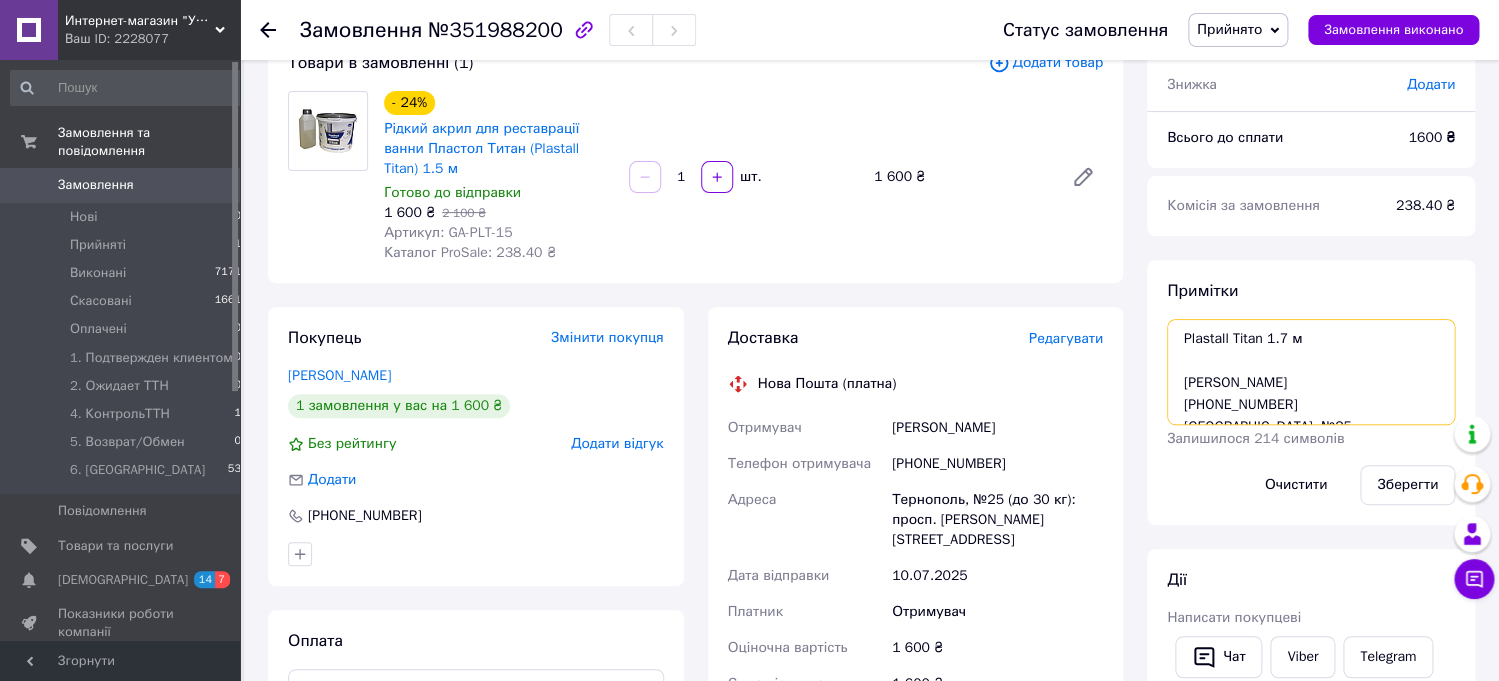 scroll, scrollTop: 210, scrollLeft: 0, axis: vertical 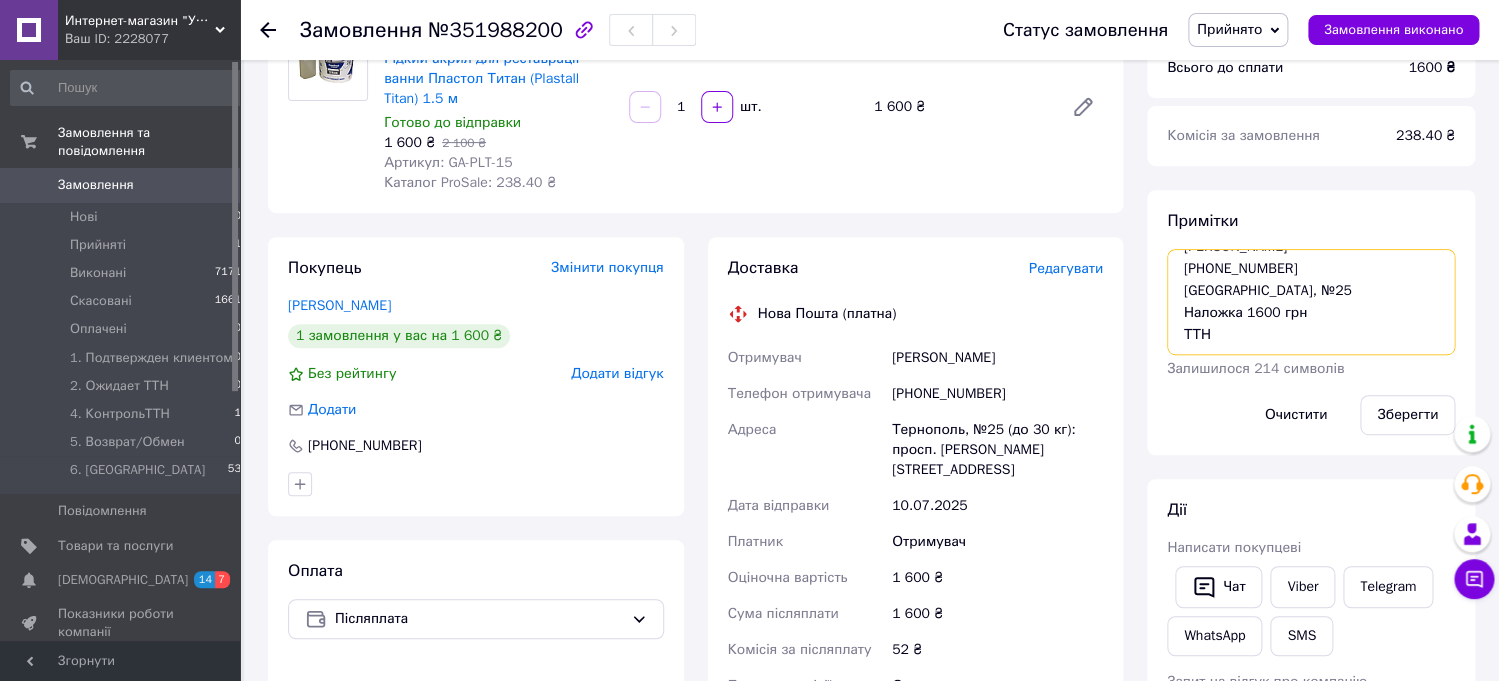 click on "Plastall Titan 1.7 м
Небесний Ігор
+380680465332
Тернопіль, №25
Наложка 1600 грн
ТТН" at bounding box center (1311, 302) 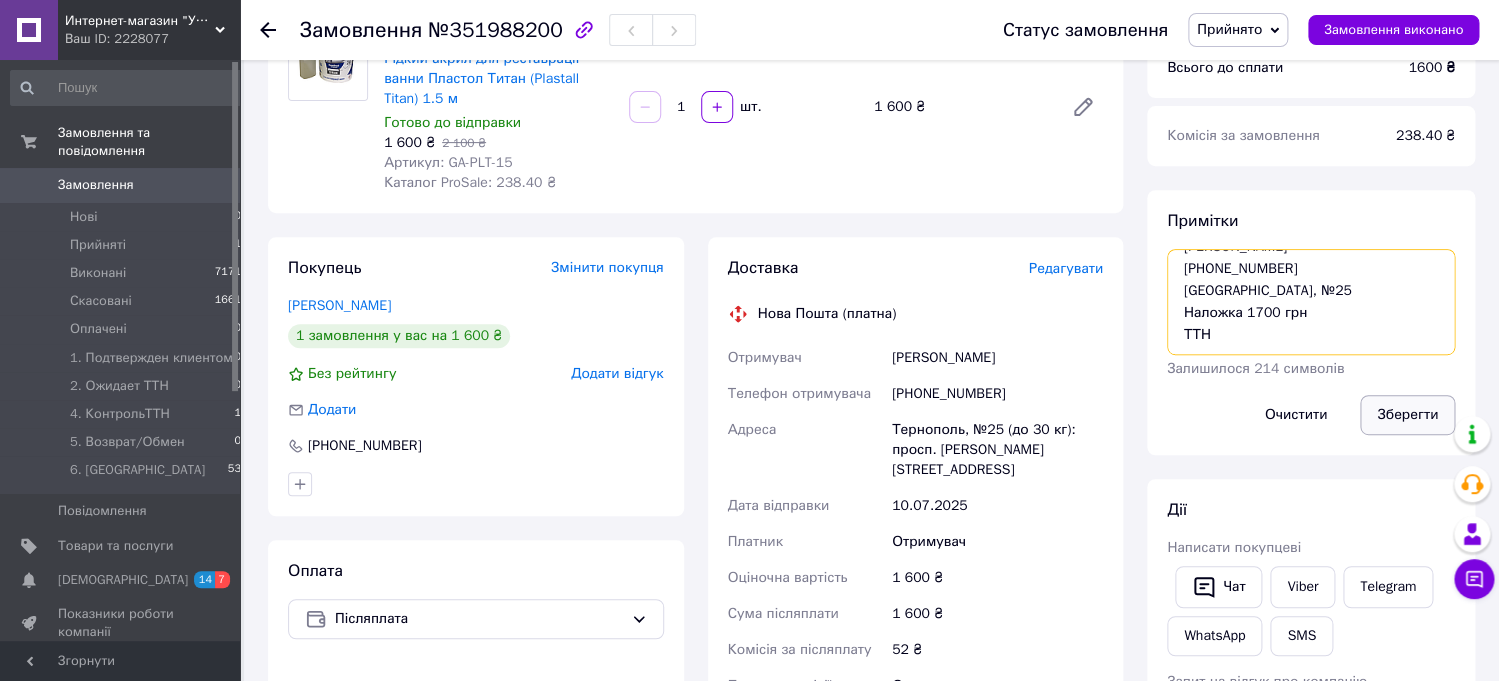 type on "Plastall Titan 1.7 м
Небесний Ігор
+380680465332
Тернопіль, №25
Наложка 1700 грн
ТТН" 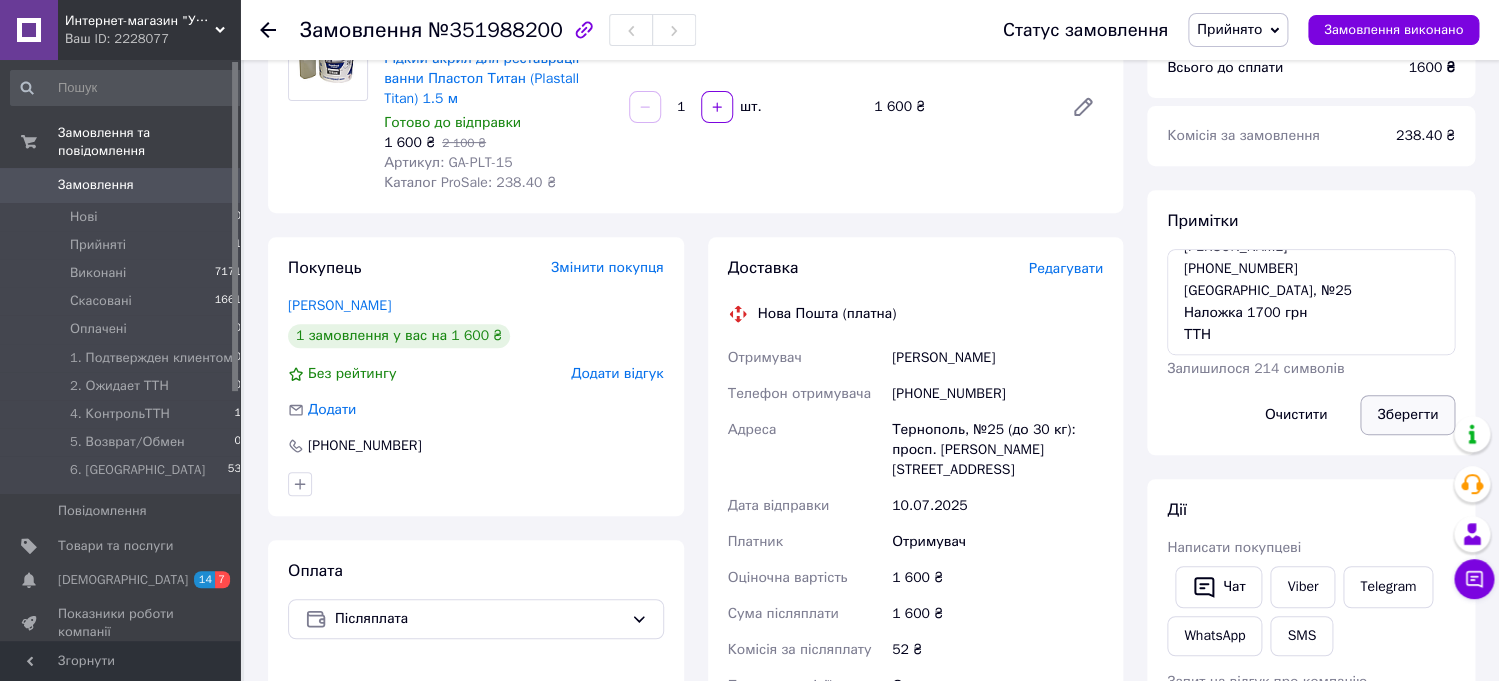 click on "Зберегти" at bounding box center [1407, 415] 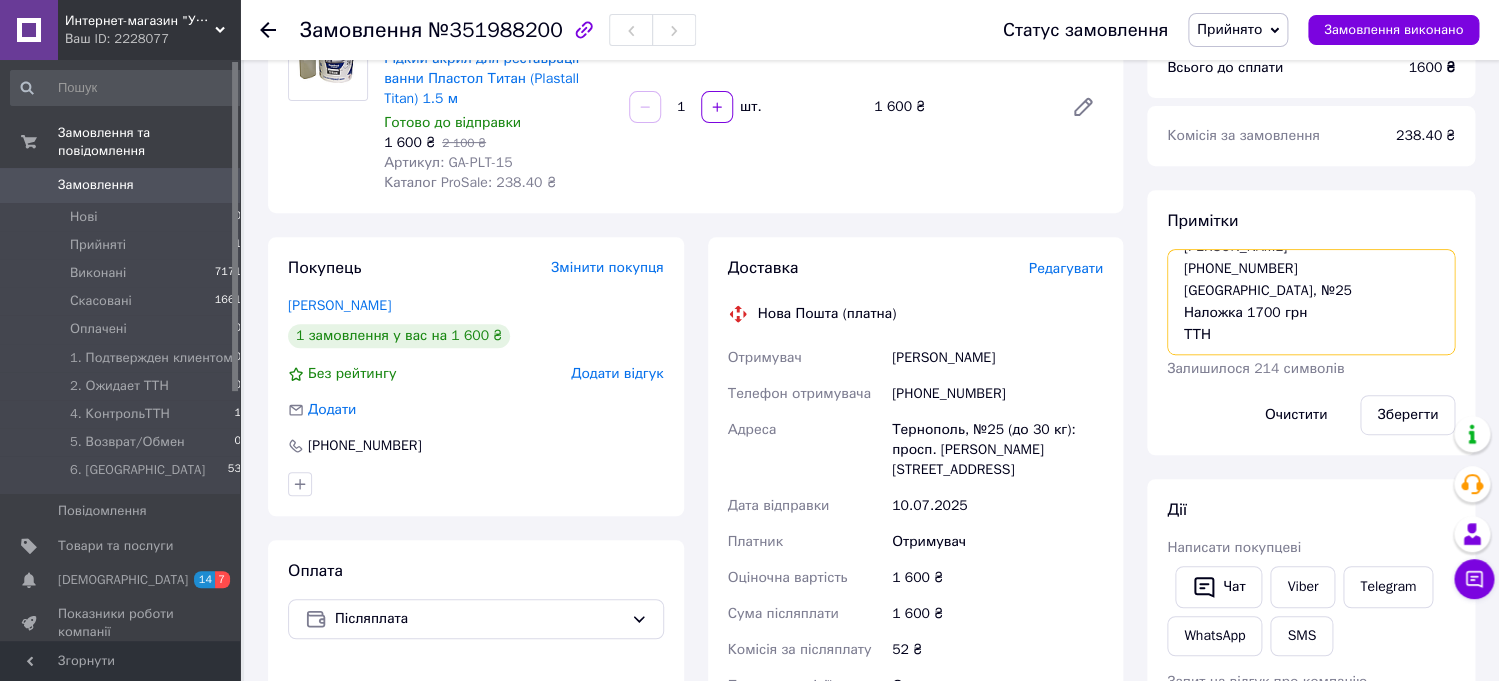 click on "Plastall Titan 1.7 м
Небесний Ігор
+380680465332
Тернопіль, №25
Наложка 1700 грн
ТТН" at bounding box center [1311, 302] 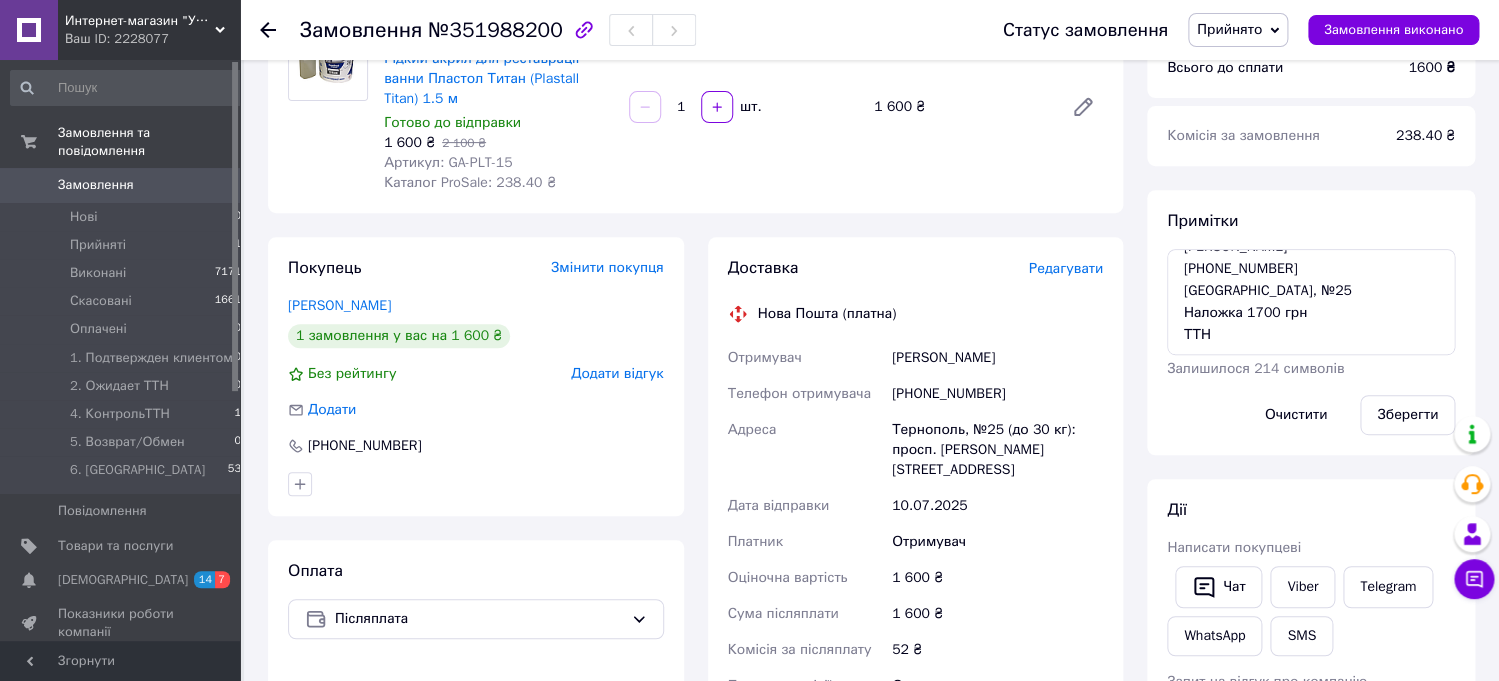 click on "+380680465332" at bounding box center [997, 394] 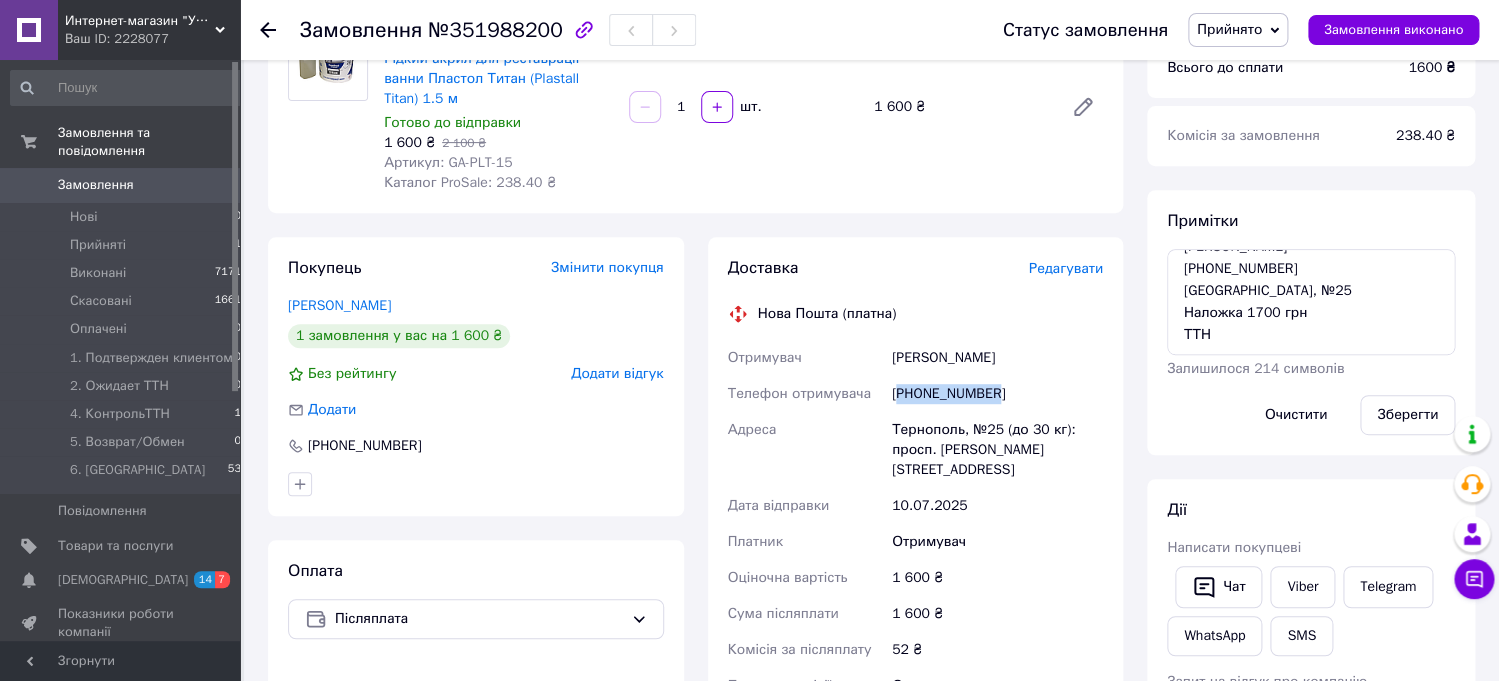 click on "+380680465332" at bounding box center [997, 394] 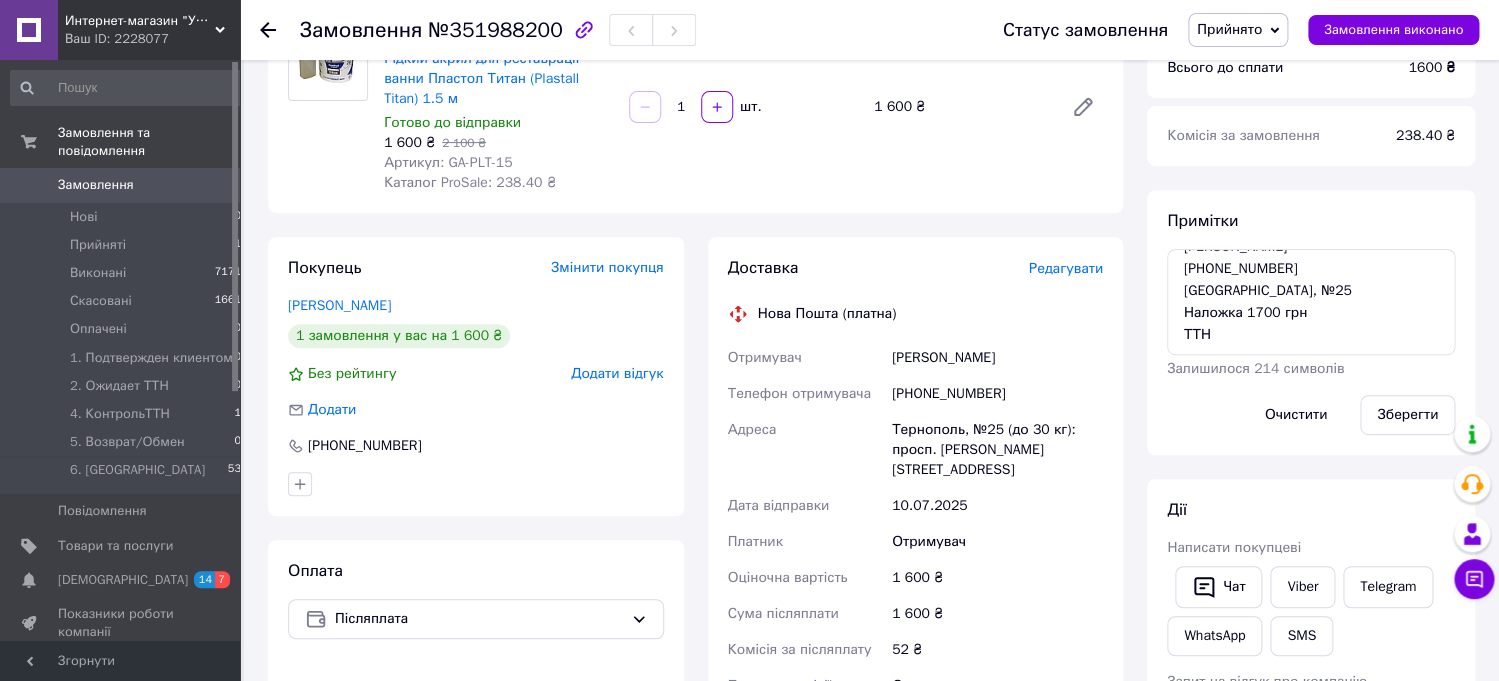 click on "Небесний Ігор" at bounding box center [997, 358] 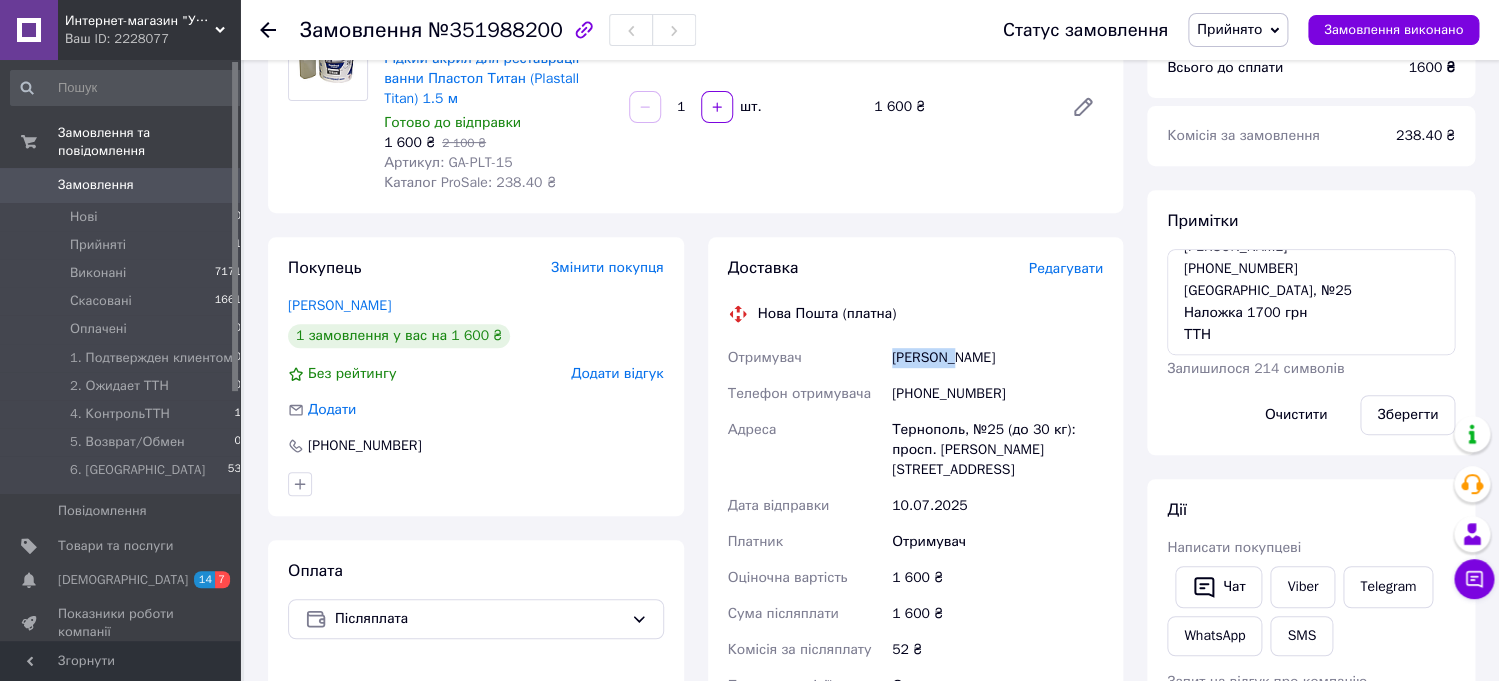 click on "Небесний Ігор" at bounding box center [997, 358] 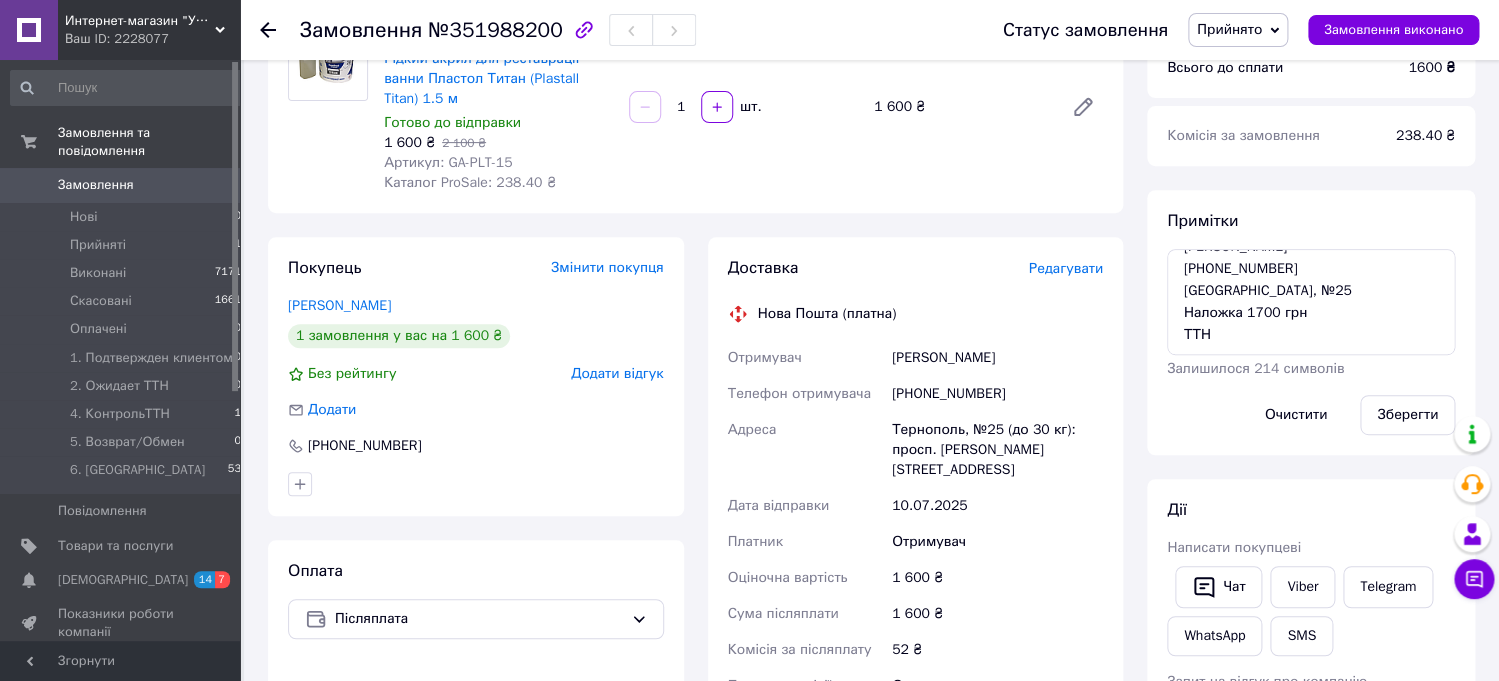click on "Небесний Ігор" at bounding box center [997, 358] 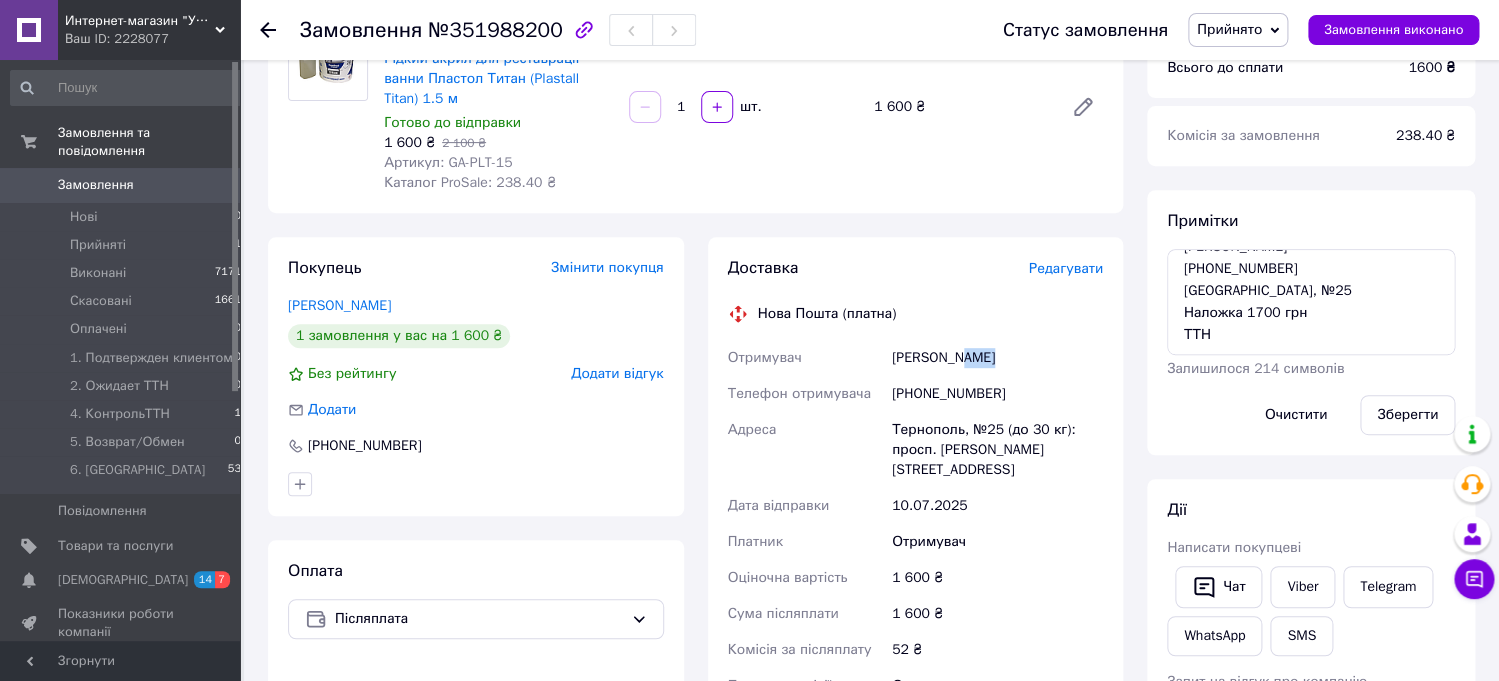 click on "Небесний Ігор" at bounding box center [997, 358] 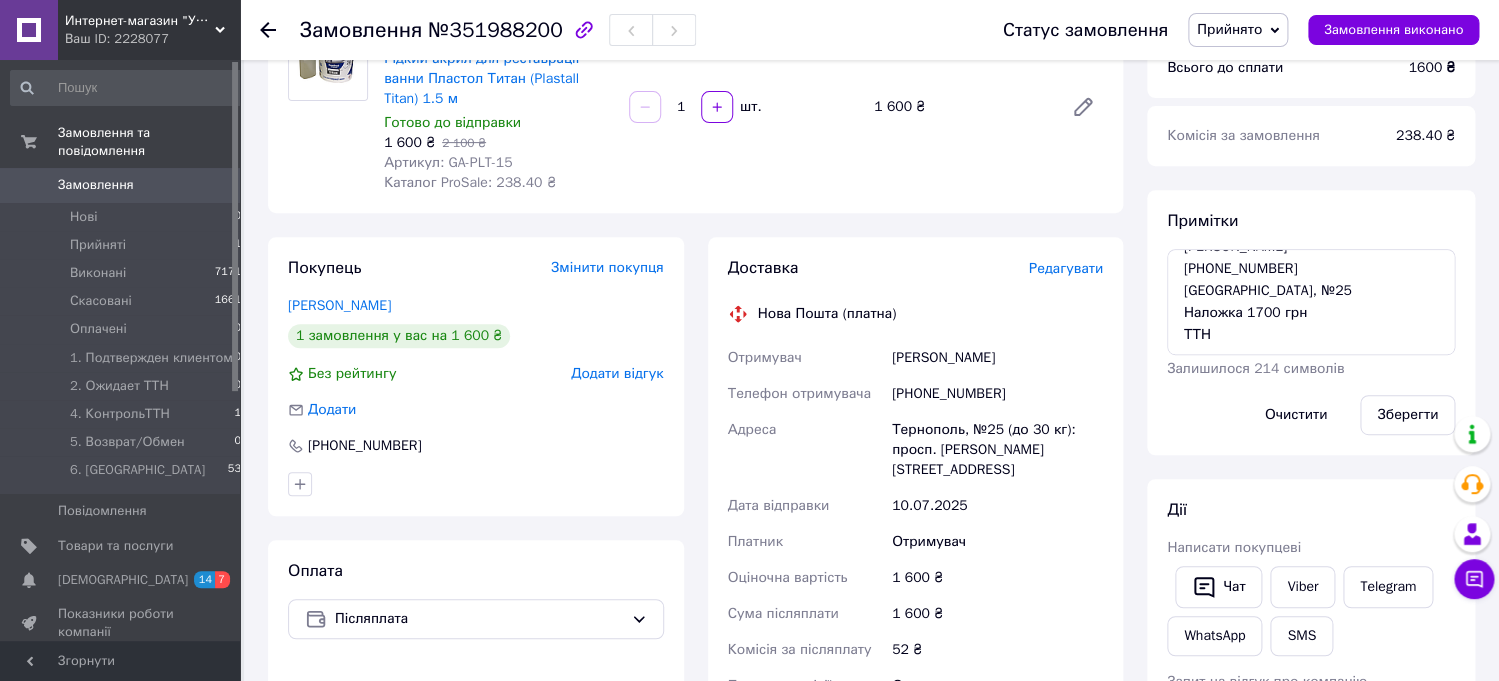 click on "Тернополь, №25 (до 30 кг): просп. Степана Бандеры, 90" at bounding box center [997, 450] 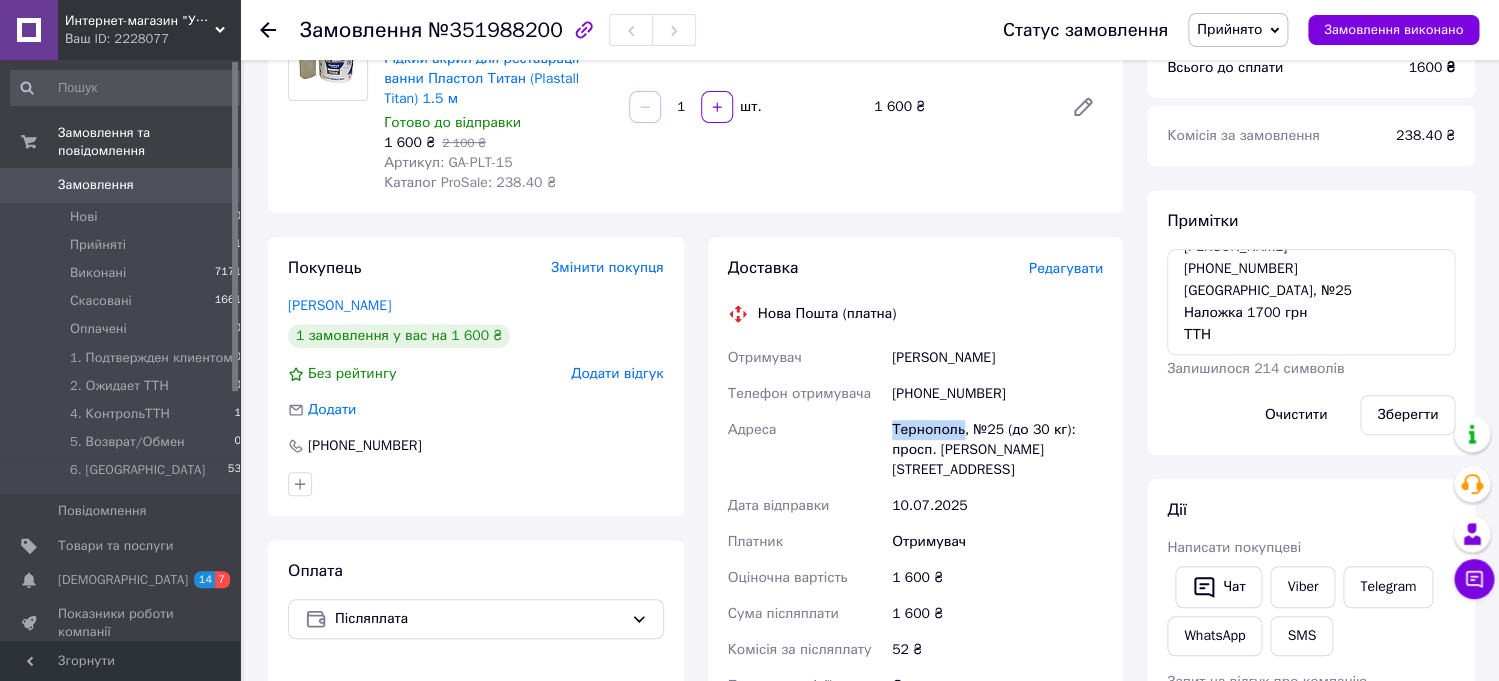 click on "Тернополь, №25 (до 30 кг): просп. Степана Бандеры, 90" at bounding box center (997, 450) 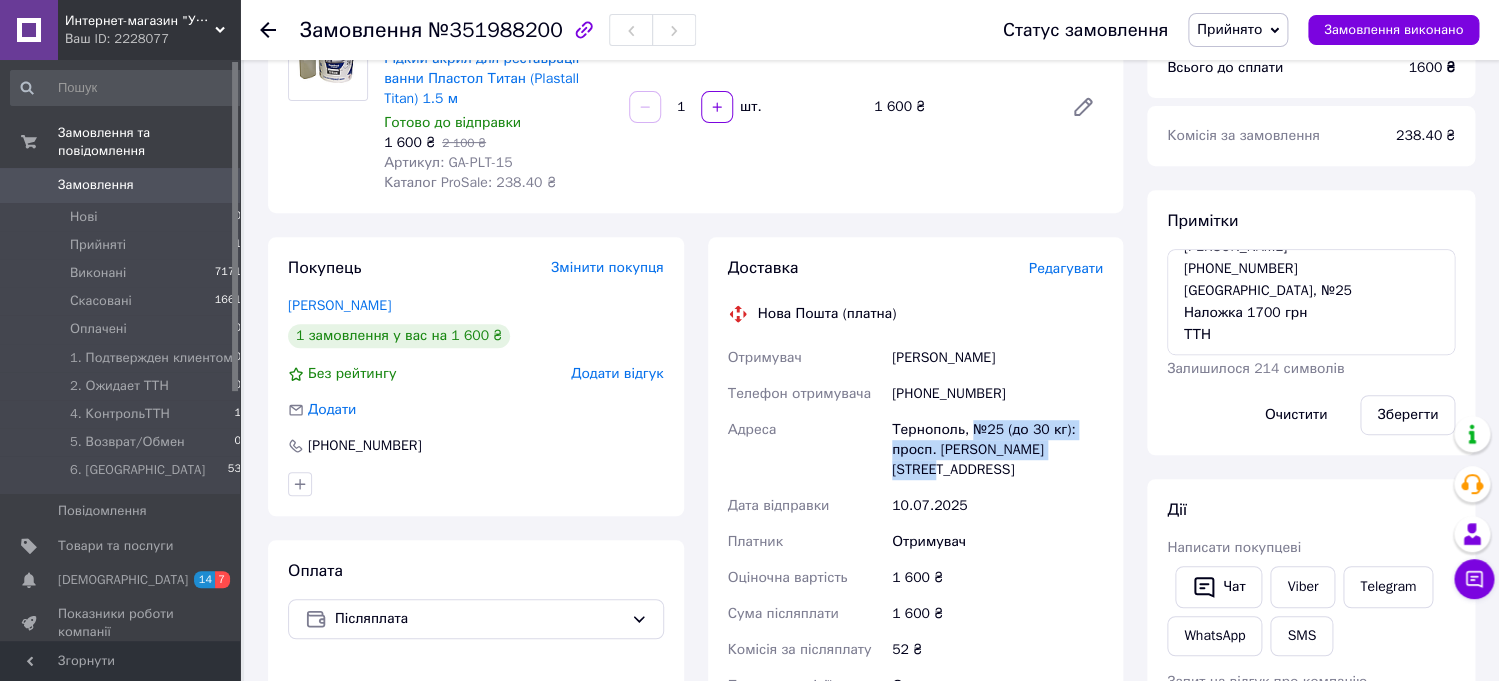 drag, startPoint x: 975, startPoint y: 430, endPoint x: 1092, endPoint y: 450, distance: 118.69709 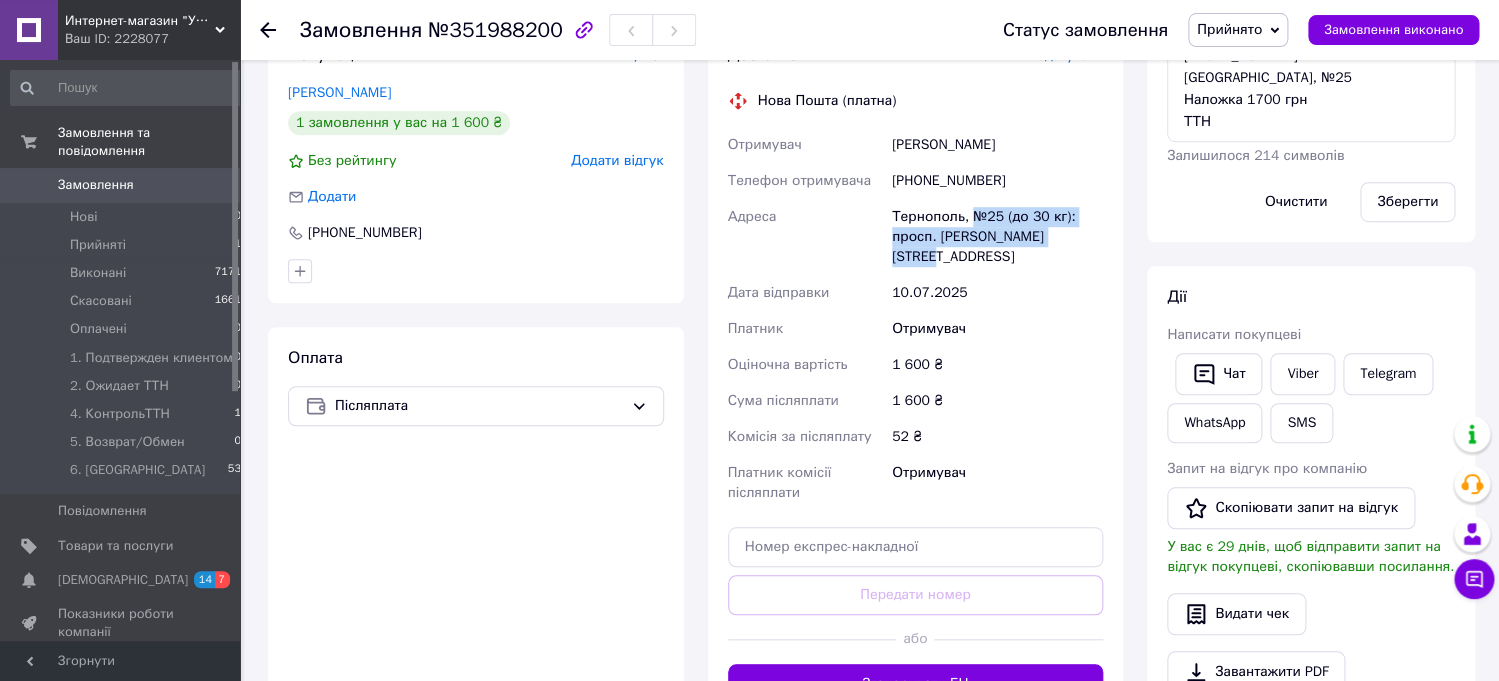 scroll, scrollTop: 502, scrollLeft: 0, axis: vertical 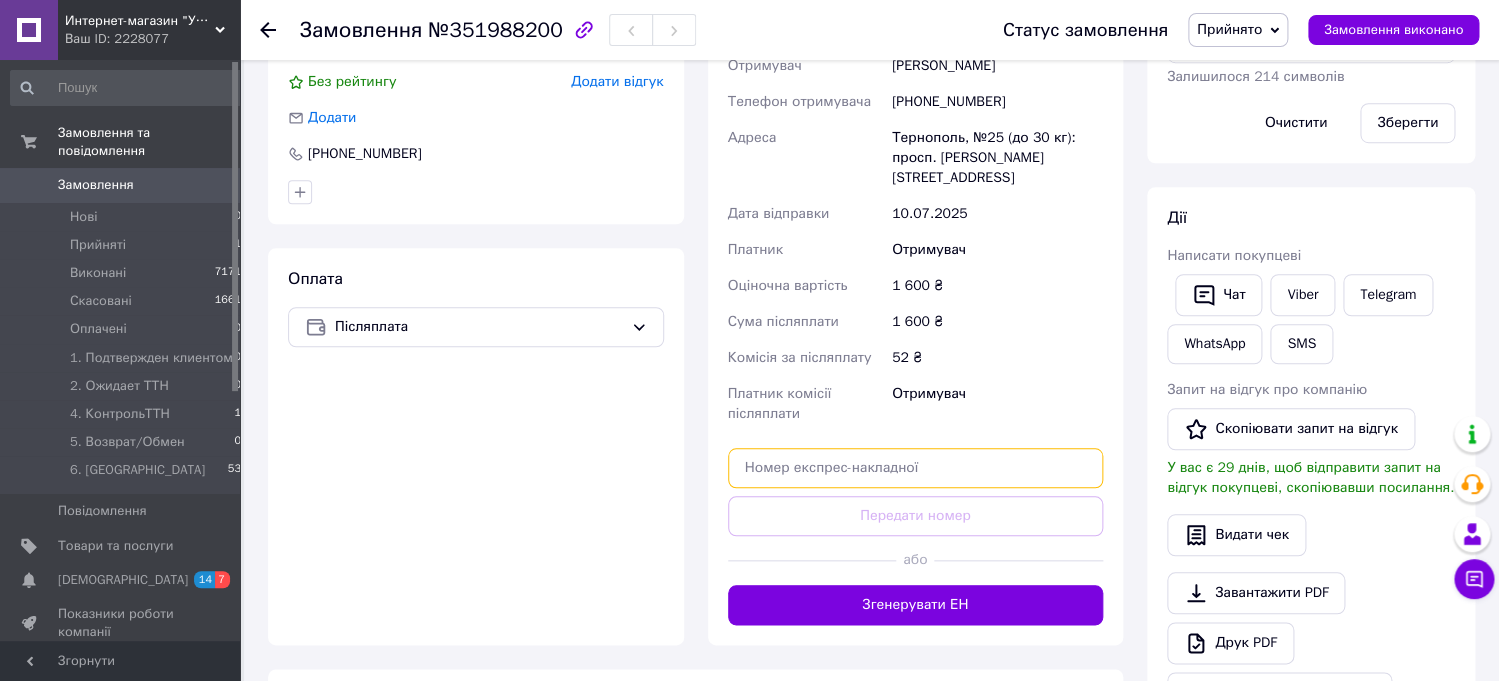 click at bounding box center [916, 468] 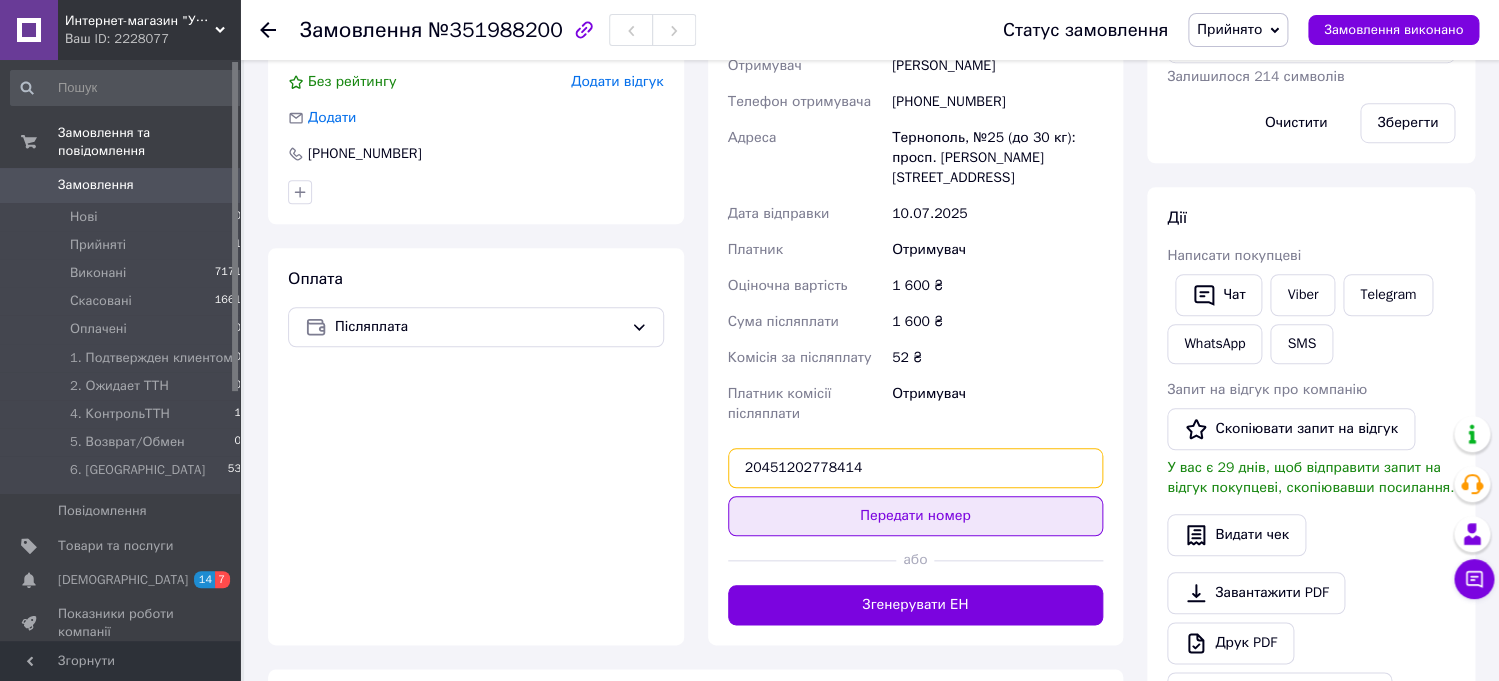 type on "20451202778414" 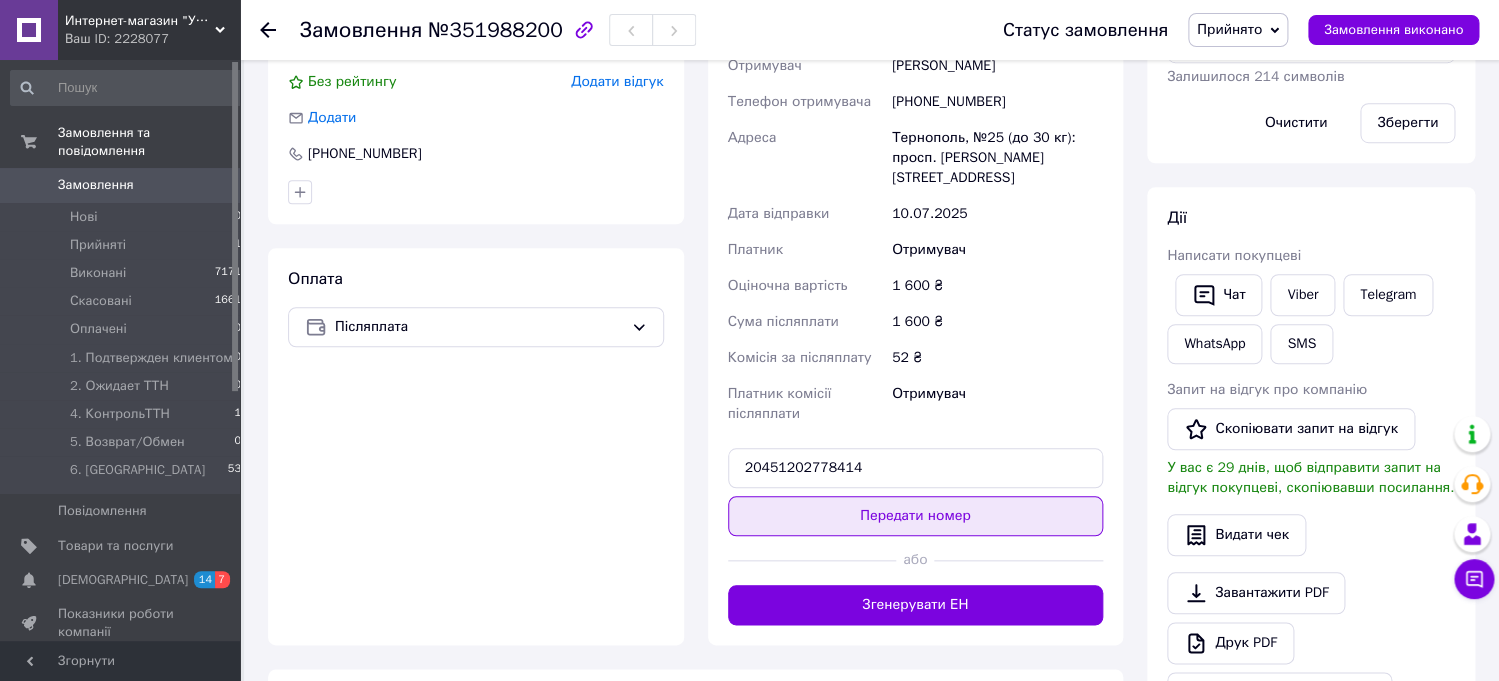 click on "Передати номер" at bounding box center (916, 516) 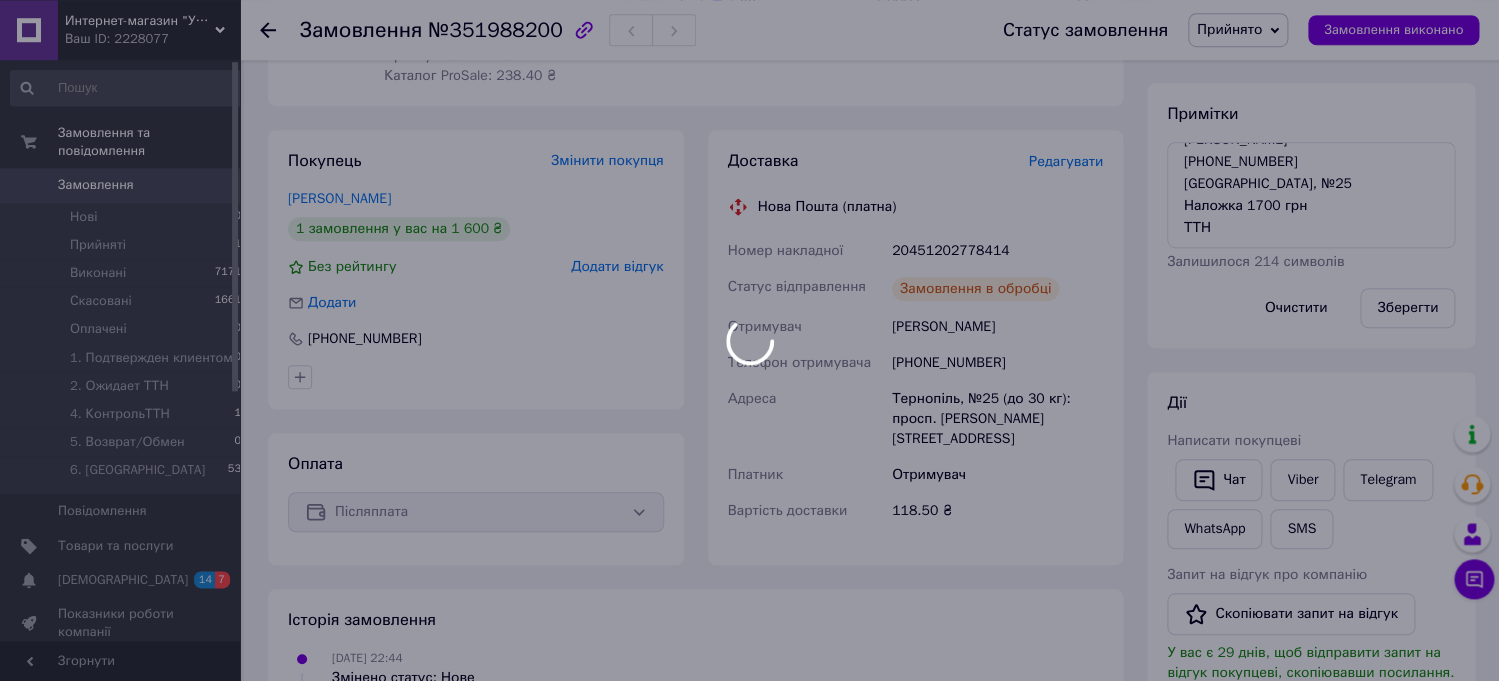 scroll, scrollTop: 172, scrollLeft: 0, axis: vertical 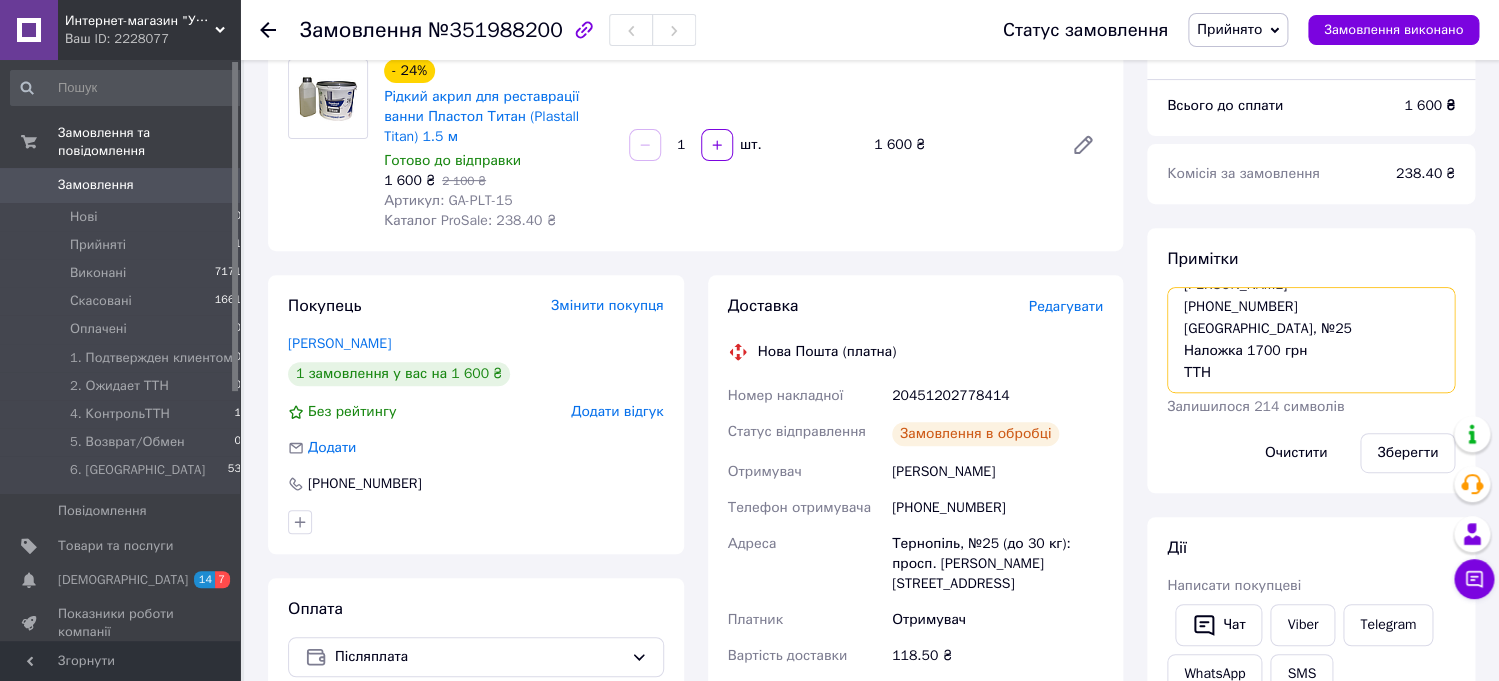click on "Plastall Titan 1.7 м
Небесний Ігор
+380680465332
Тернопіль, №25
Наложка 1700 грн
ТТН" at bounding box center (1311, 340) 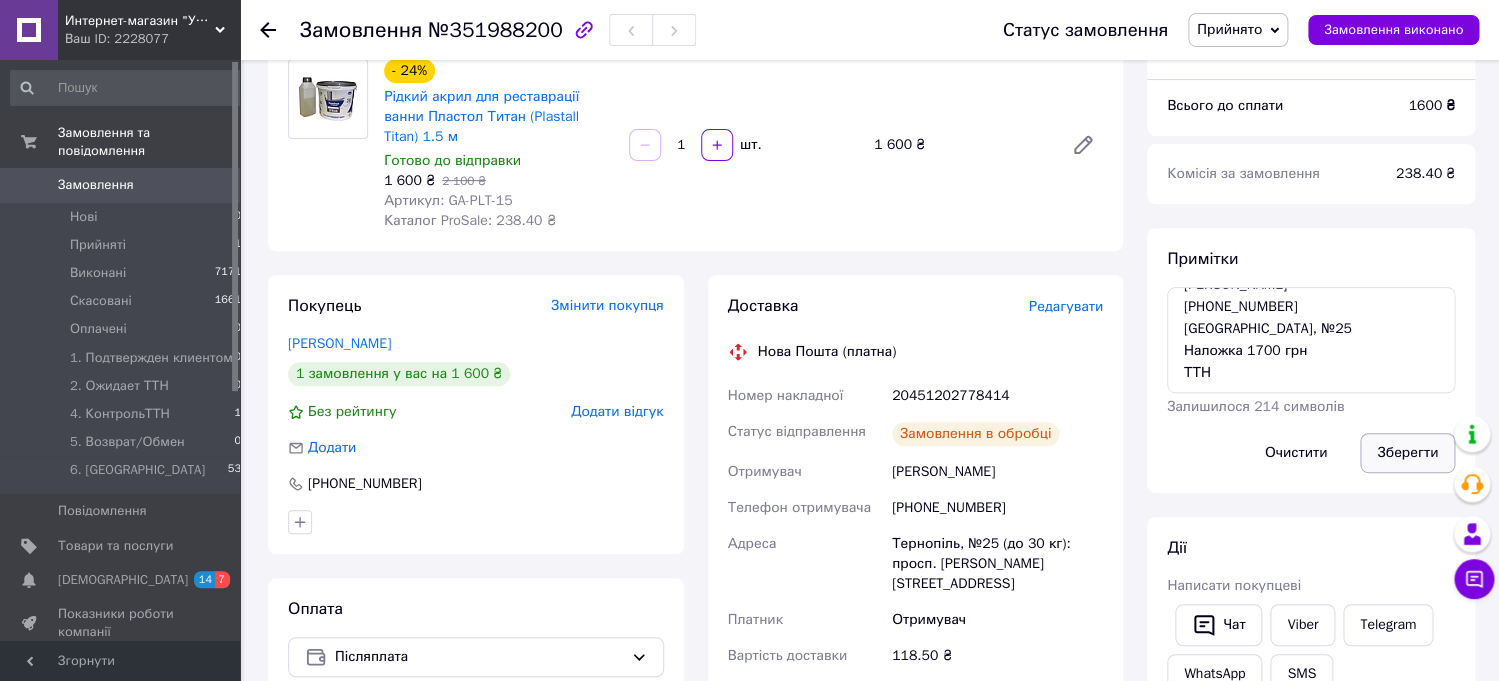 click on "Зберегти" at bounding box center [1407, 453] 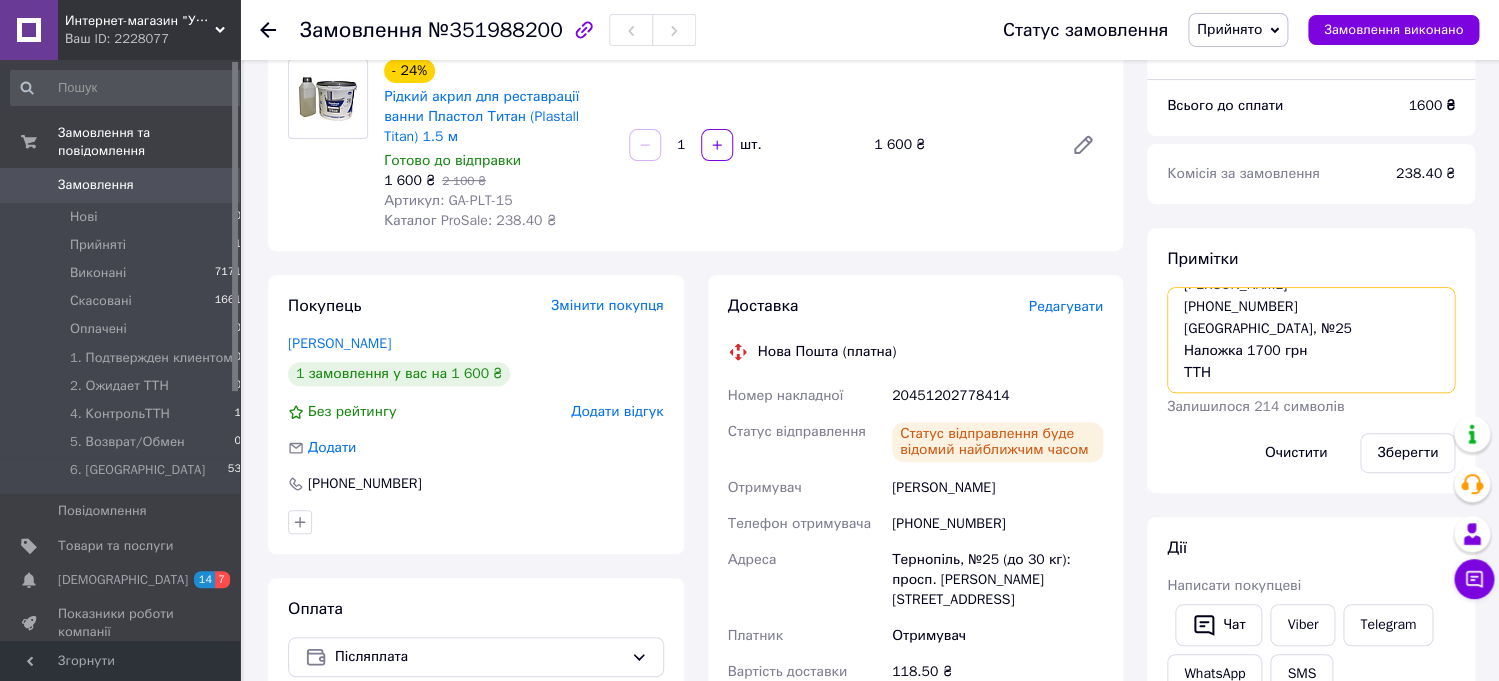 click on "Plastall Titan 1.7 м
Небесний Ігор
+380680465332
Тернопіль, №25
Наложка 1700 грн
ТТН" at bounding box center (1311, 340) 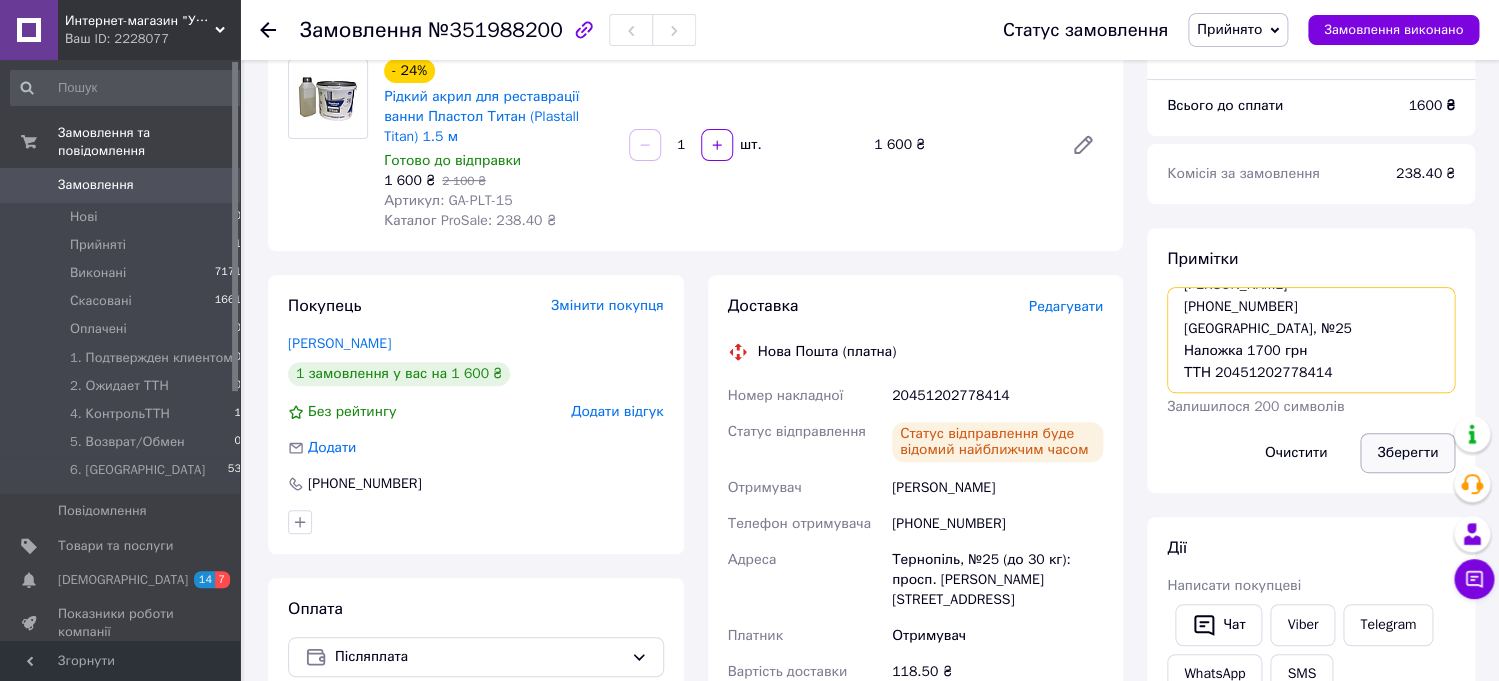 type on "Plastall Titan 1.7 м
Небесний Ігор
+380680465332
Тернопіль, №25
Наложка 1700 грн
ТТН 20451202778414" 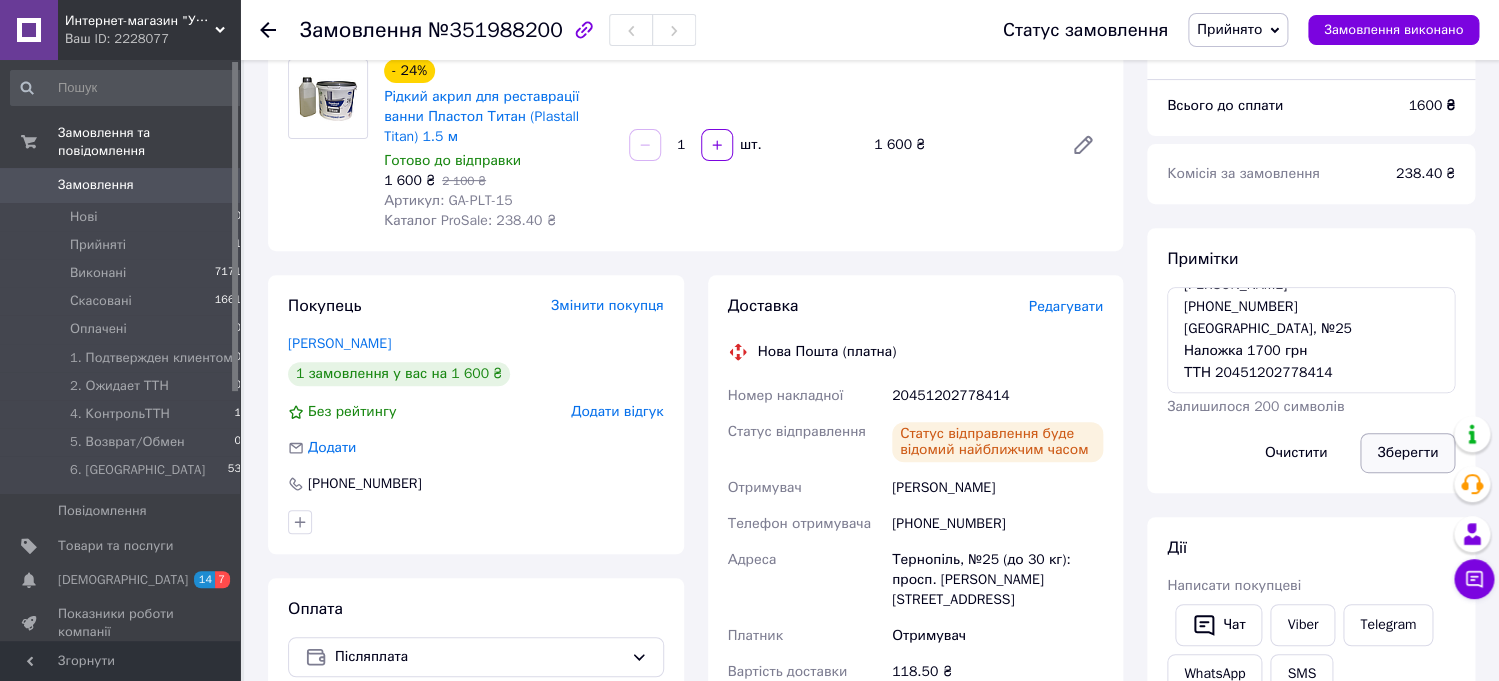 click on "Зберегти" at bounding box center (1407, 453) 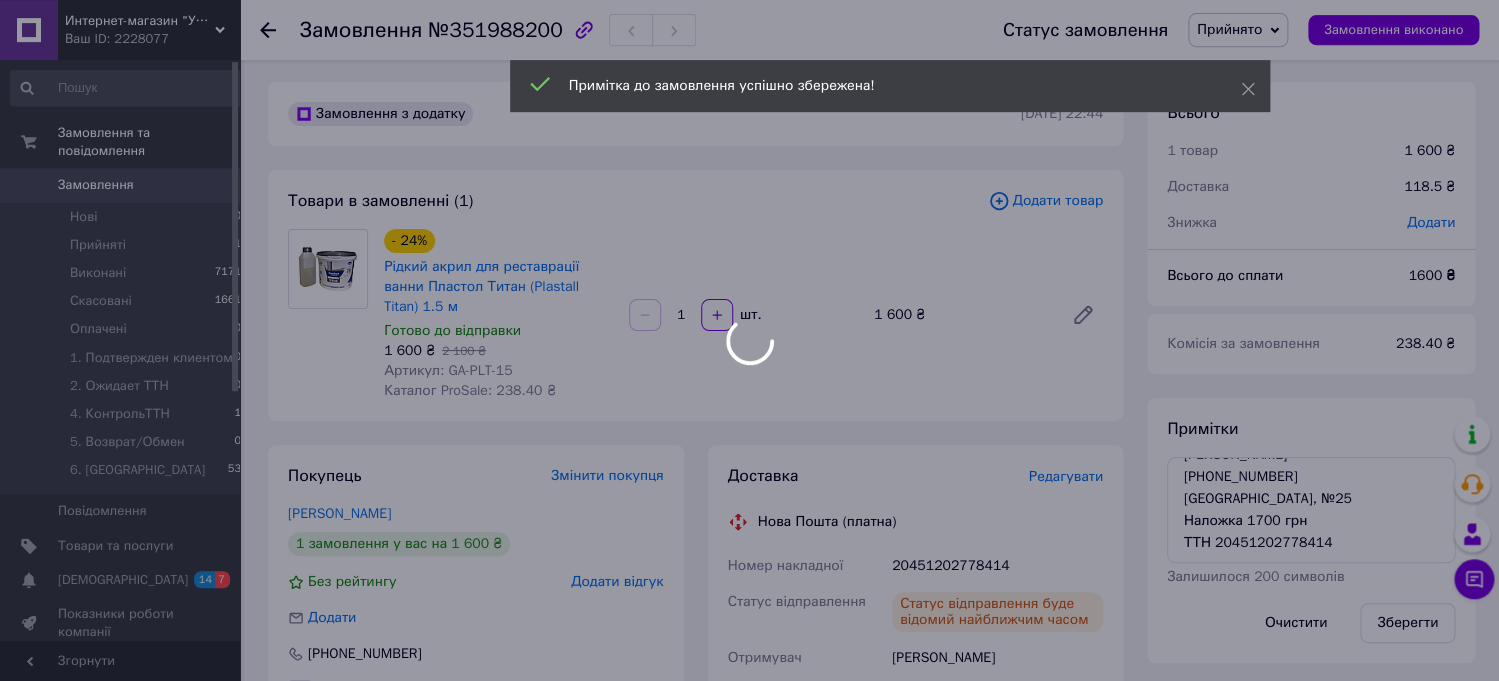 scroll, scrollTop: 0, scrollLeft: 0, axis: both 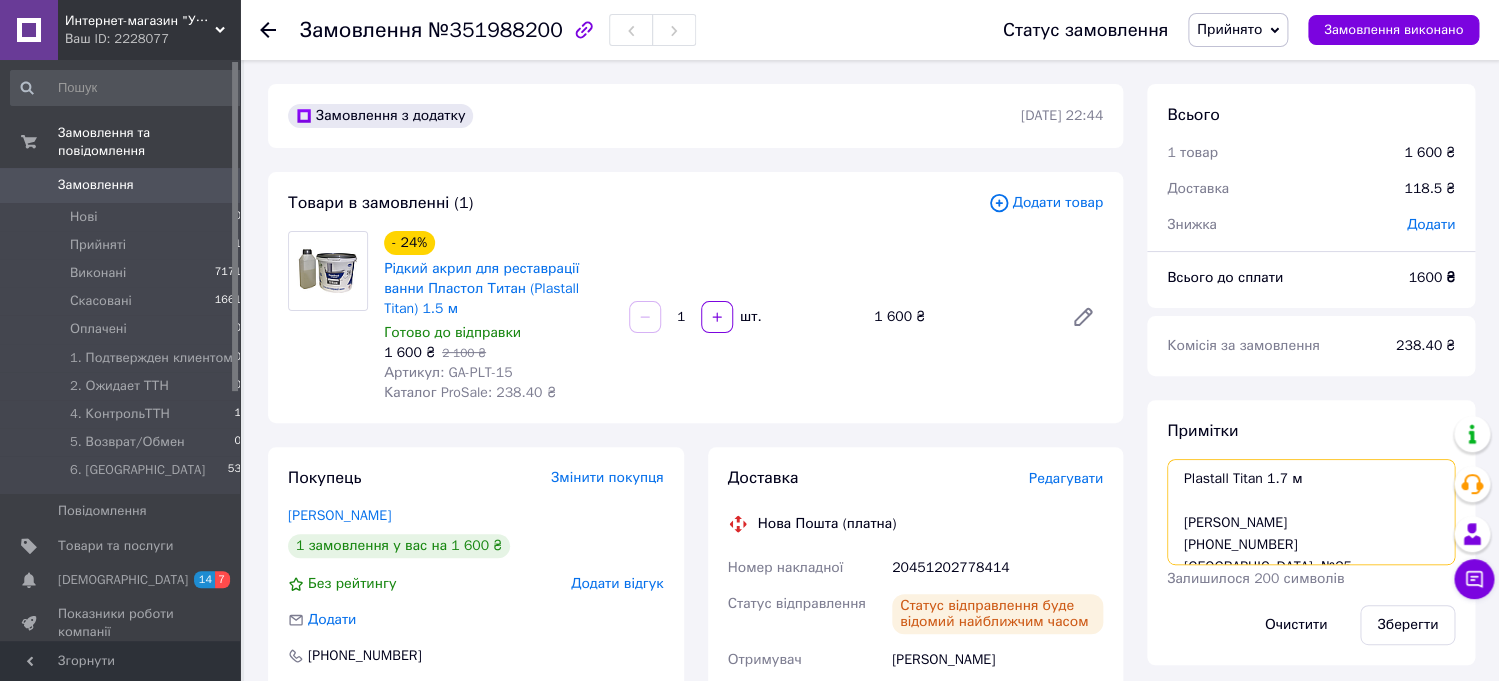 drag, startPoint x: 1197, startPoint y: 477, endPoint x: 1104, endPoint y: 506, distance: 97.41663 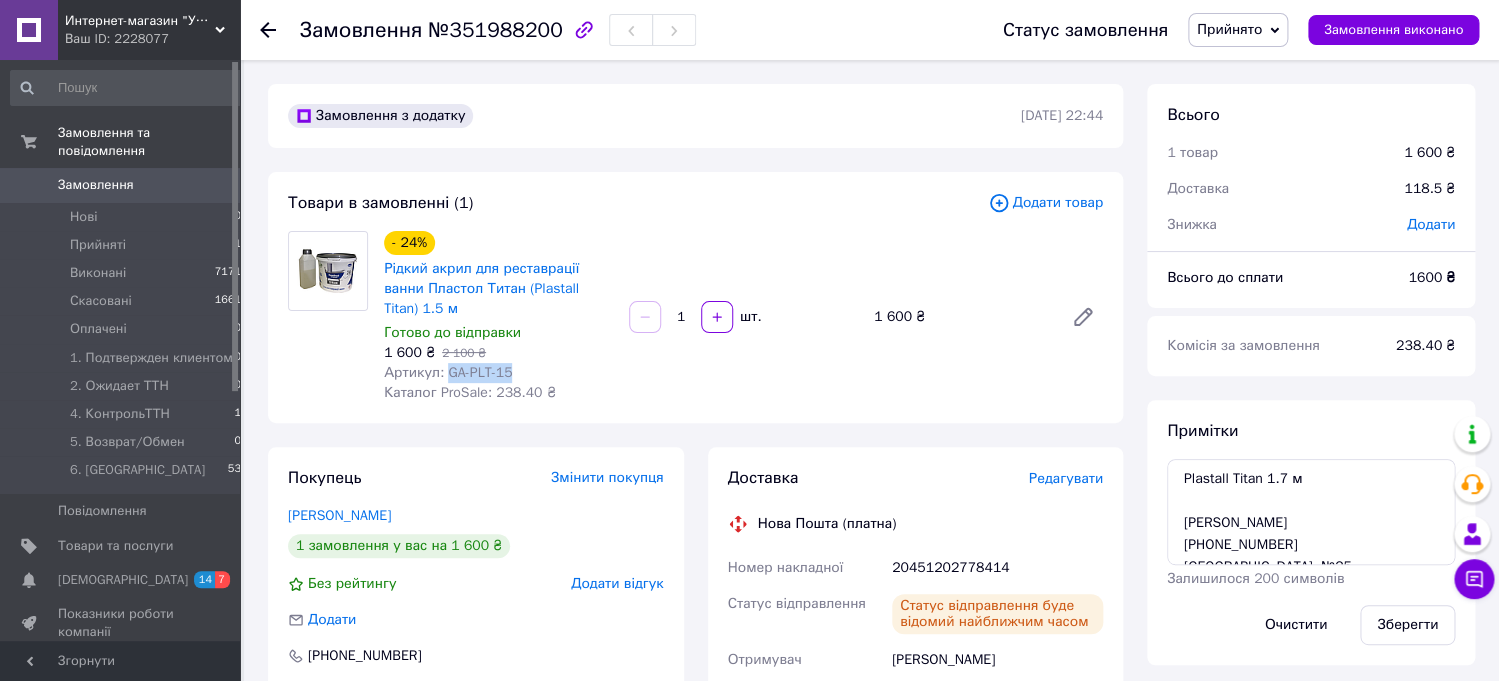 drag, startPoint x: 522, startPoint y: 371, endPoint x: 448, endPoint y: 367, distance: 74.10803 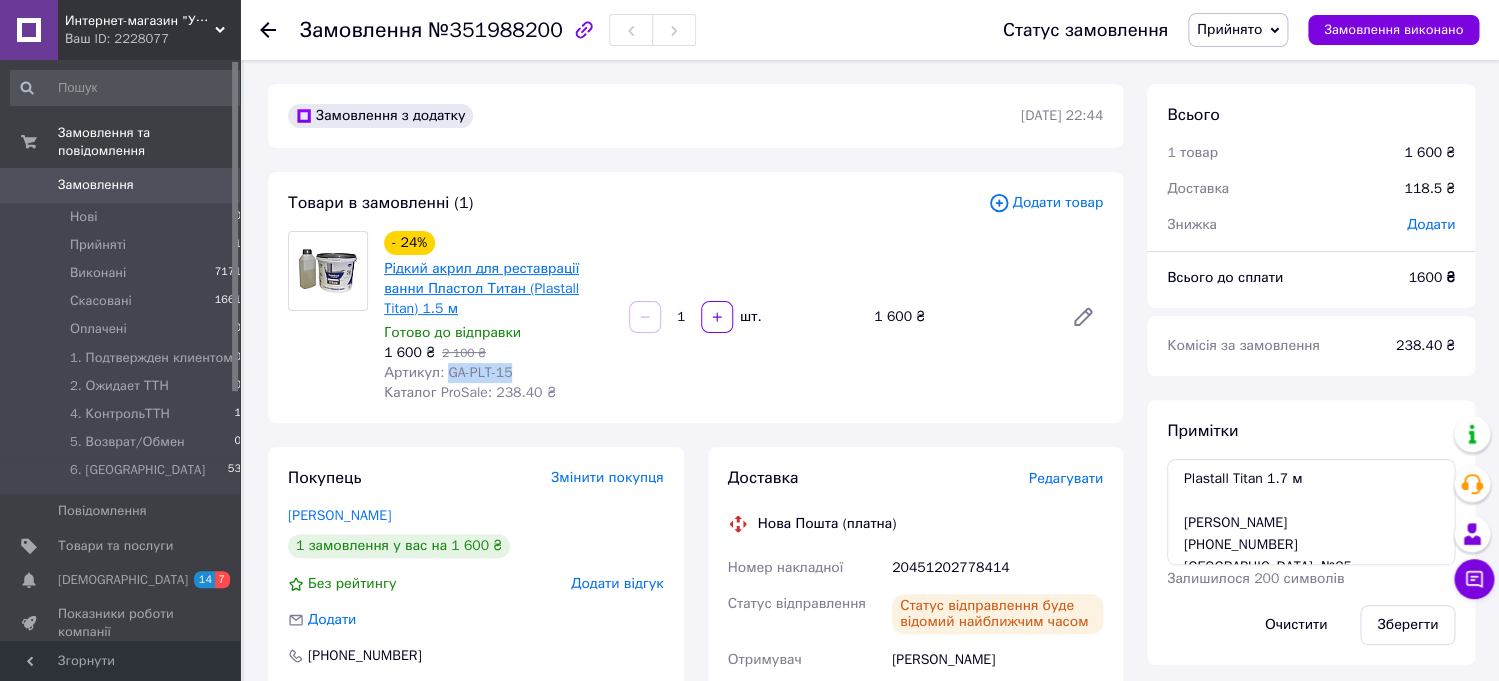 click on "Рідкий акрил для реставрації ванни Пластол Титан (Plastall Titan) 1.5 м" at bounding box center (481, 288) 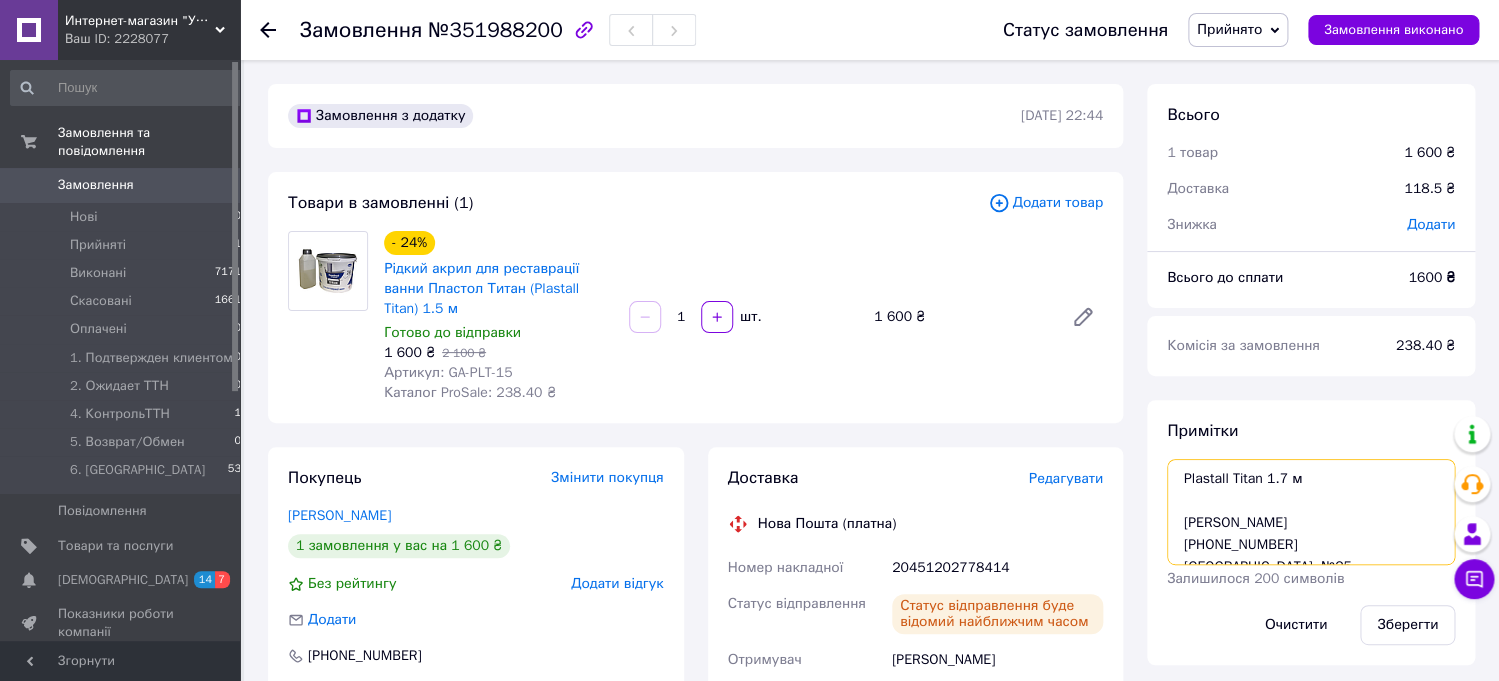 drag, startPoint x: 1321, startPoint y: 476, endPoint x: 1100, endPoint y: 468, distance: 221.14474 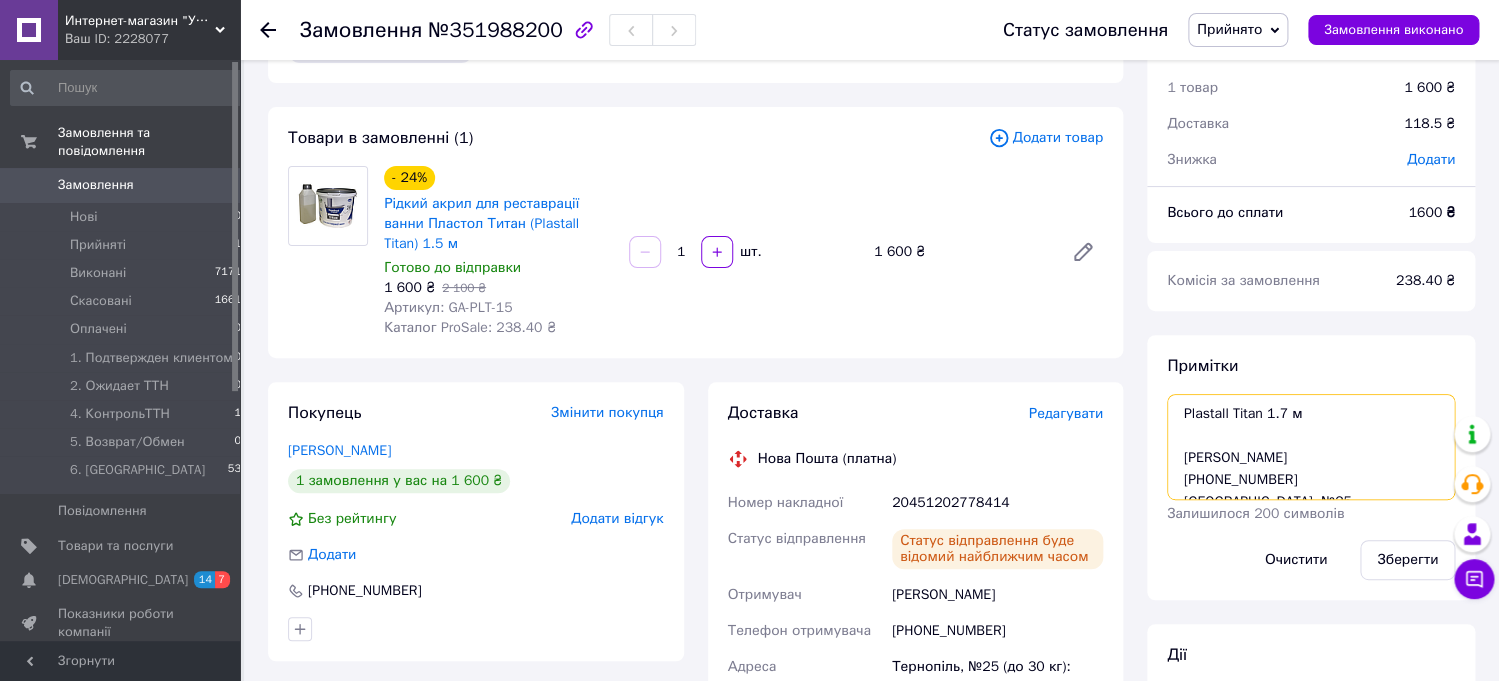 scroll, scrollTop: 64, scrollLeft: 0, axis: vertical 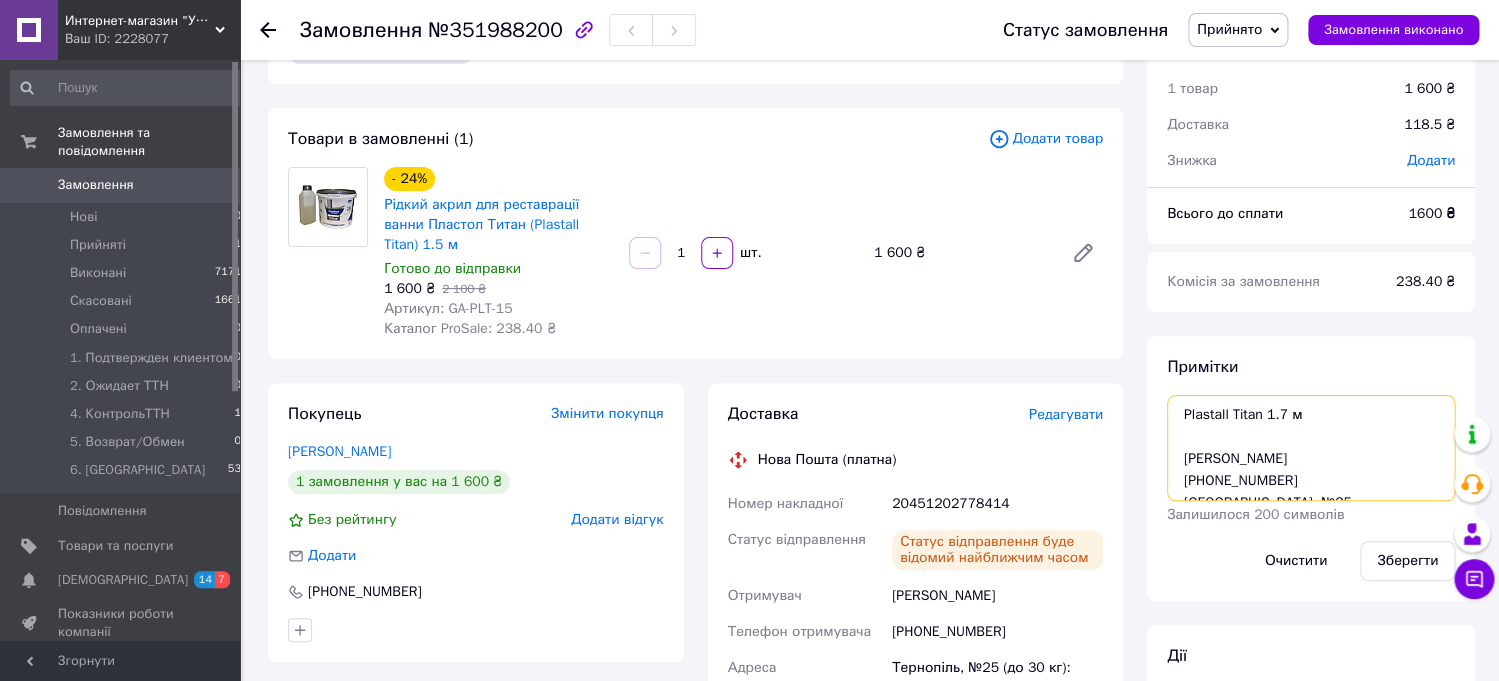 click on "Plastall Titan 1.7 м
Небесний Ігор
+380680465332
Тернопіль, №25
Наложка 1700 грн
ТТН 20451202778414" at bounding box center (1311, 448) 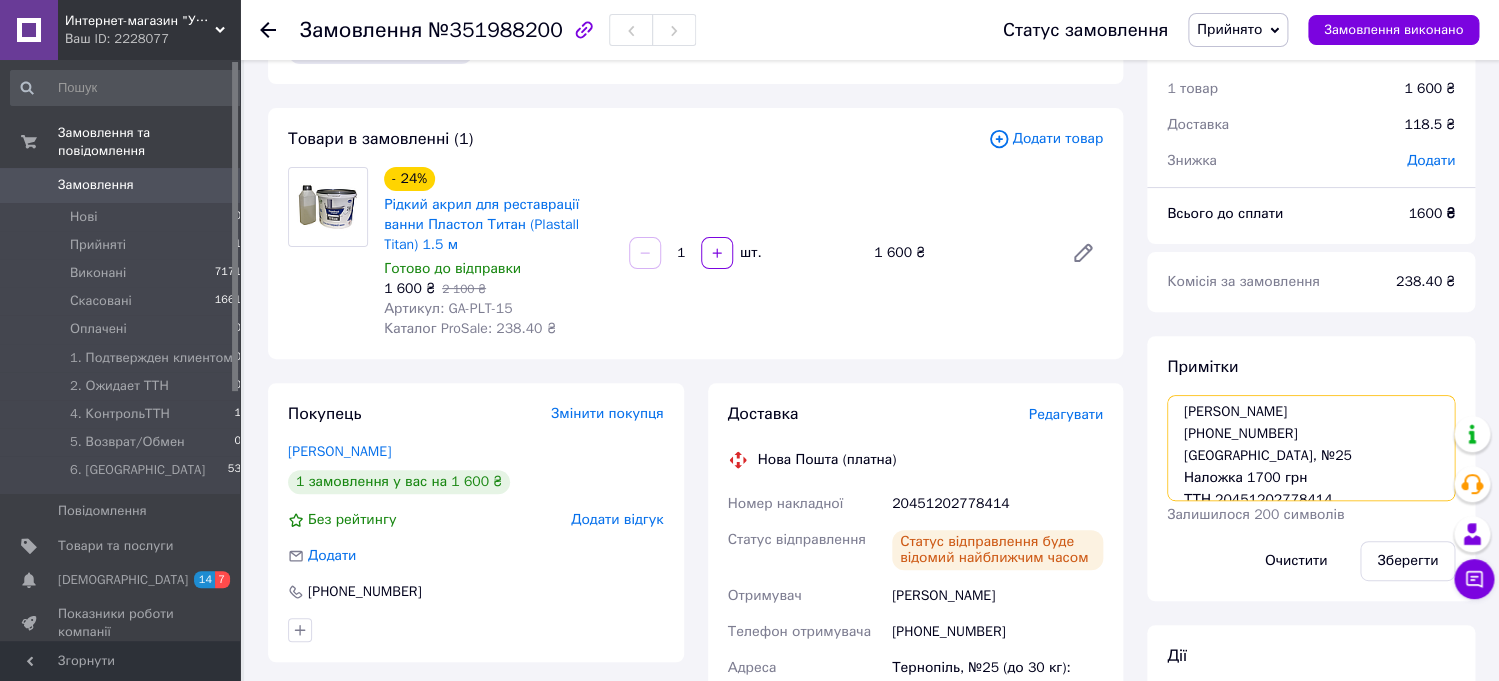 scroll, scrollTop: 66, scrollLeft: 0, axis: vertical 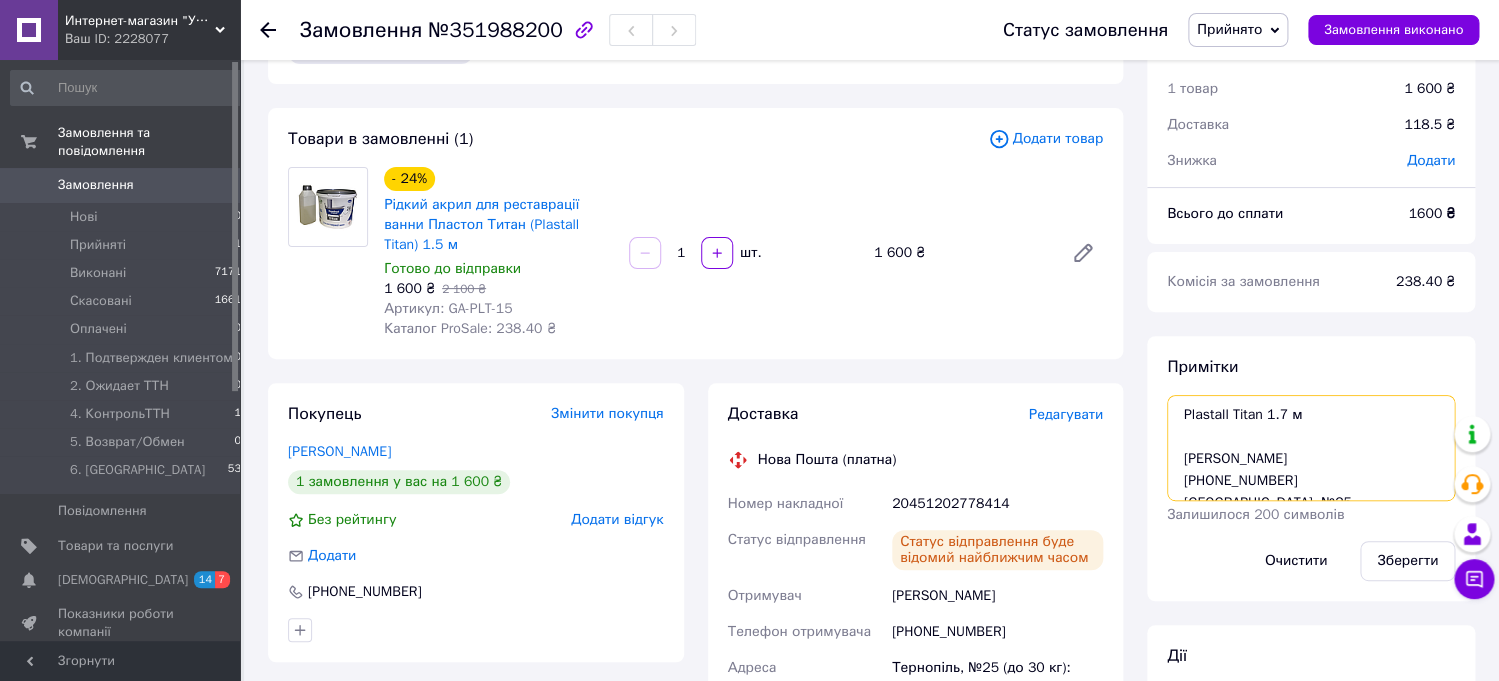 drag, startPoint x: 1341, startPoint y: 483, endPoint x: 1192, endPoint y: 354, distance: 197.08374 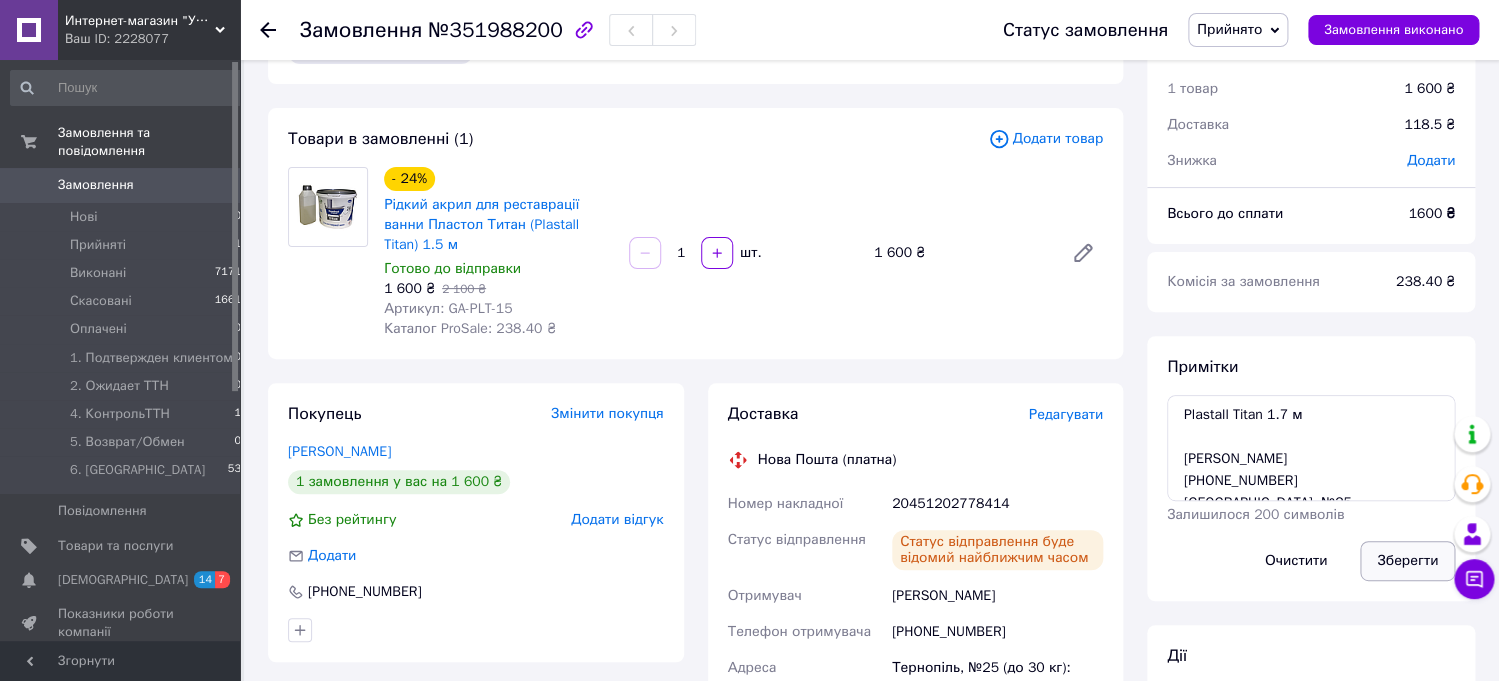 click on "Зберегти" at bounding box center (1407, 561) 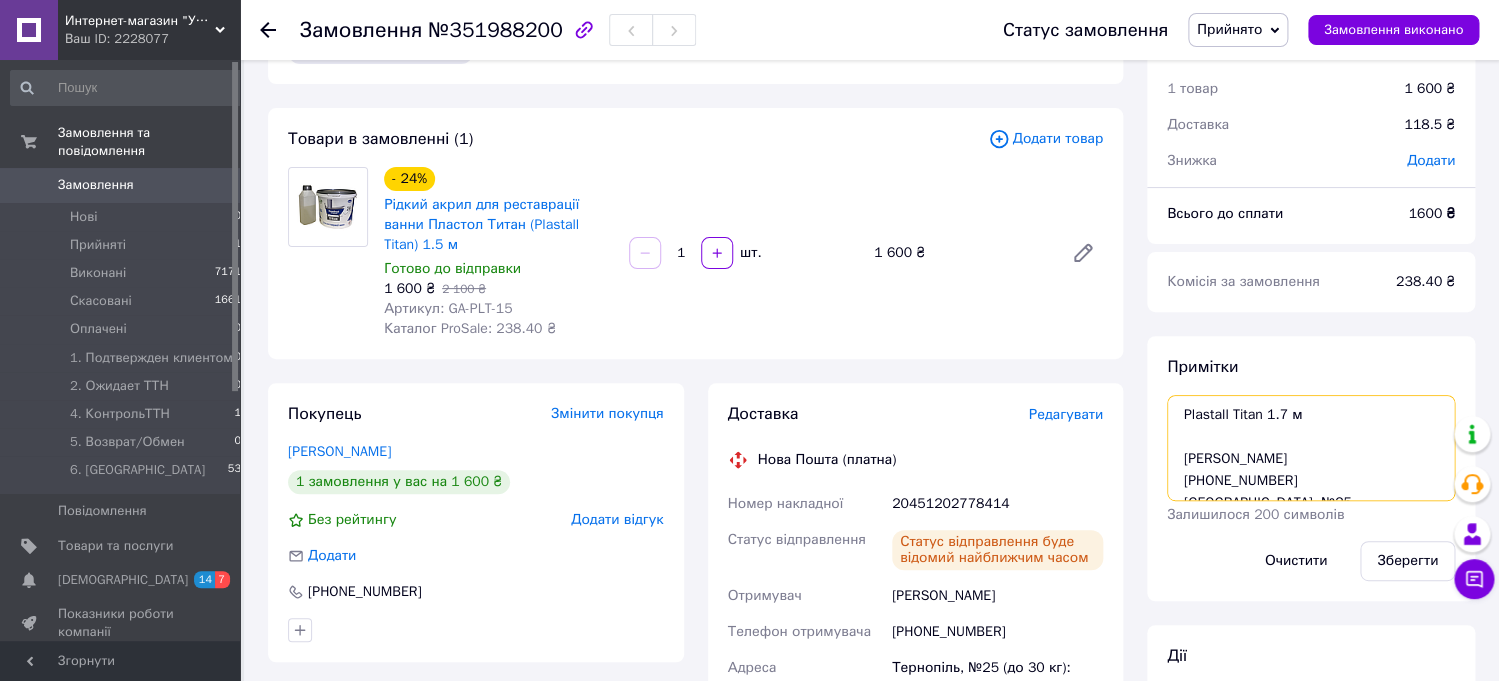 click on "Plastall Titan 1.7 м
Небесний Ігор
+380680465332
Тернопіль, №25
Наложка 1700 грн
ТТН 20451202778414" at bounding box center (1311, 448) 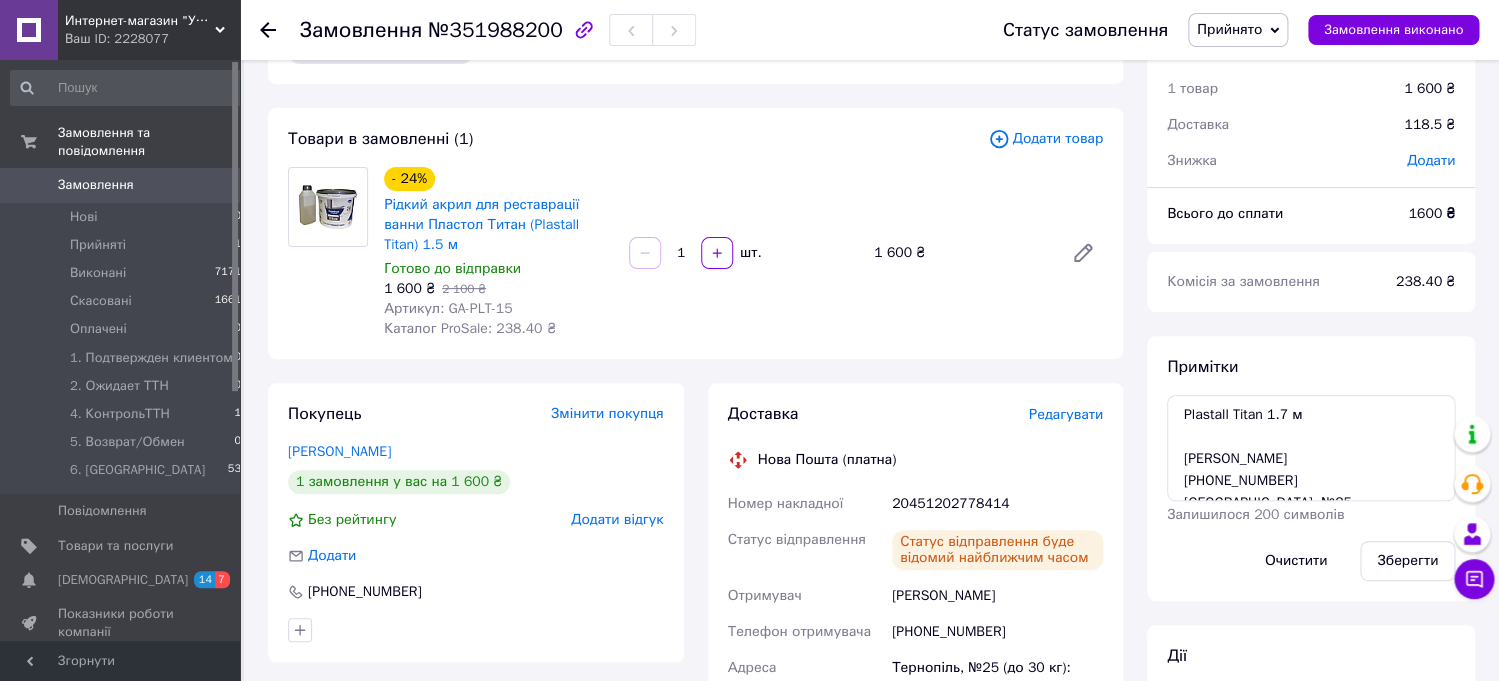 click on "Прийнято" at bounding box center [1229, 29] 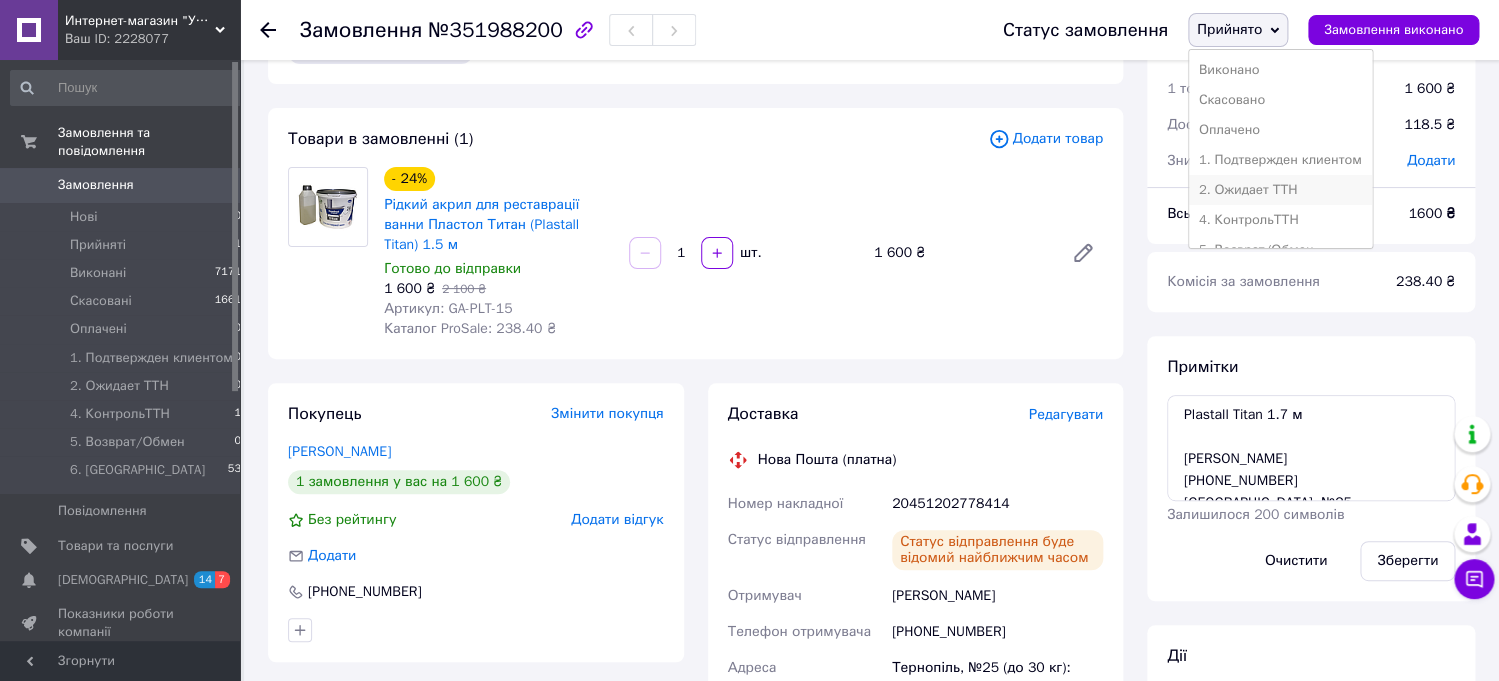 click on "2. Ожидает ТТН" at bounding box center [1280, 190] 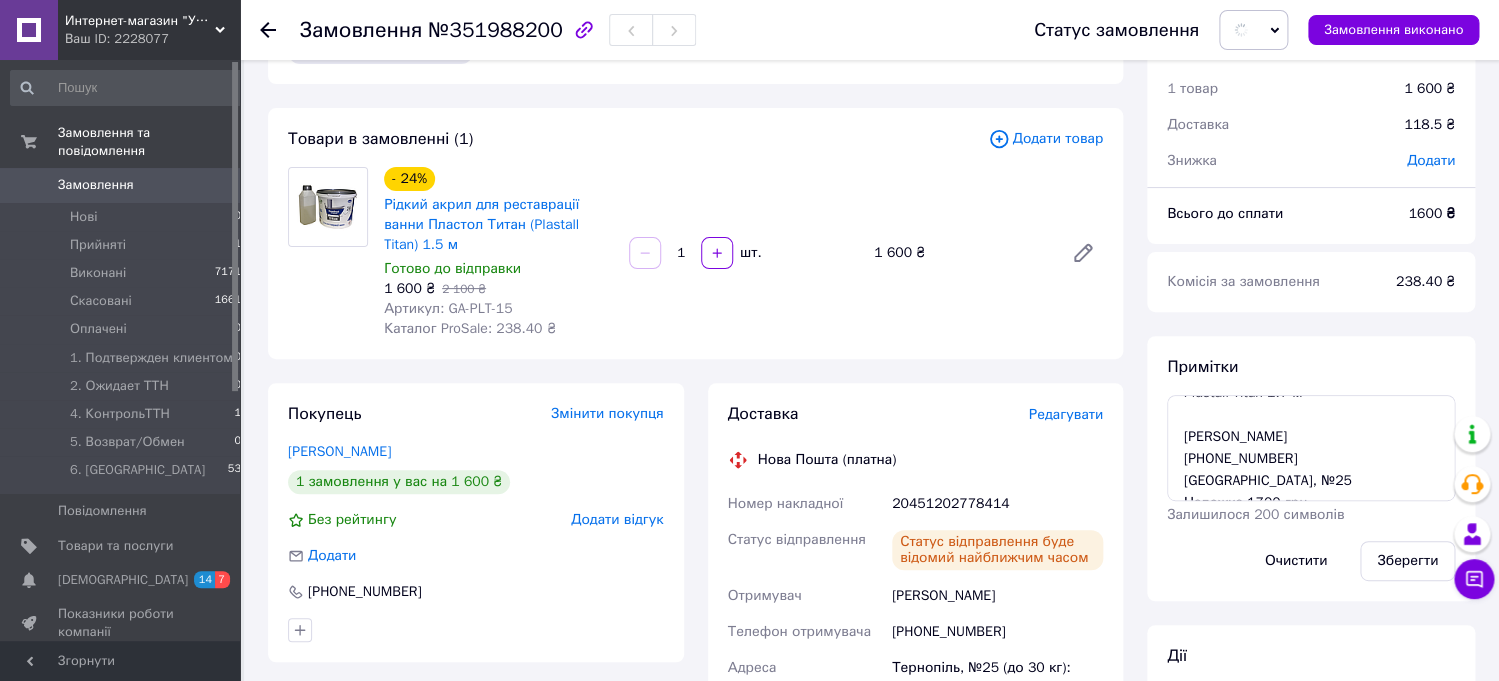 scroll, scrollTop: 34, scrollLeft: 0, axis: vertical 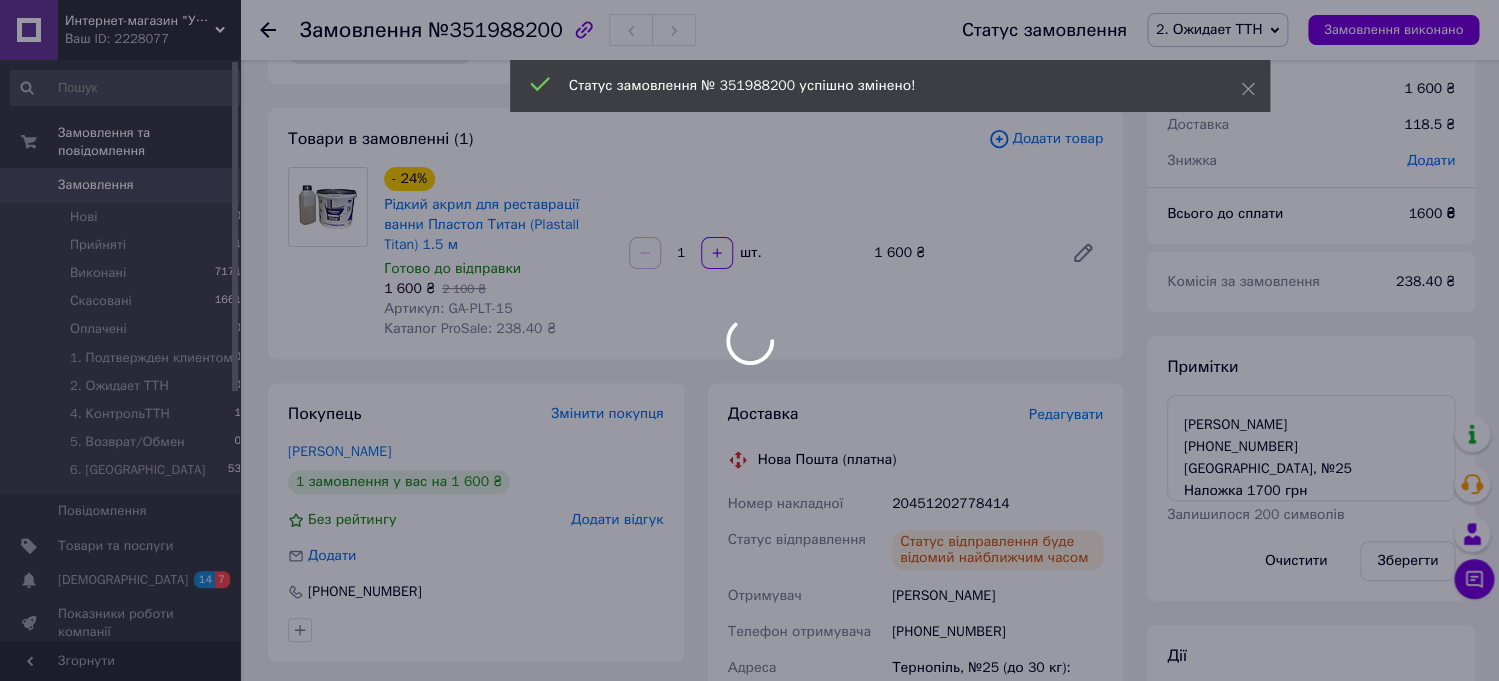 click at bounding box center (749, 340) 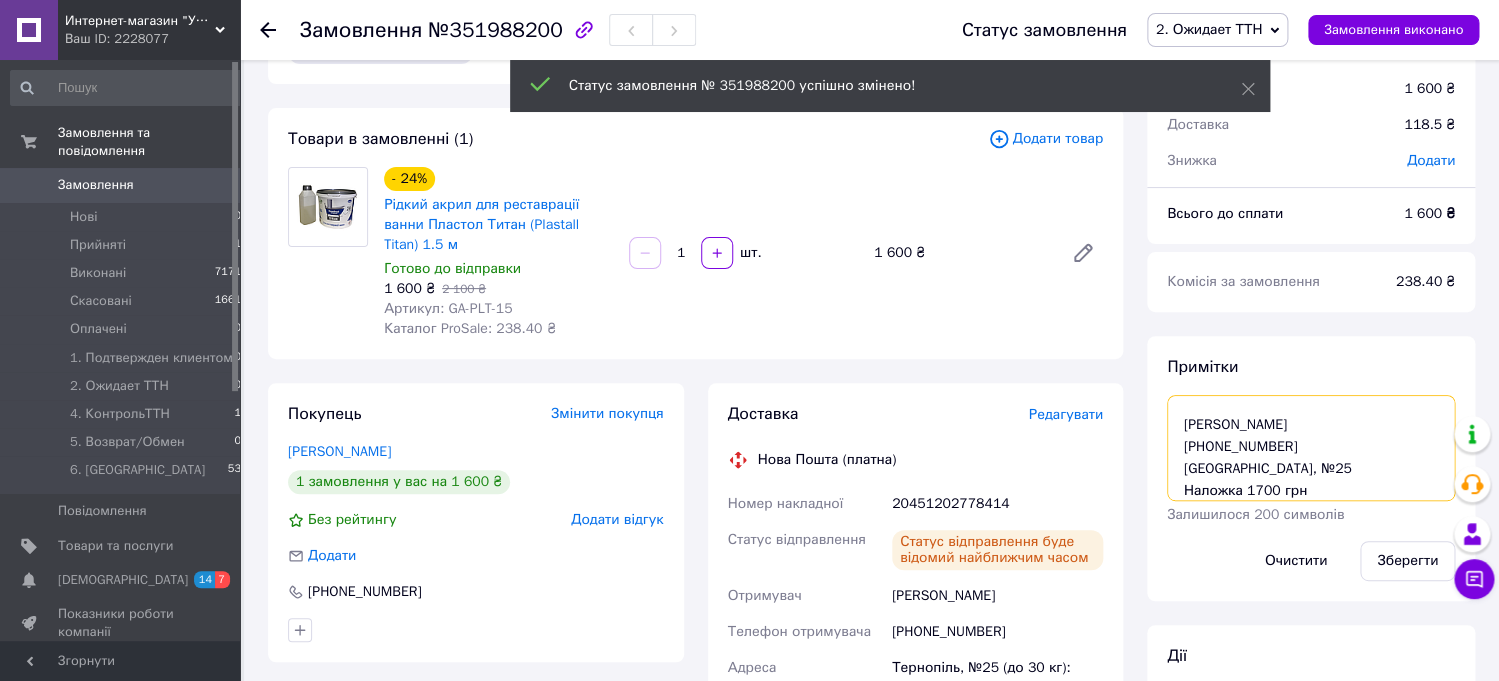 drag, startPoint x: 1294, startPoint y: 467, endPoint x: 1169, endPoint y: 434, distance: 129.28264 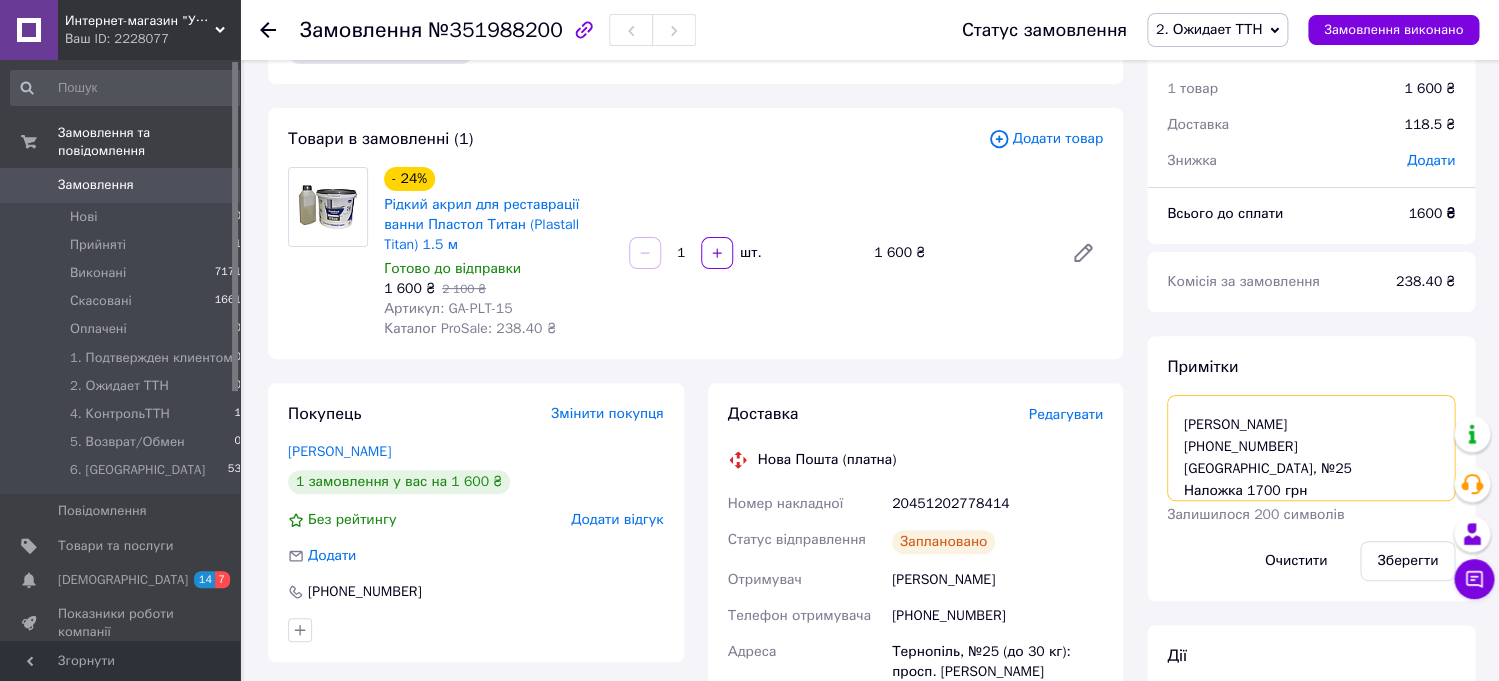click on "Plastall Titan 1.7 м
Небесний Ігор
+380680465332
Тернопіль, №25
Наложка 1700 грн
ТТН 20451202778414" at bounding box center (1311, 448) 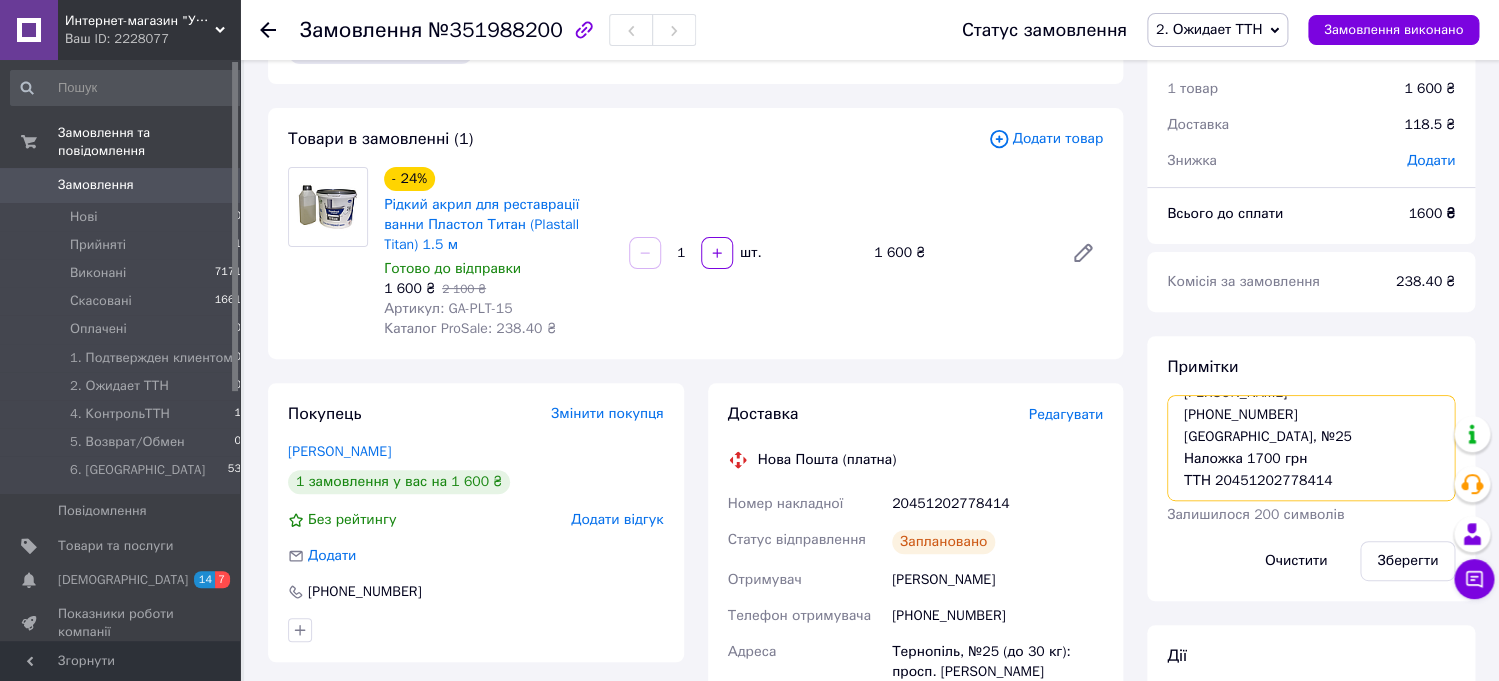 scroll, scrollTop: 0, scrollLeft: 0, axis: both 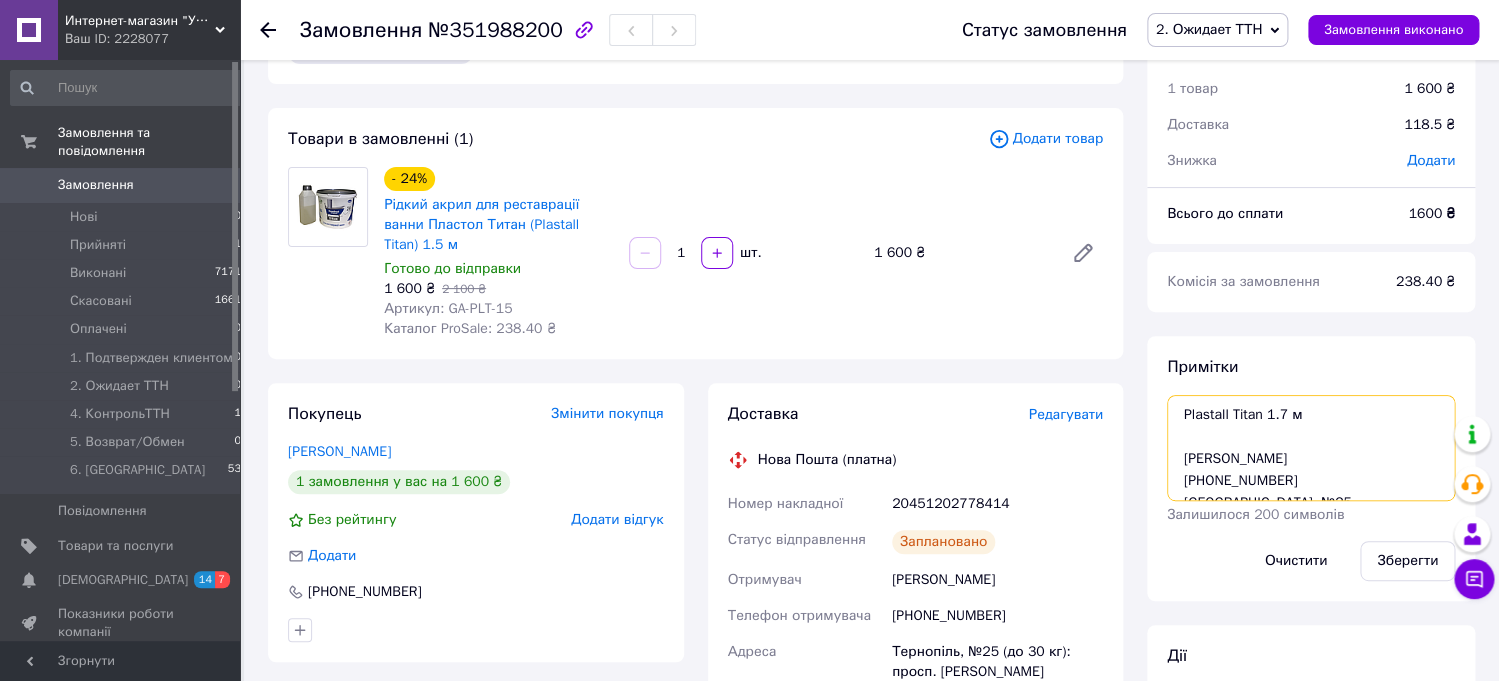 drag, startPoint x: 1342, startPoint y: 489, endPoint x: 1196, endPoint y: 368, distance: 189.6233 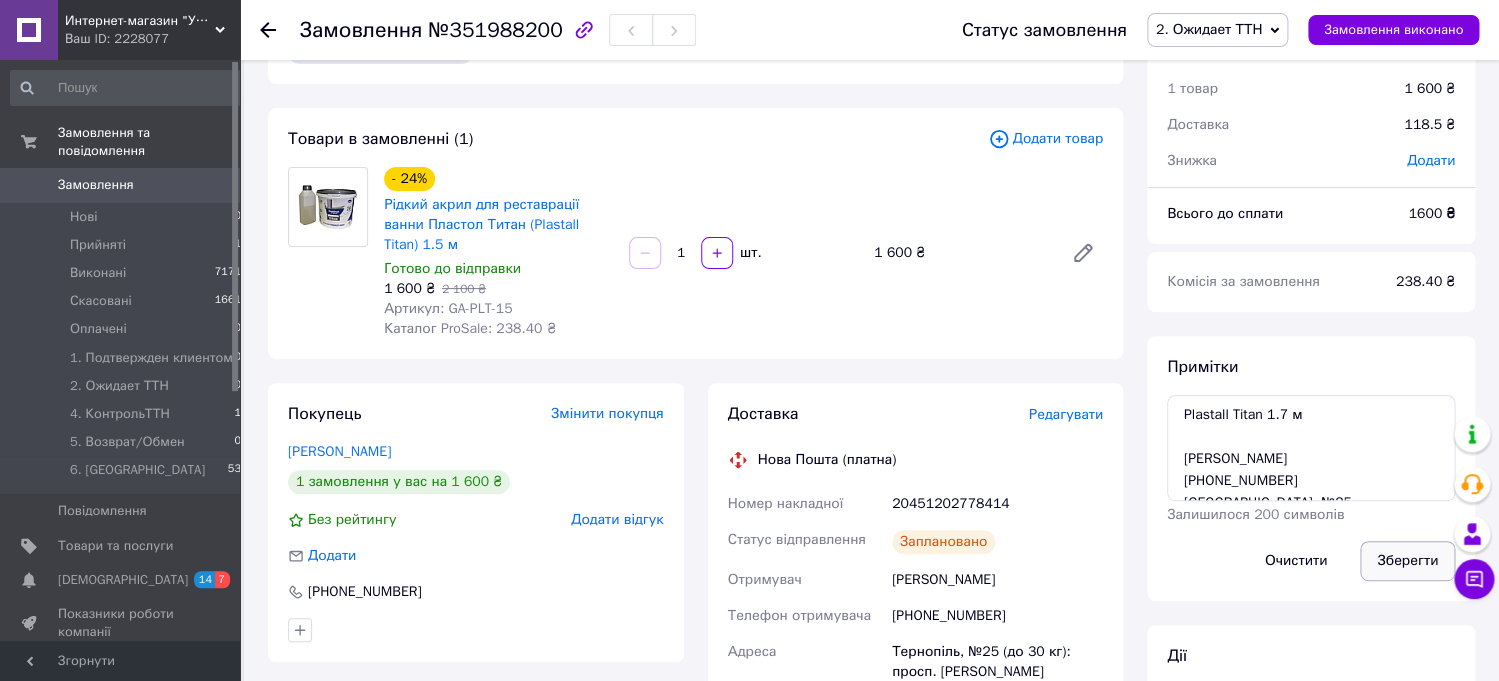 click on "Зберегти" at bounding box center [1407, 561] 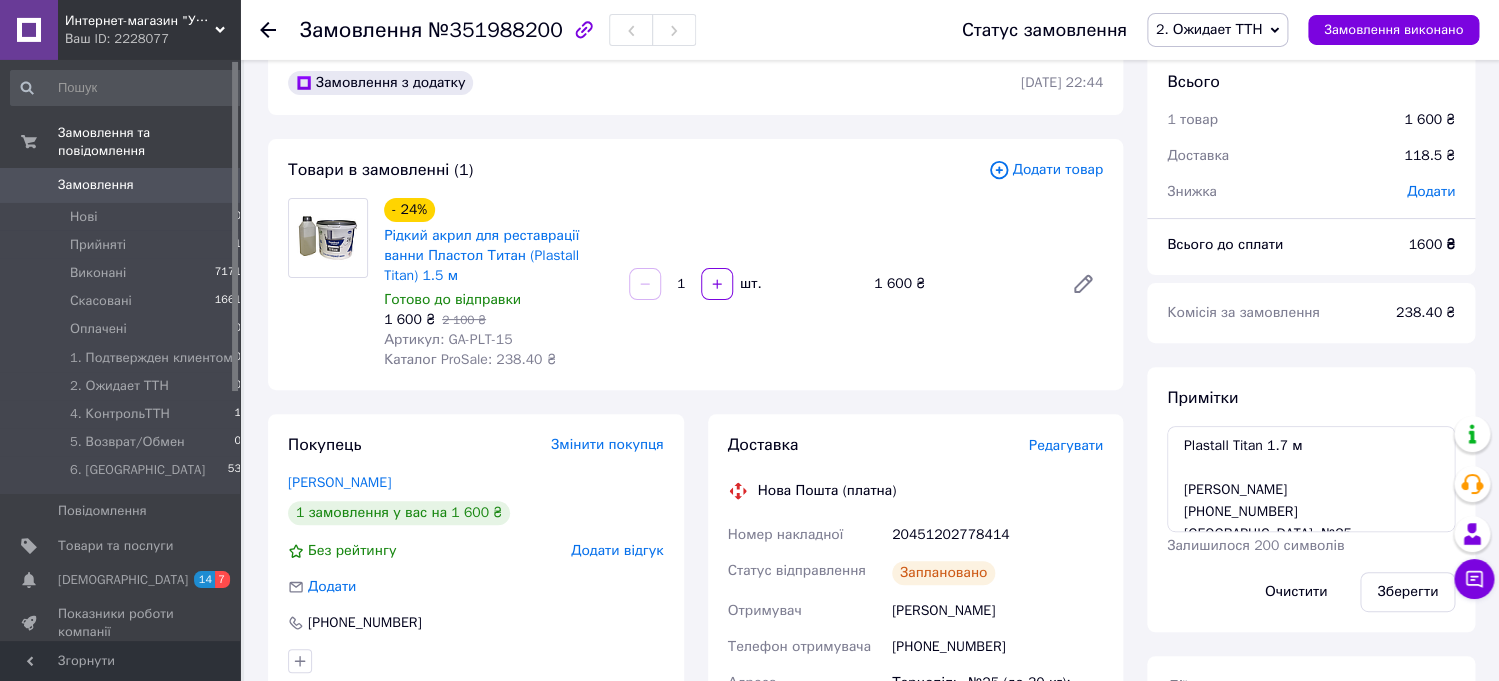scroll, scrollTop: 32, scrollLeft: 0, axis: vertical 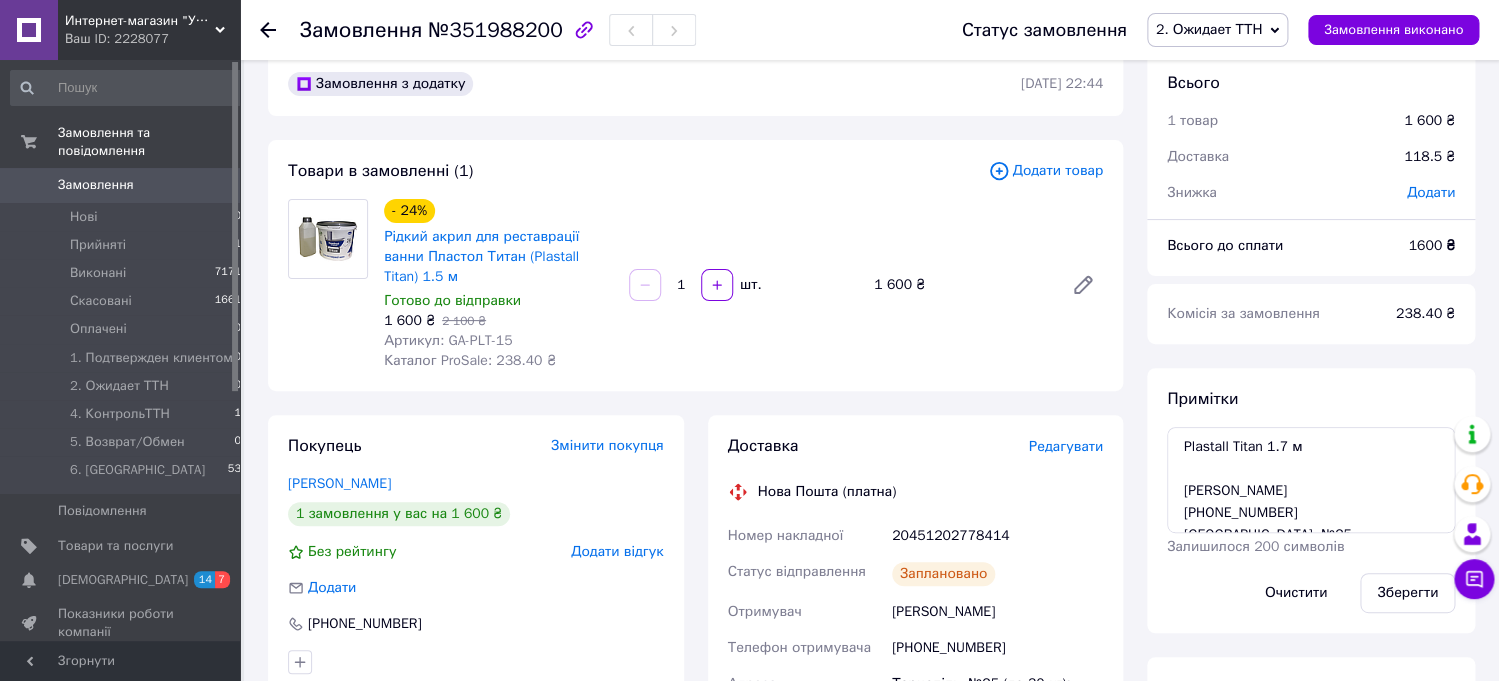 click on "20451202778414" at bounding box center (997, 536) 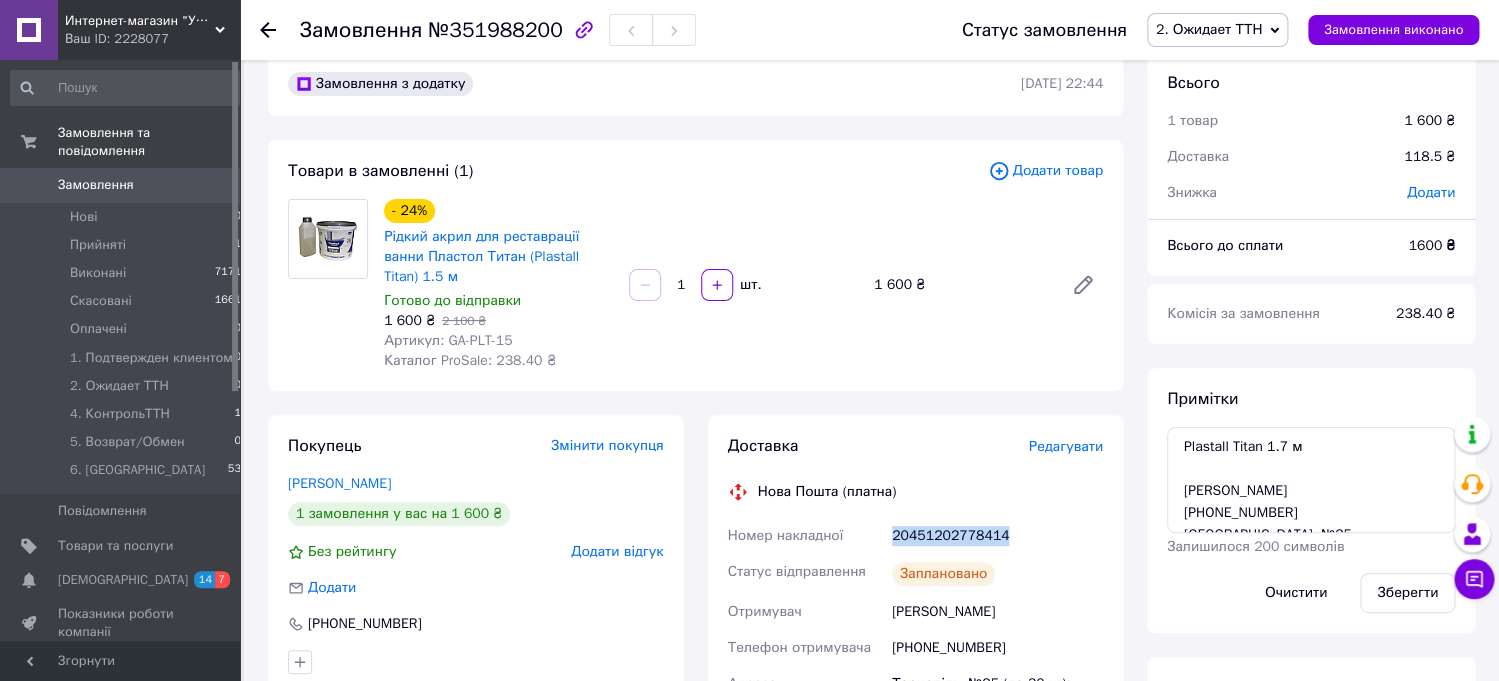 click on "20451202778414" at bounding box center (997, 536) 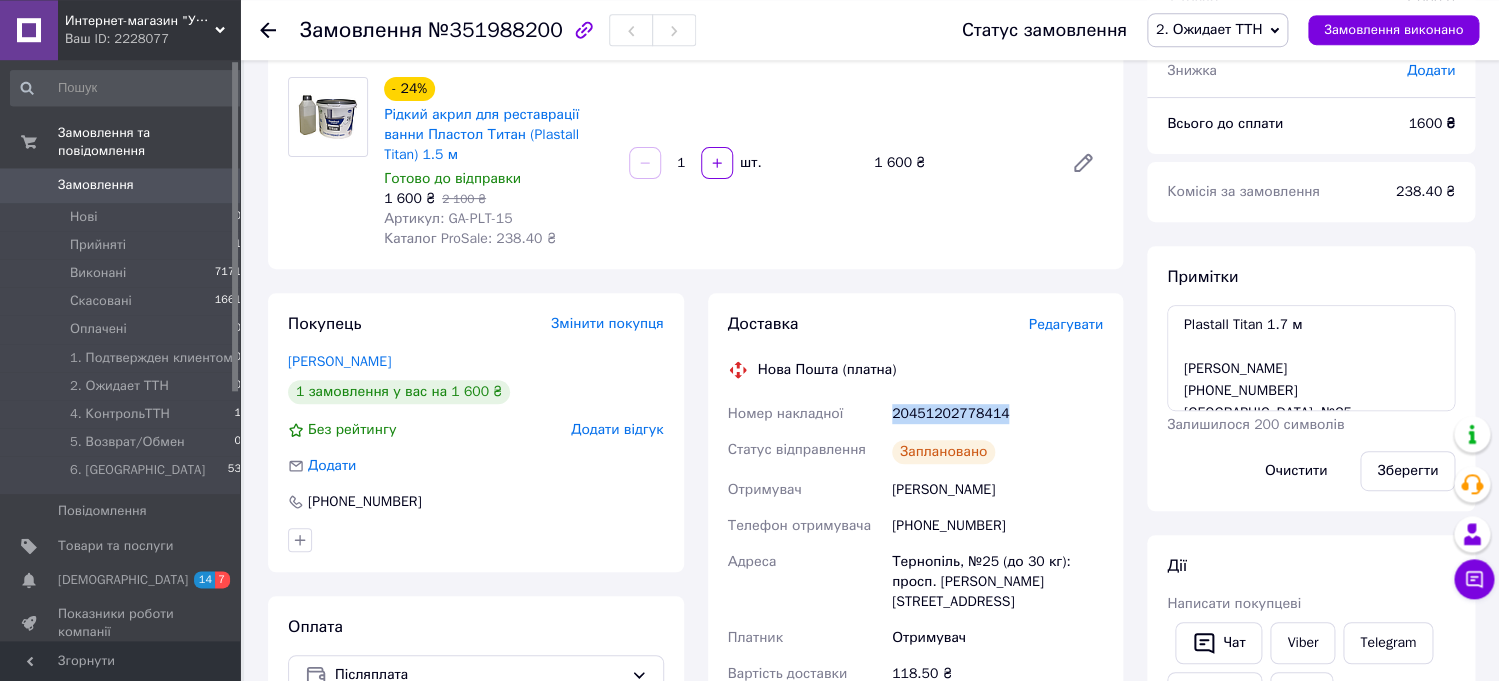 scroll, scrollTop: 178, scrollLeft: 0, axis: vertical 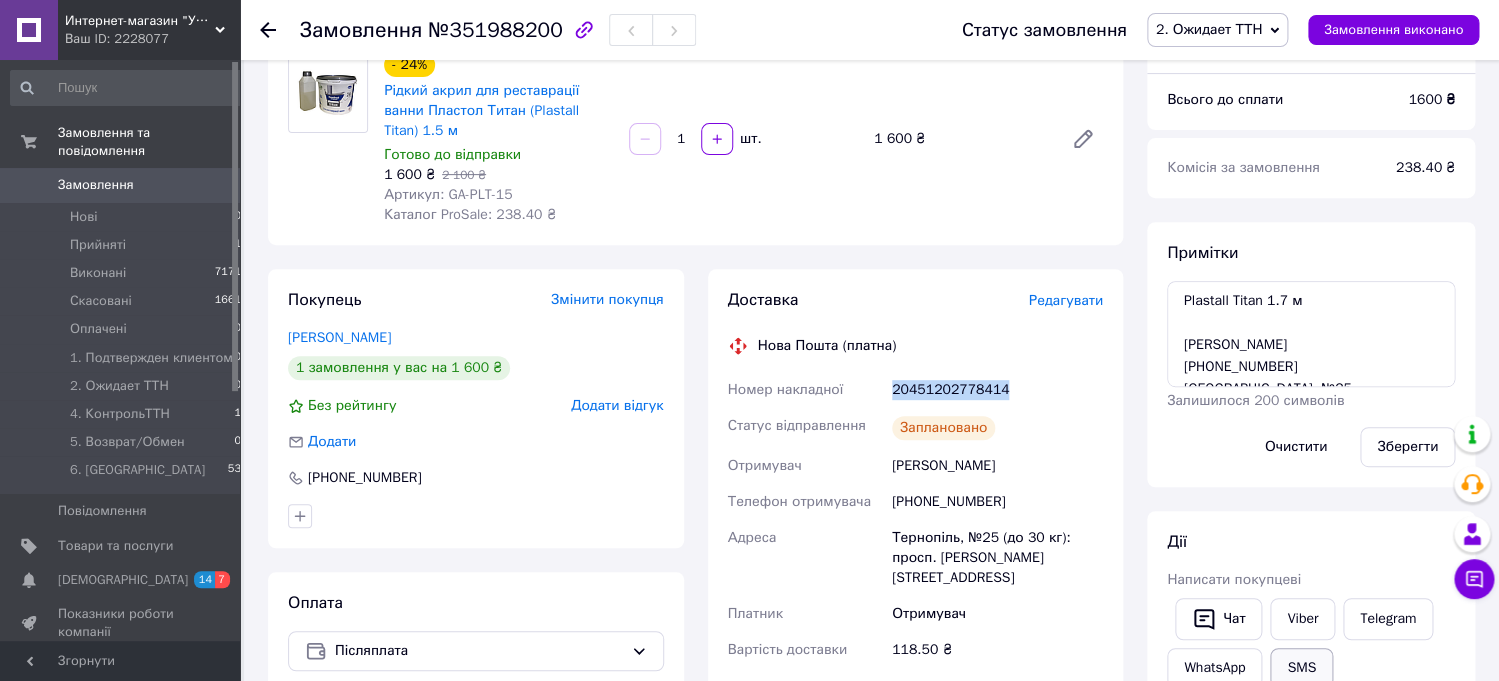 click on "SMS" at bounding box center [1301, 668] 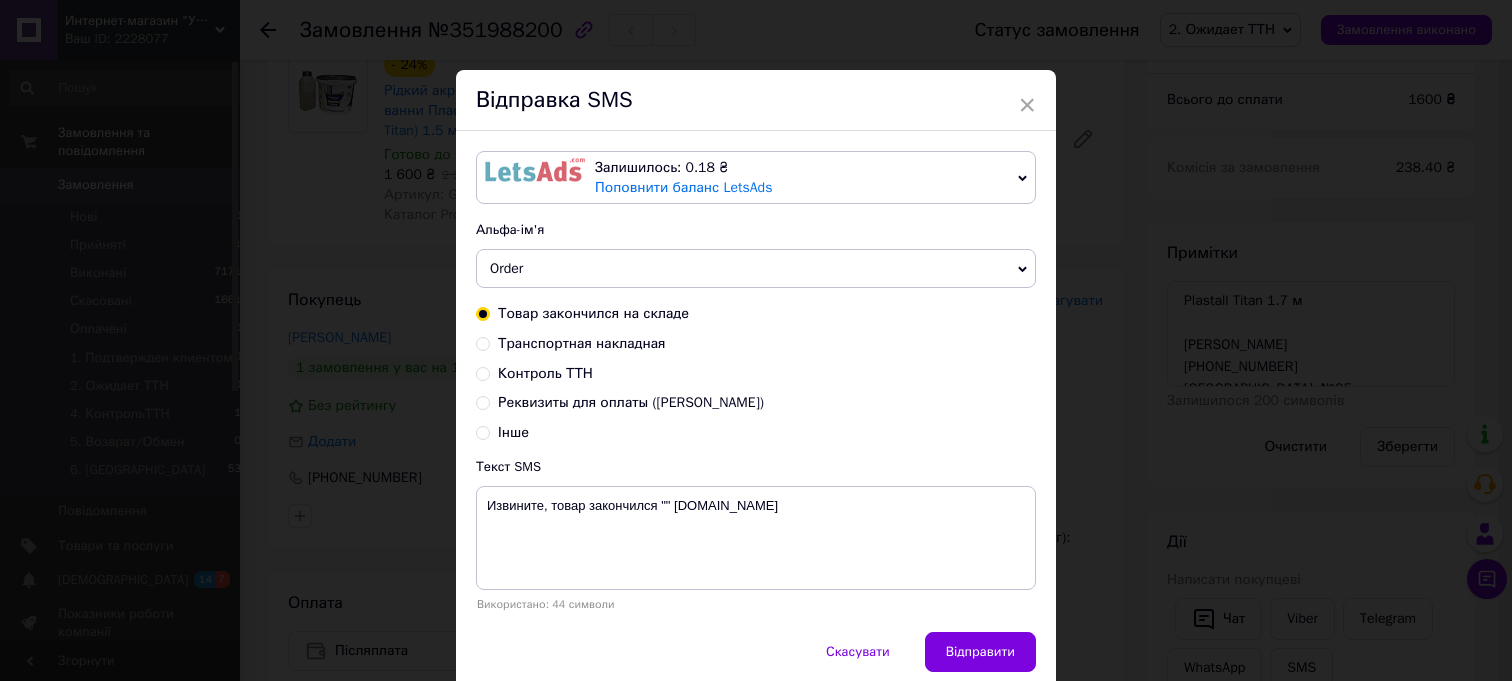 click on "Транспортная накладная" at bounding box center [582, 343] 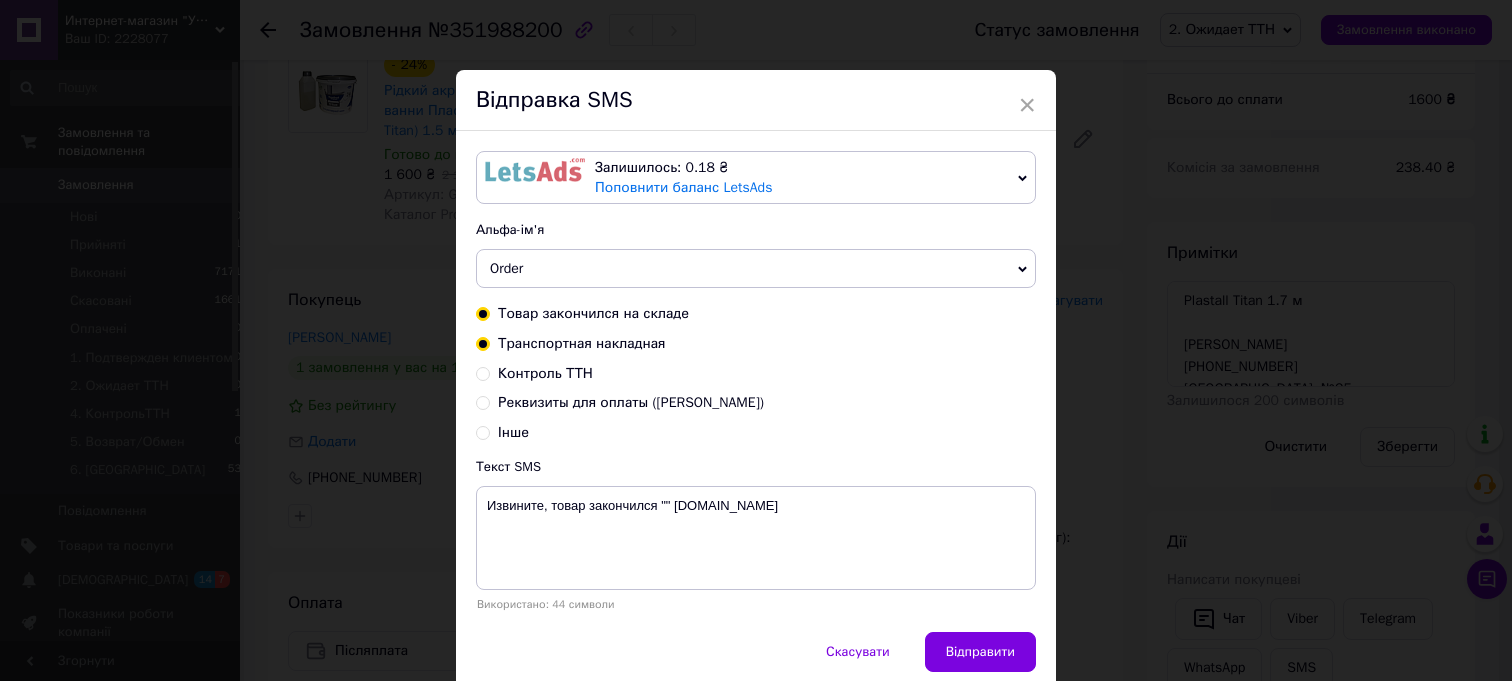 radio on "true" 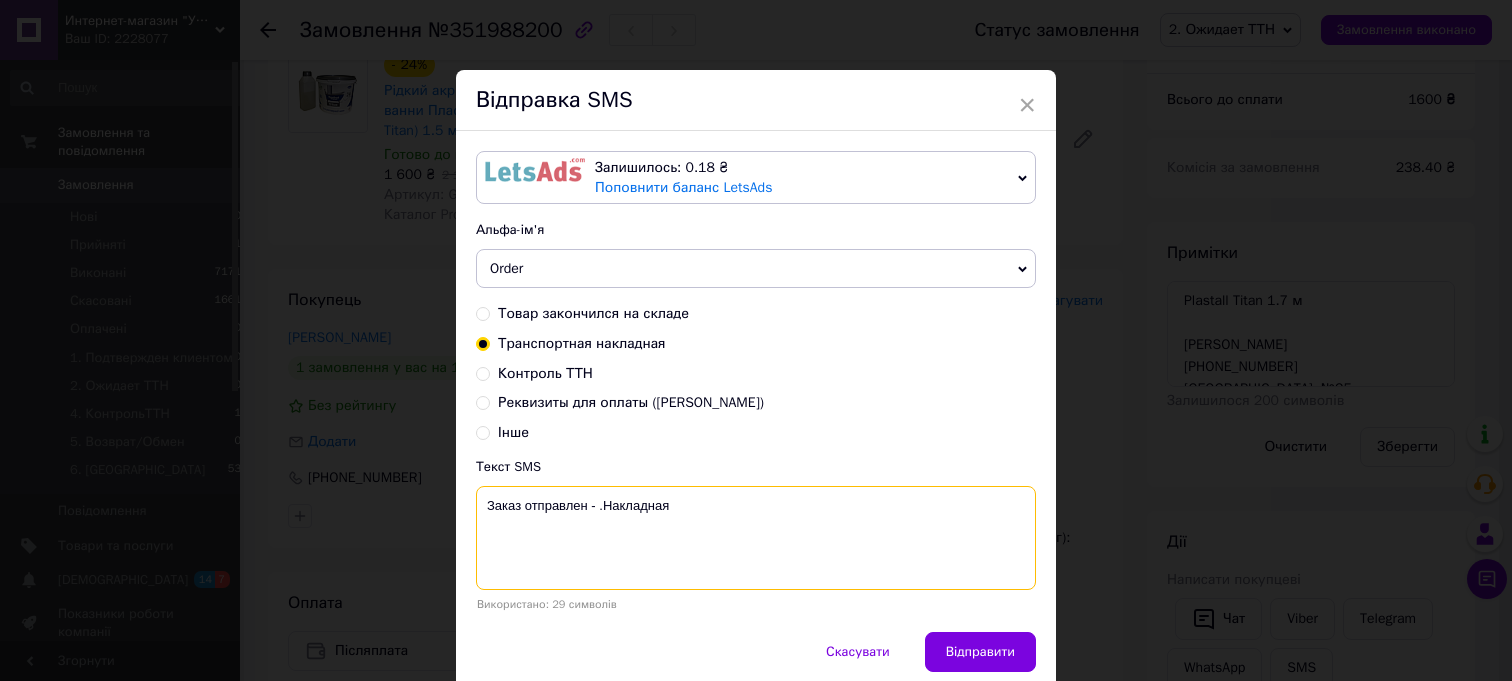 click on "Заказ отправлен - .Накладная" at bounding box center (756, 538) 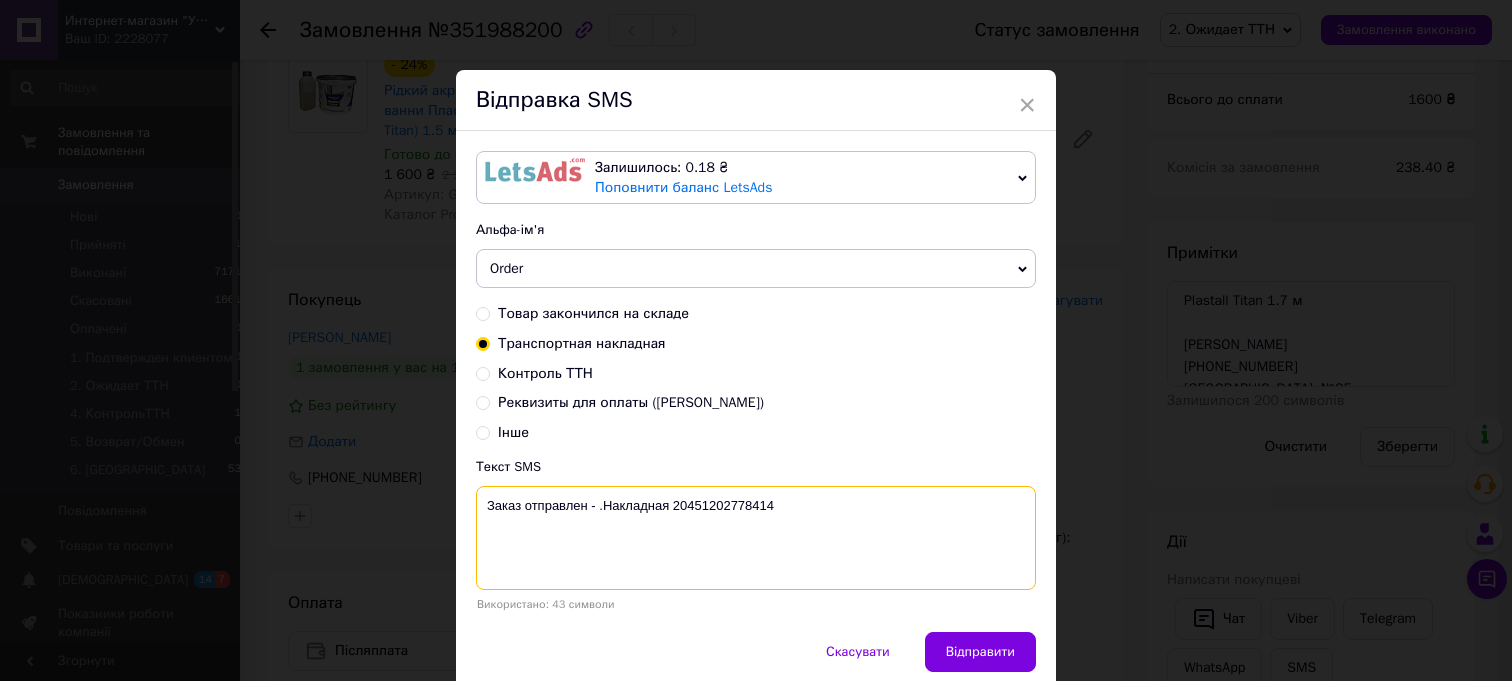 drag, startPoint x: 567, startPoint y: 502, endPoint x: 458, endPoint y: 492, distance: 109.457756 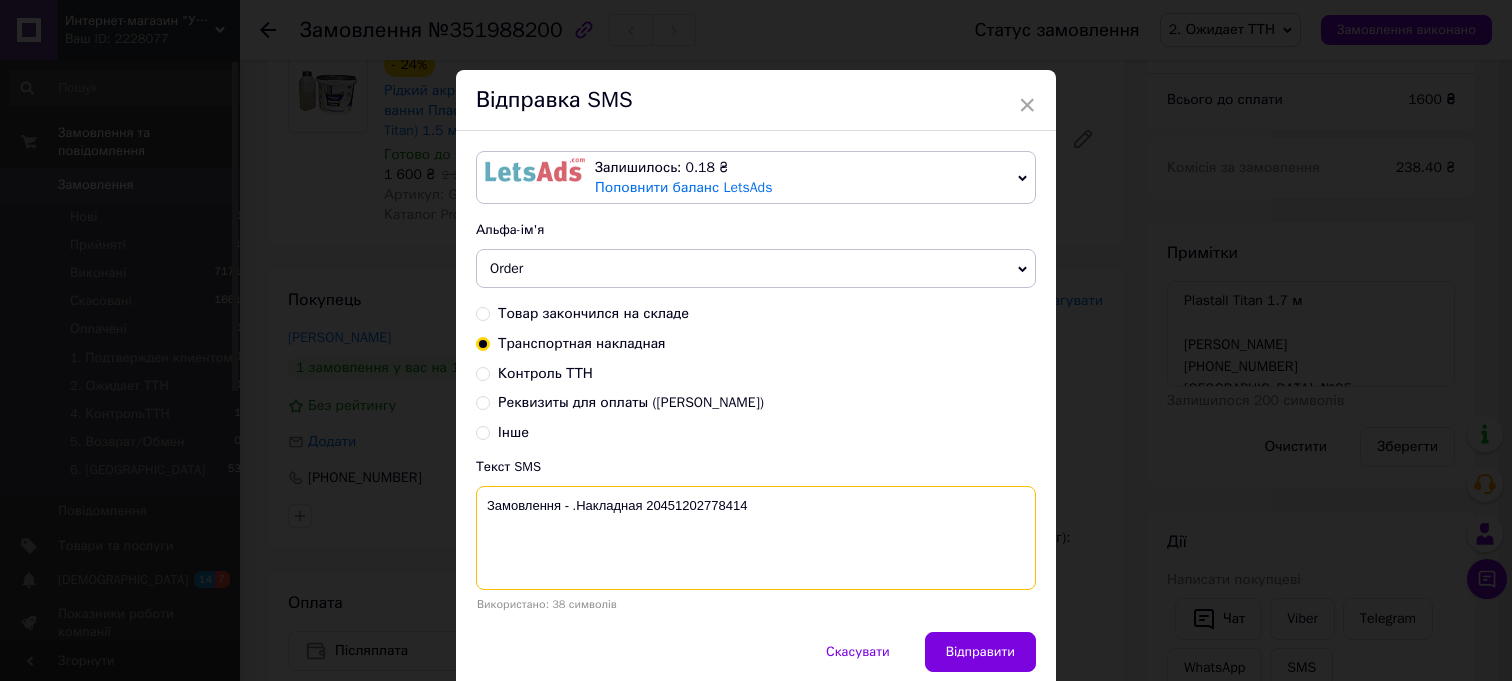 click on "Замовлення - .Накладная 20451202778414" at bounding box center (756, 538) 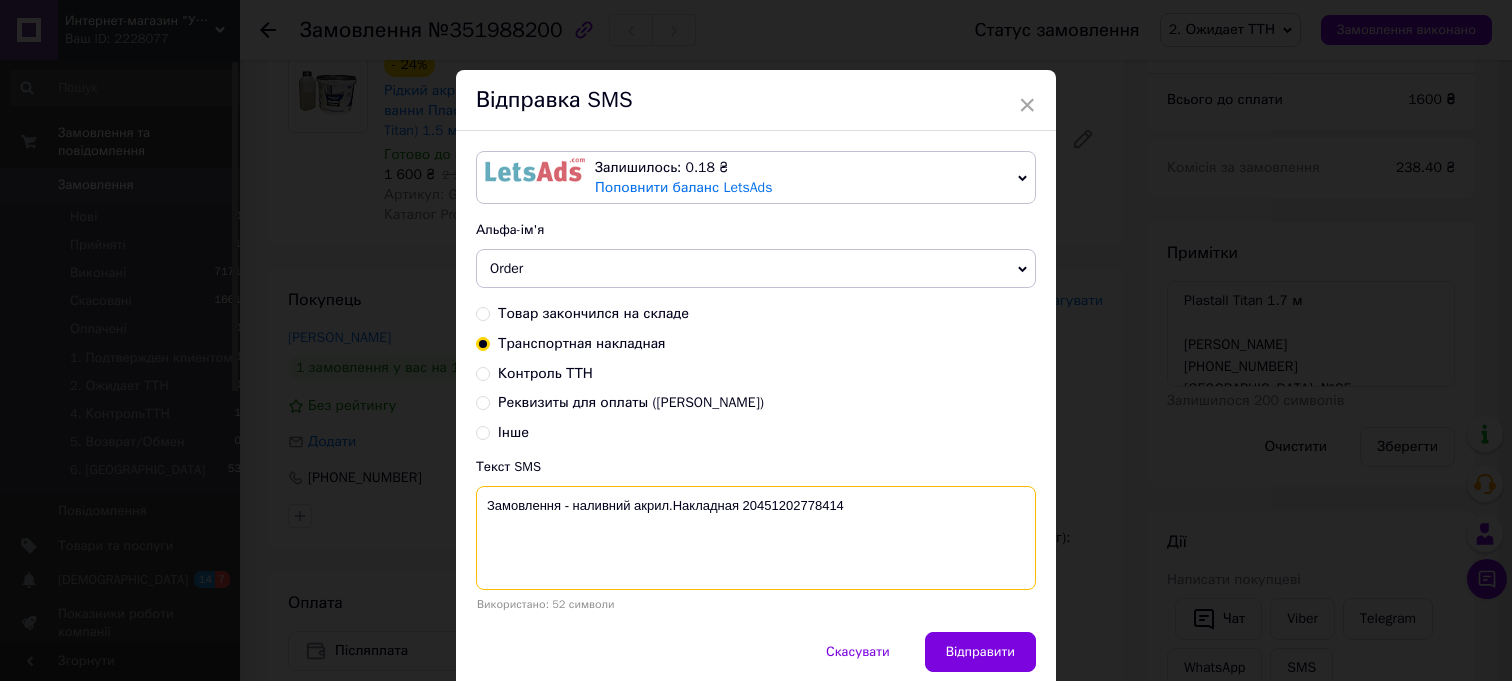 click on "Замовлення - наливний акрил.Накладная 20451202778414" at bounding box center (756, 538) 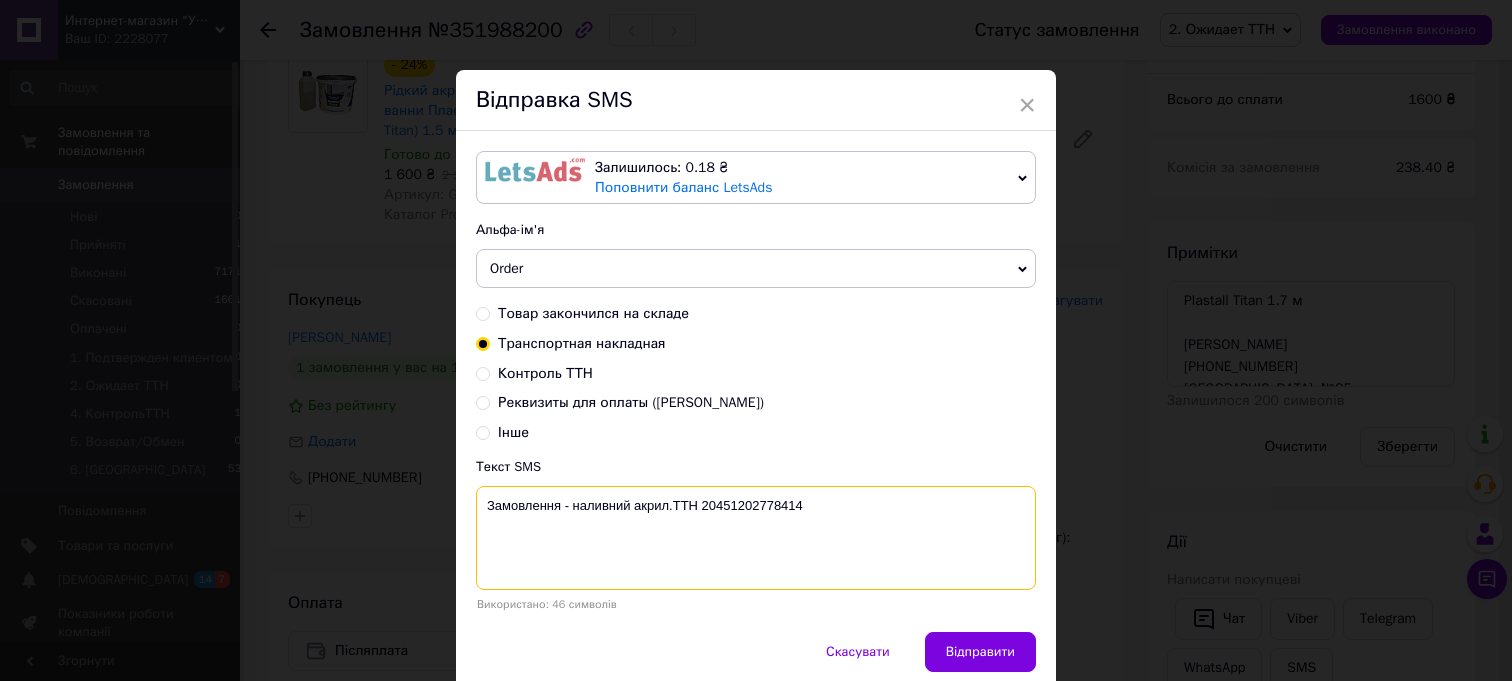 type on "Замовлення - наливний акрил.ТТН 20451202778414" 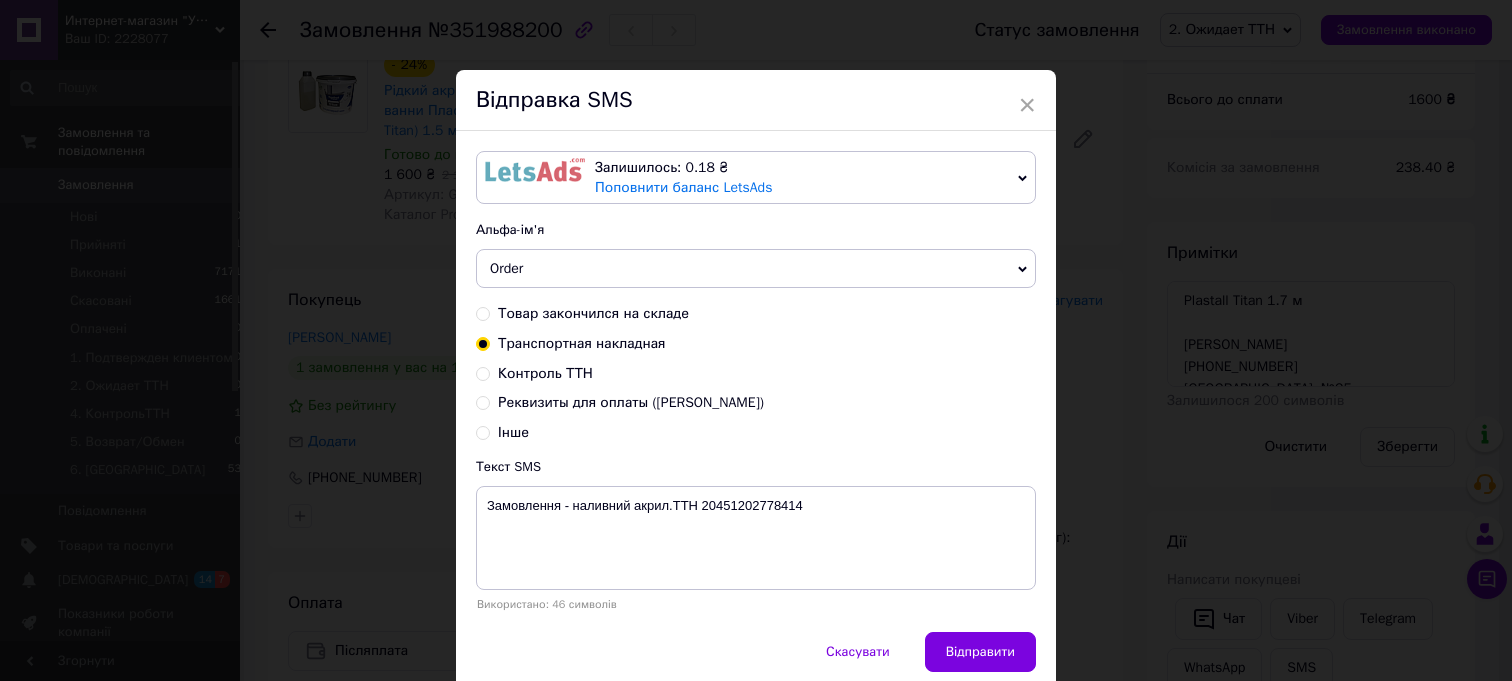 click at bounding box center [535, 170] 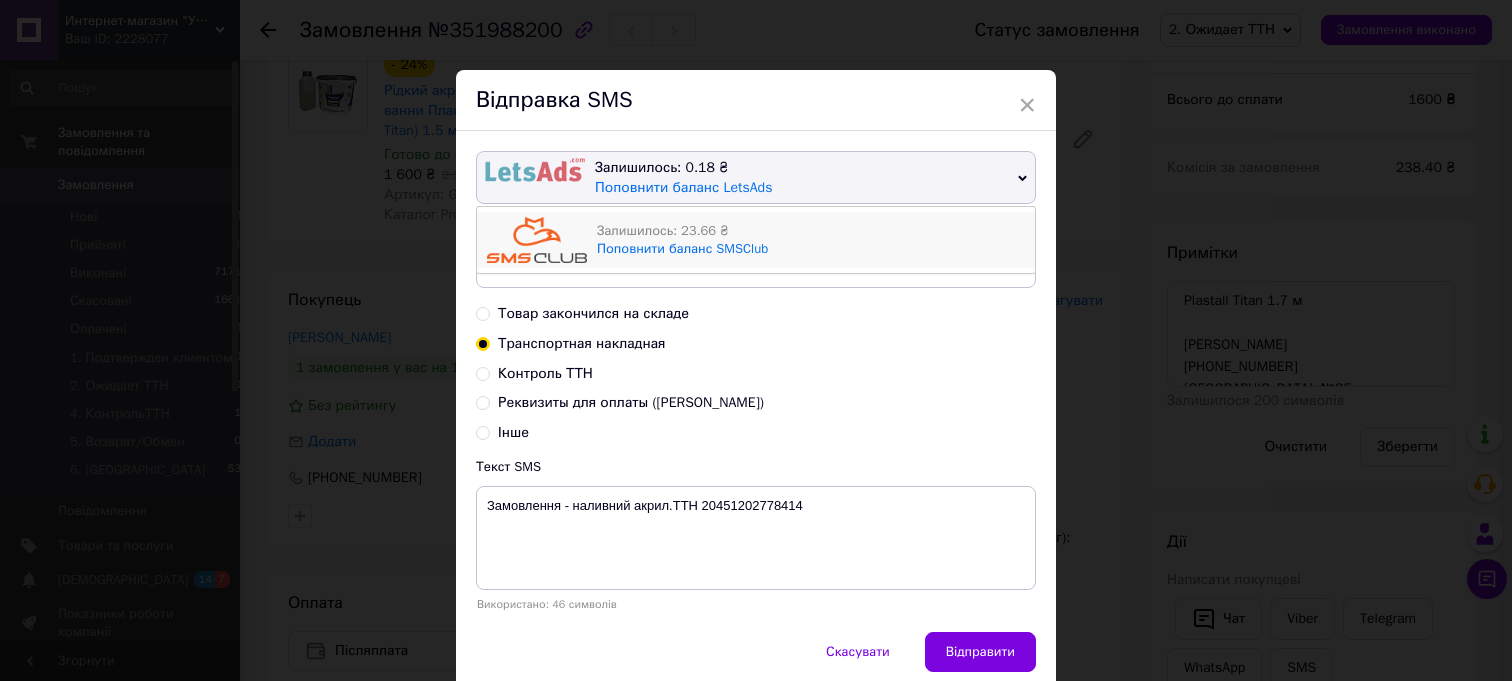 click at bounding box center (537, 240) 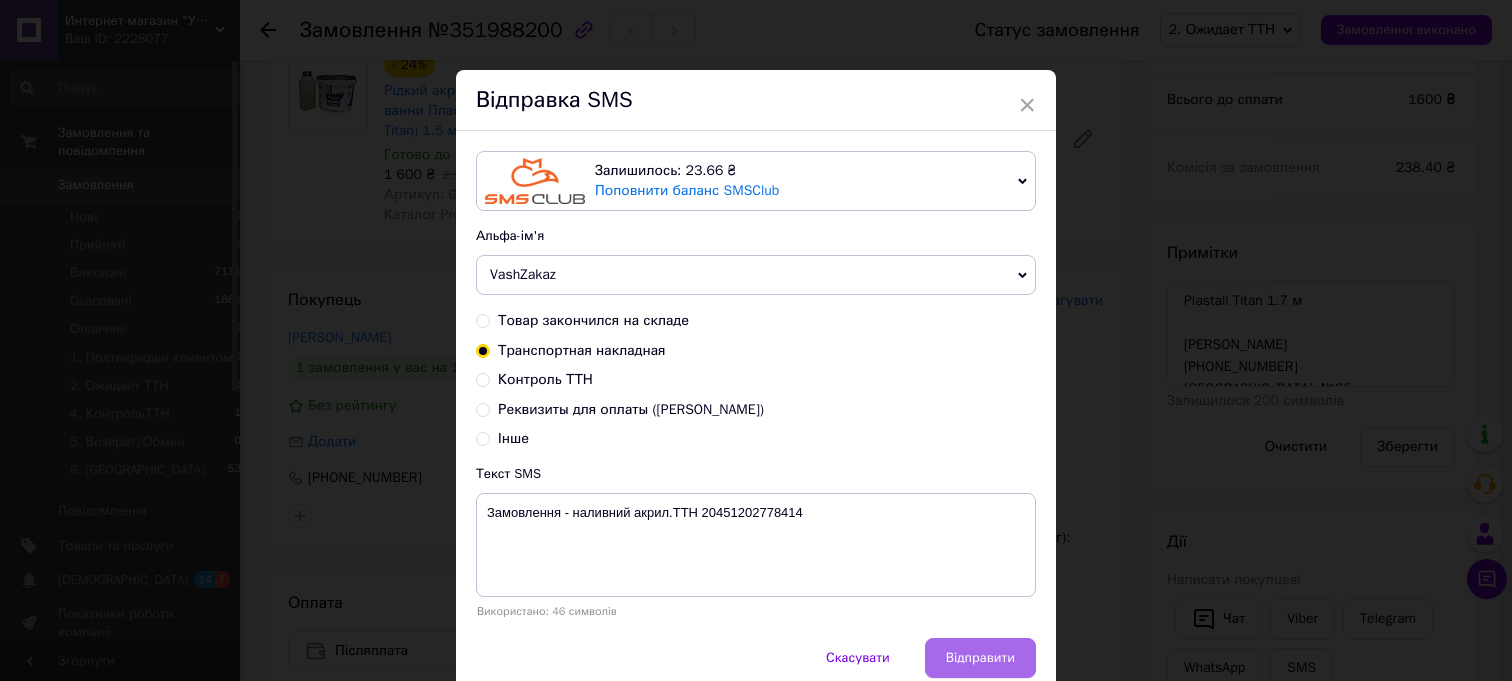 click on "Відправити" at bounding box center [980, 658] 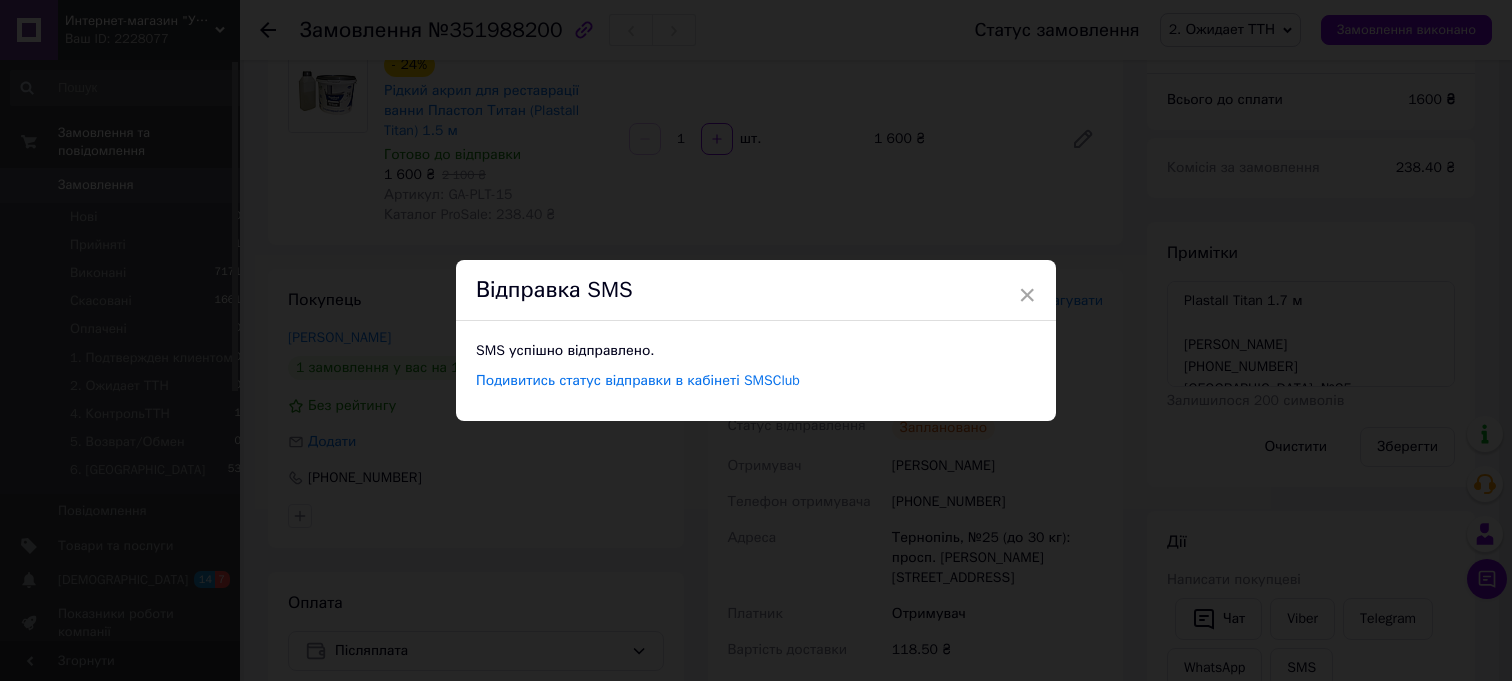 click on "× Відправка SMS SMS успішно відправлено. Подивитись статус відправки в кабінеті SMSClub" at bounding box center [756, 340] 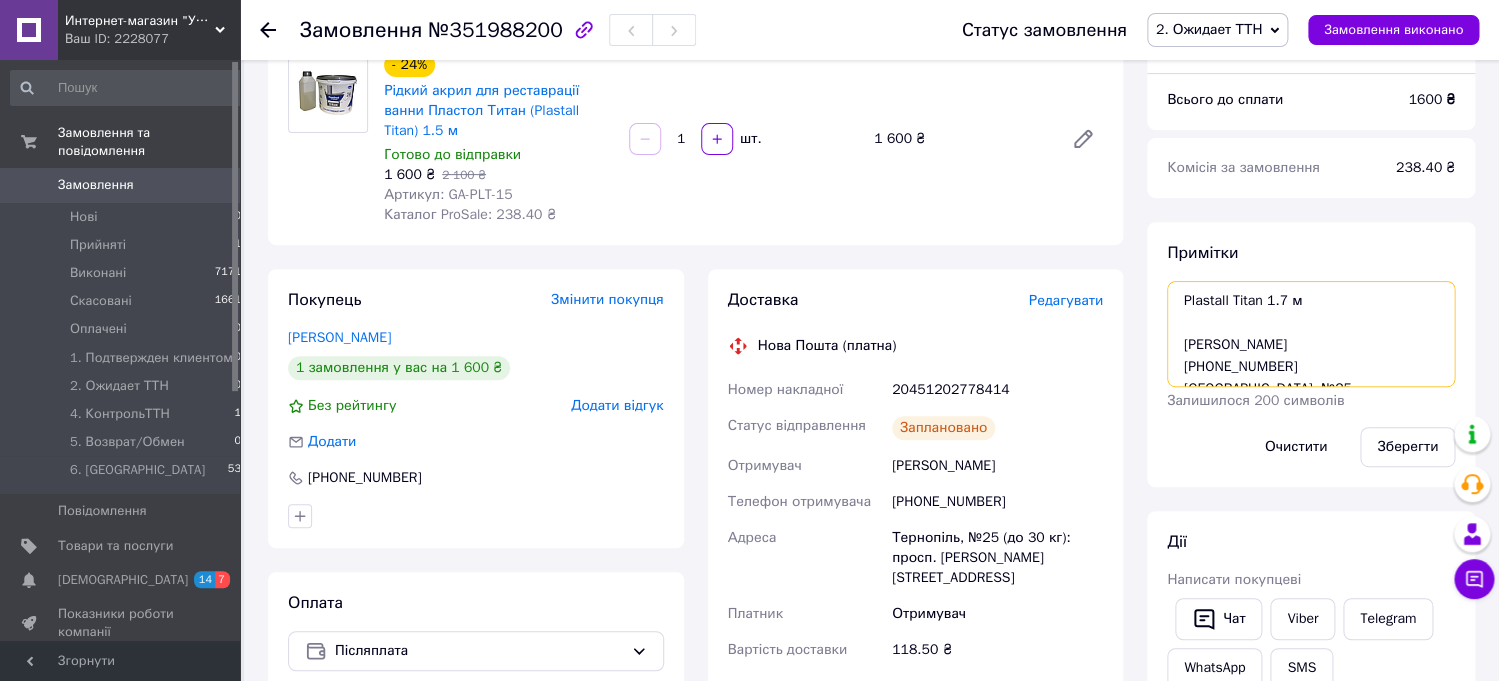 scroll, scrollTop: 66, scrollLeft: 0, axis: vertical 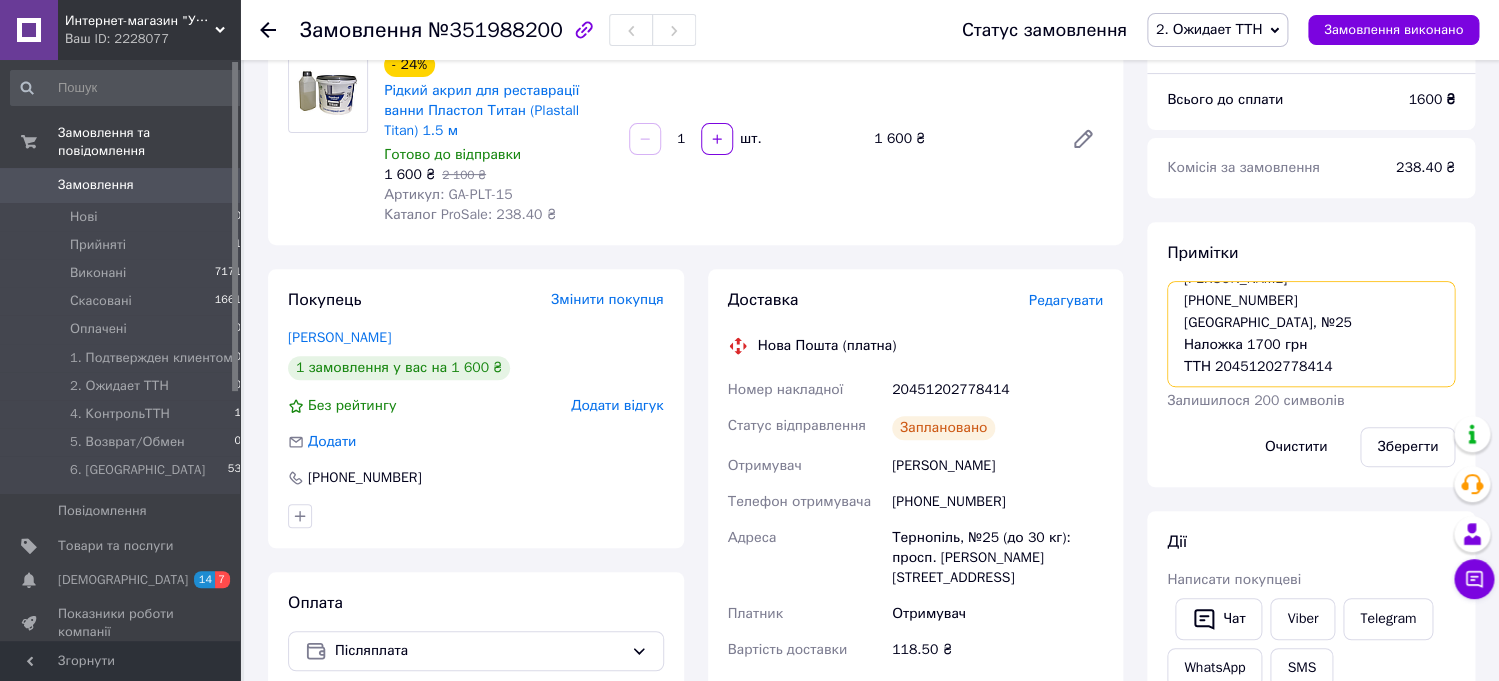 drag, startPoint x: 1181, startPoint y: 299, endPoint x: 1350, endPoint y: 403, distance: 198.43639 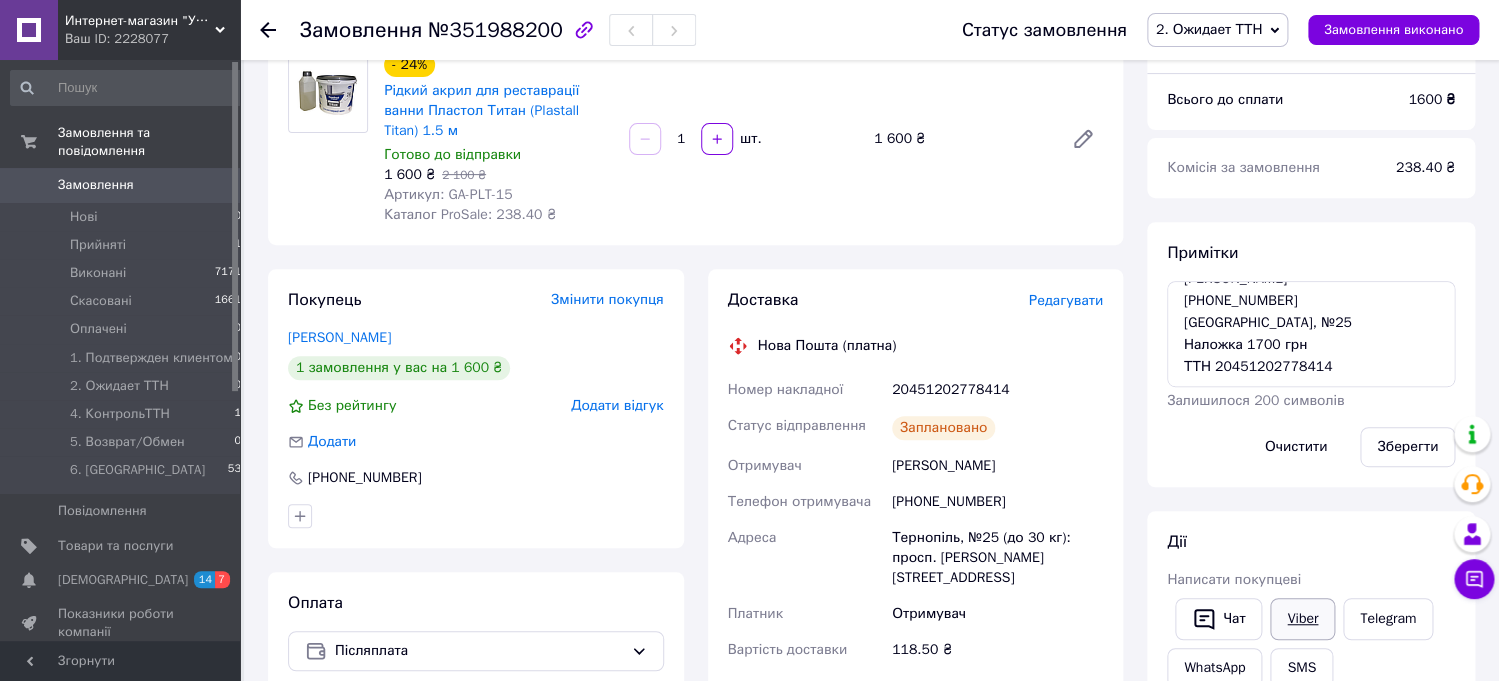 click on "Viber" at bounding box center (1302, 619) 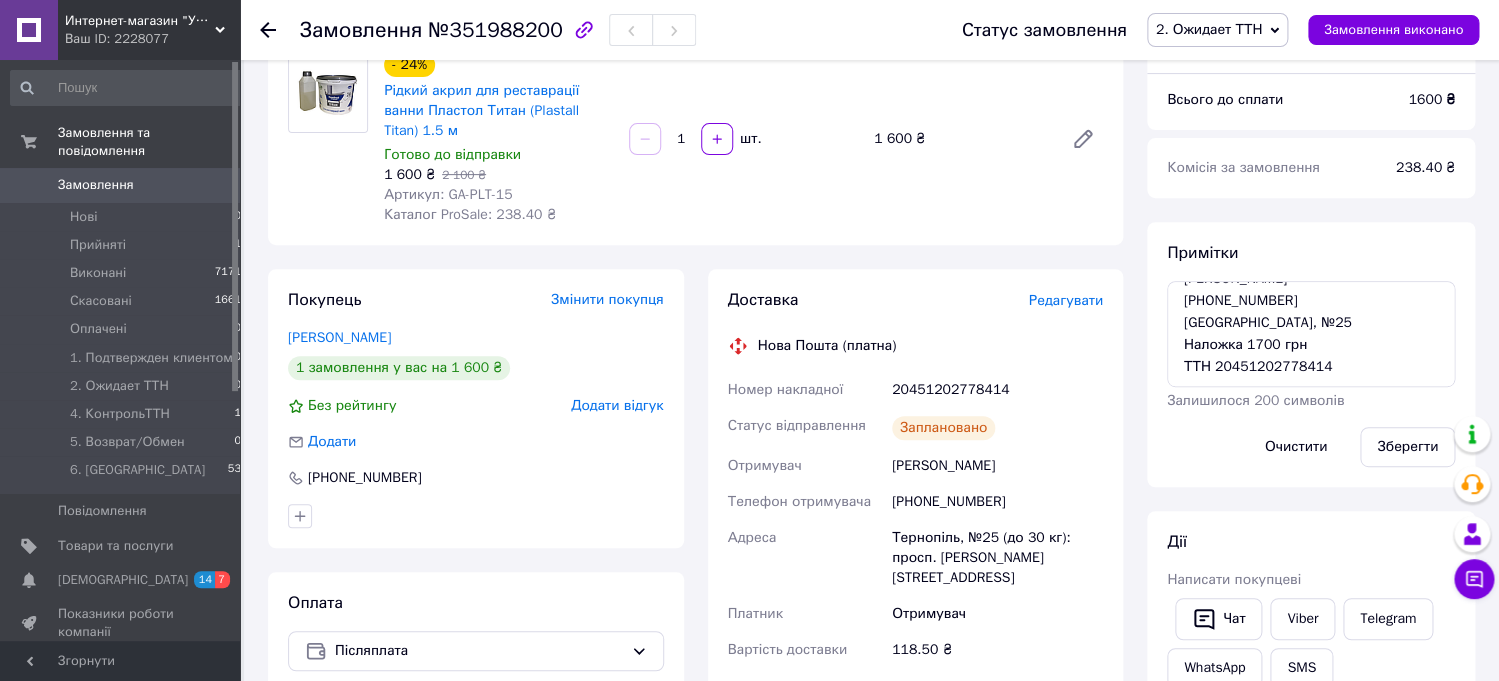 click on "Статус замовлення 2. Ожидает ТТН Прийнято Виконано Скасовано Оплачено 1. Подтвержден клиентом 4. КонтрольТТН 5. Возврат/Обмен 6. Свалка Замовлення виконано" at bounding box center [1200, 30] 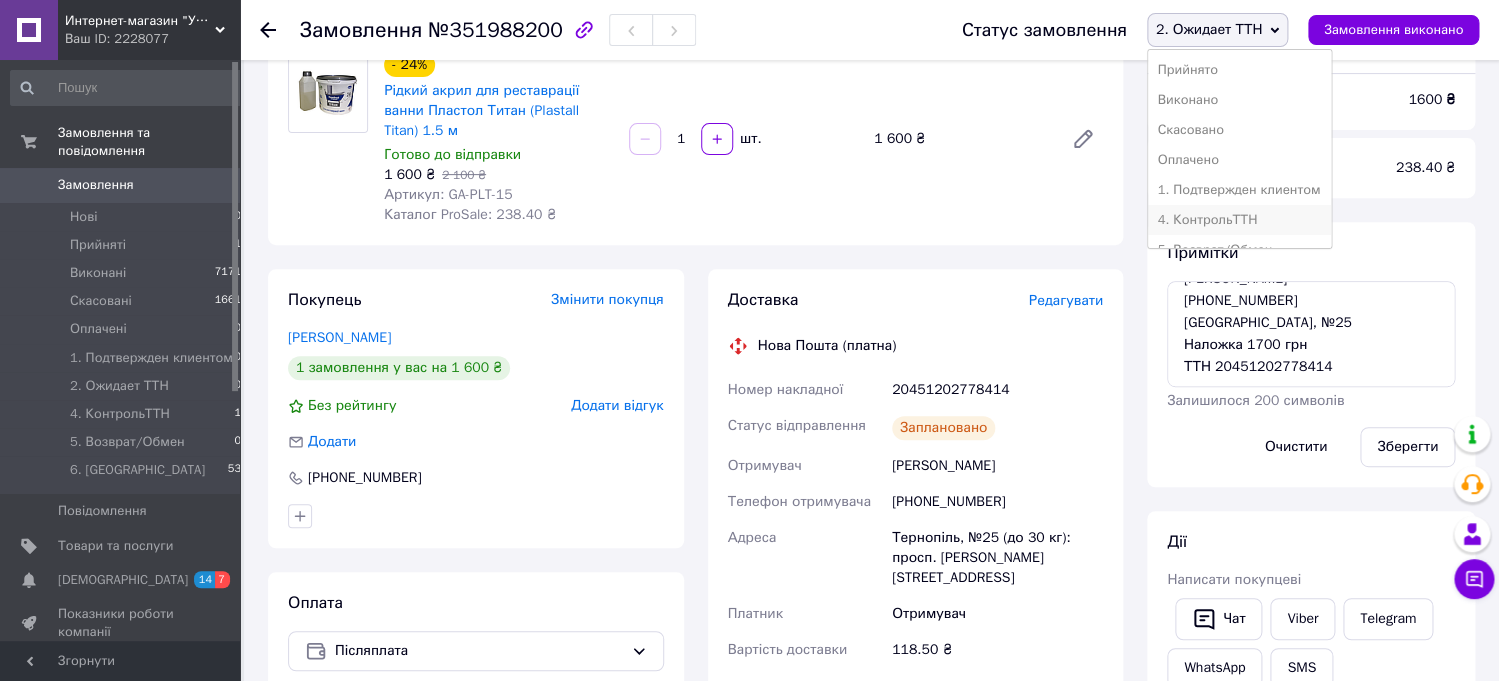 click on "4. КонтрольТТН" at bounding box center (1239, 220) 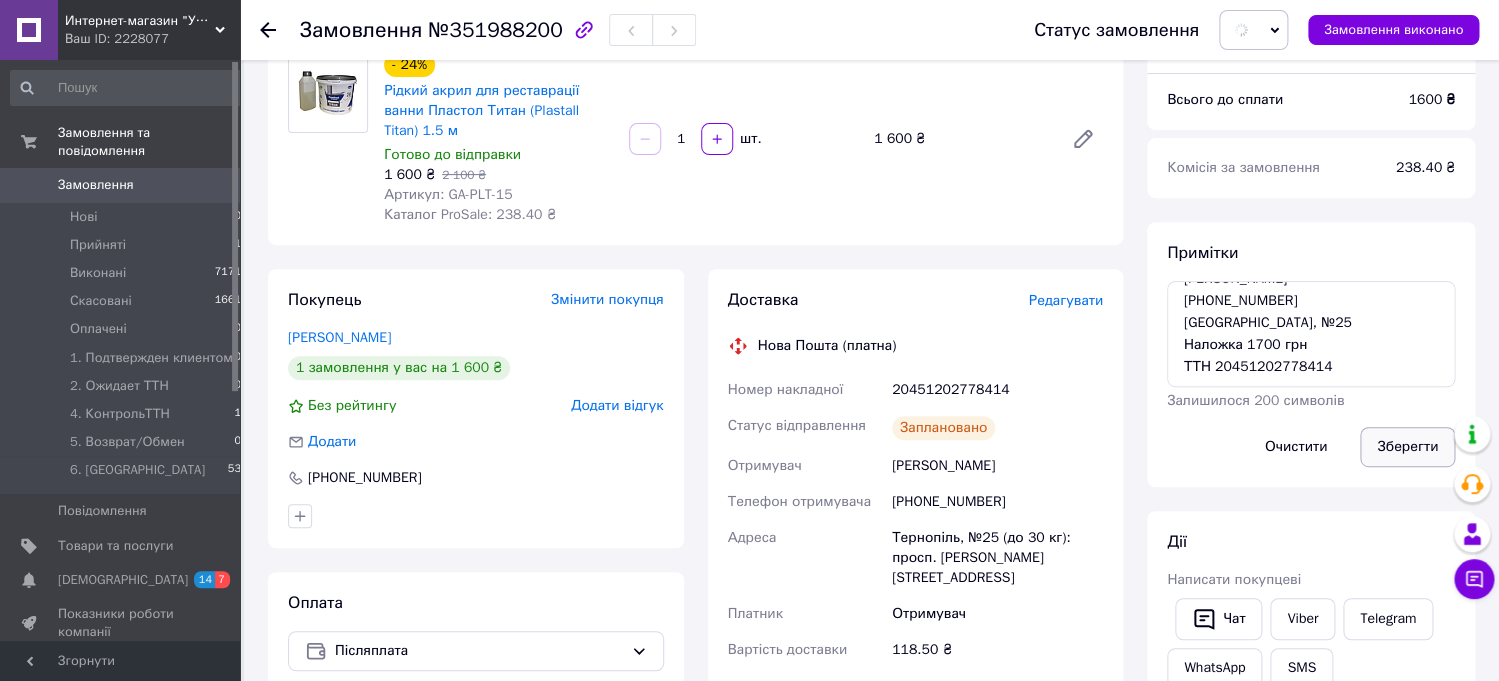 click on "Зберегти" at bounding box center (1407, 447) 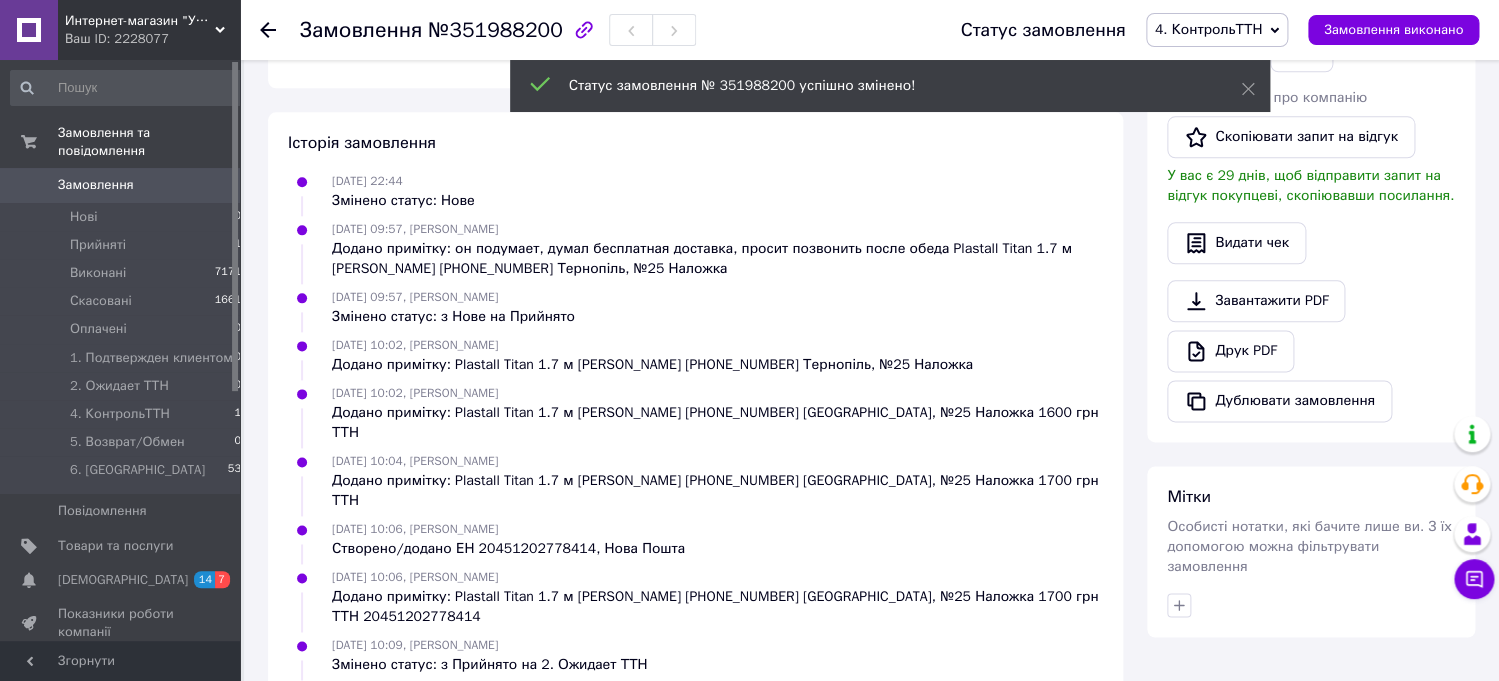 scroll, scrollTop: 825, scrollLeft: 0, axis: vertical 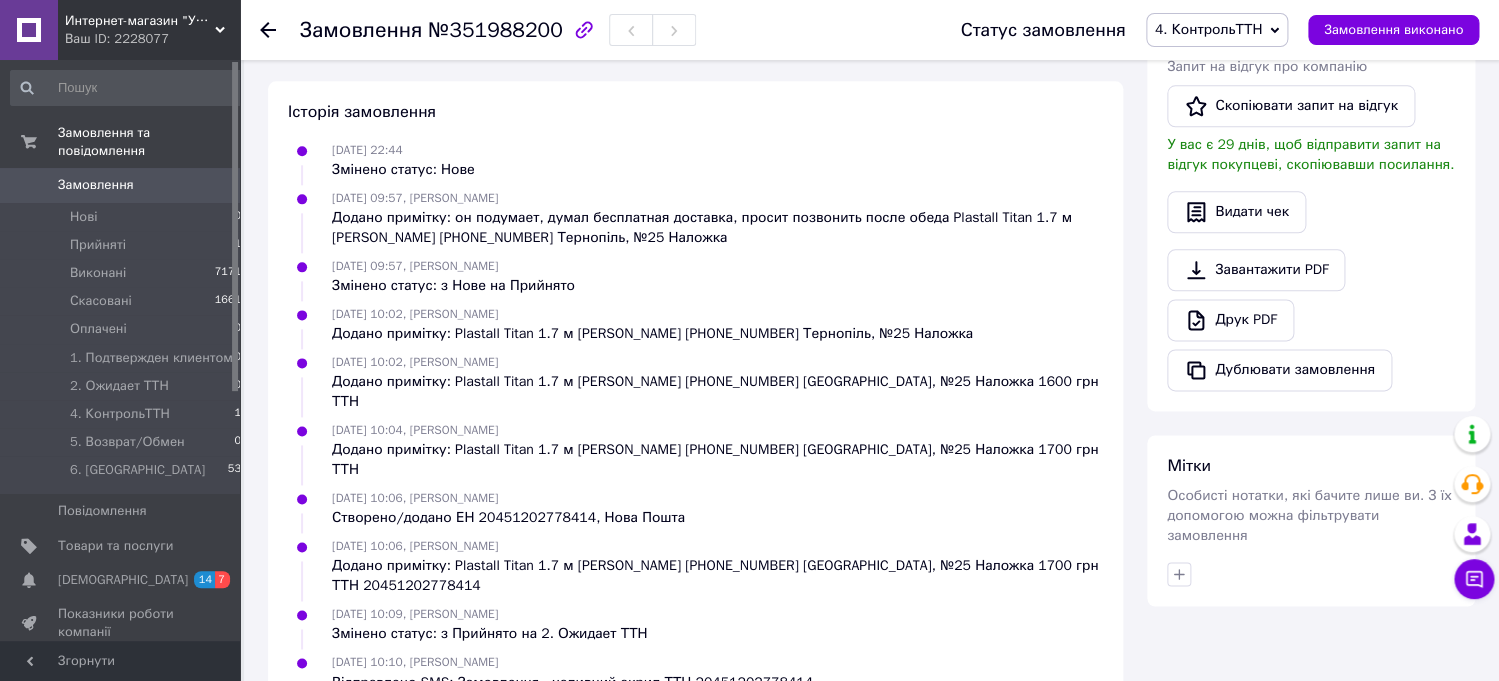click on "Замовлення" at bounding box center [96, 185] 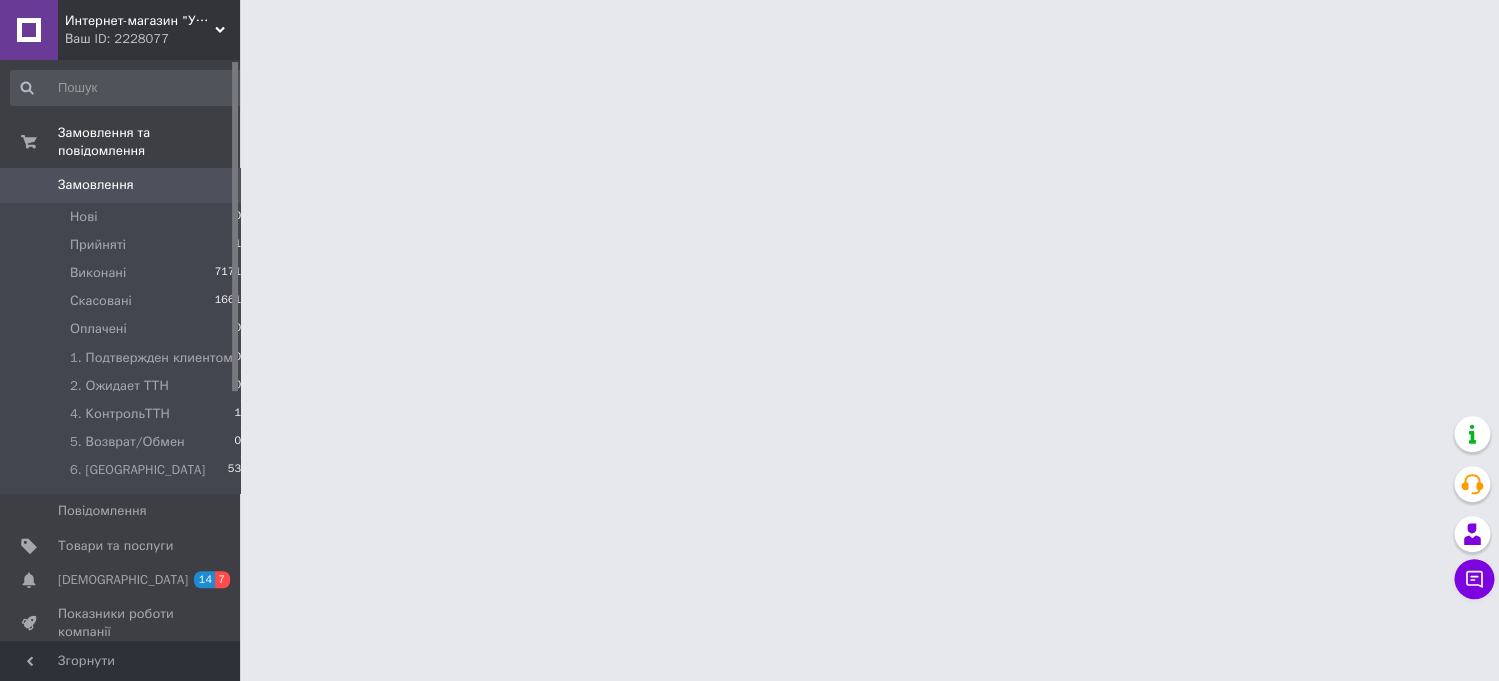 scroll, scrollTop: 0, scrollLeft: 0, axis: both 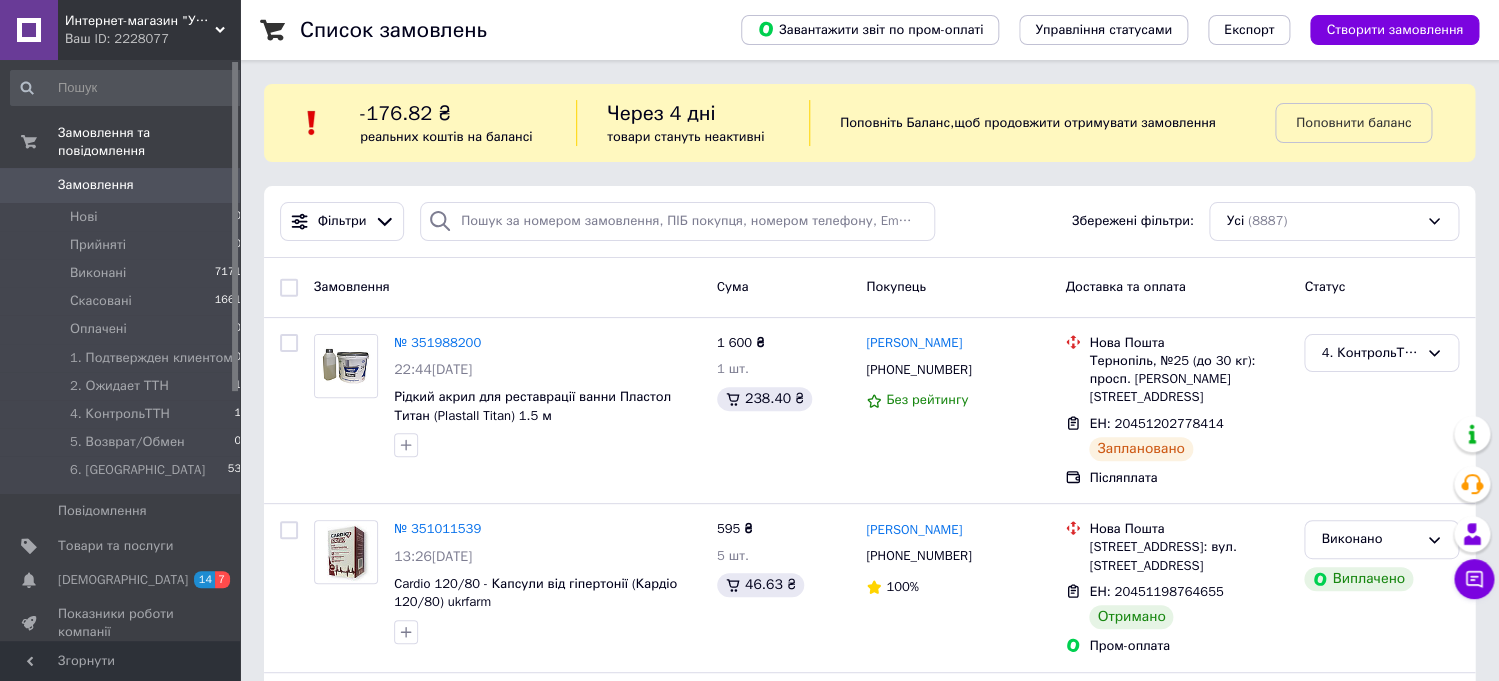 click 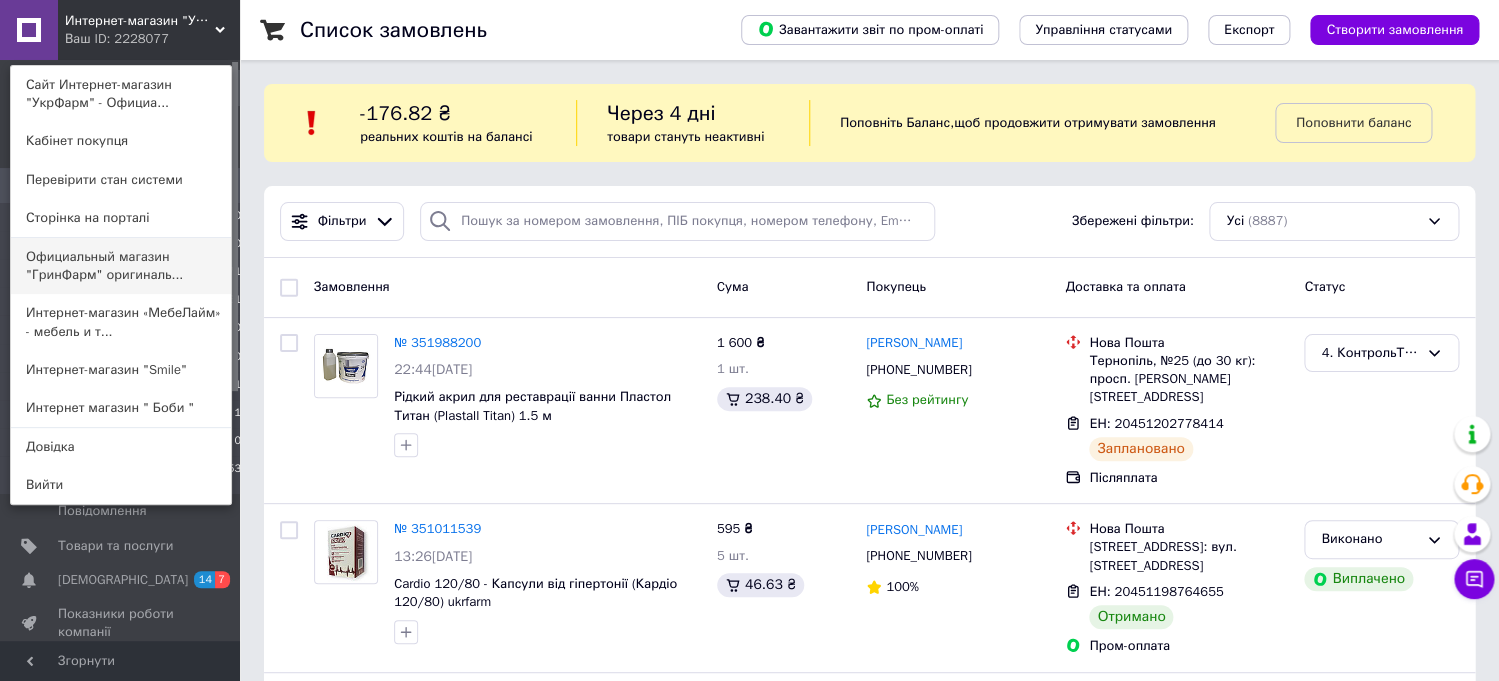 click on "Официальный магазин "ГринФарм" оригиналь..." at bounding box center (121, 266) 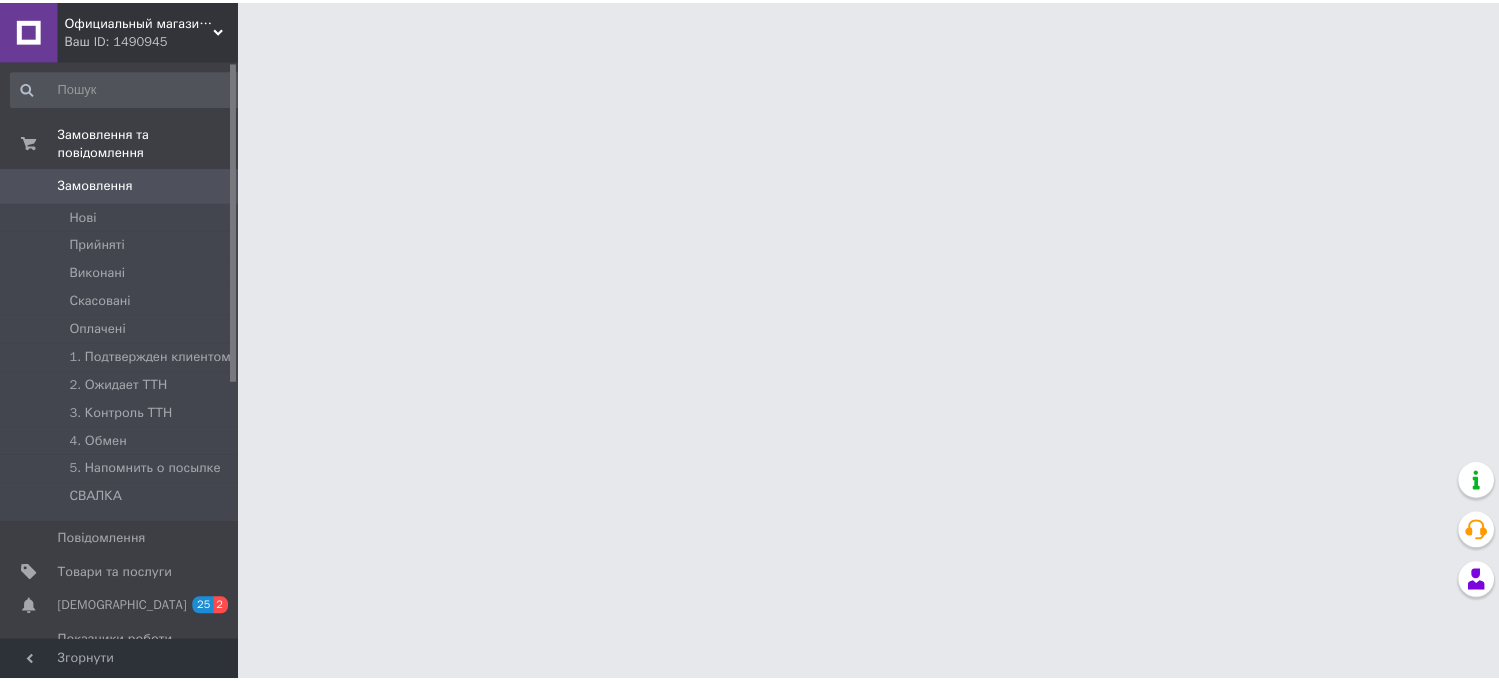 scroll, scrollTop: 0, scrollLeft: 0, axis: both 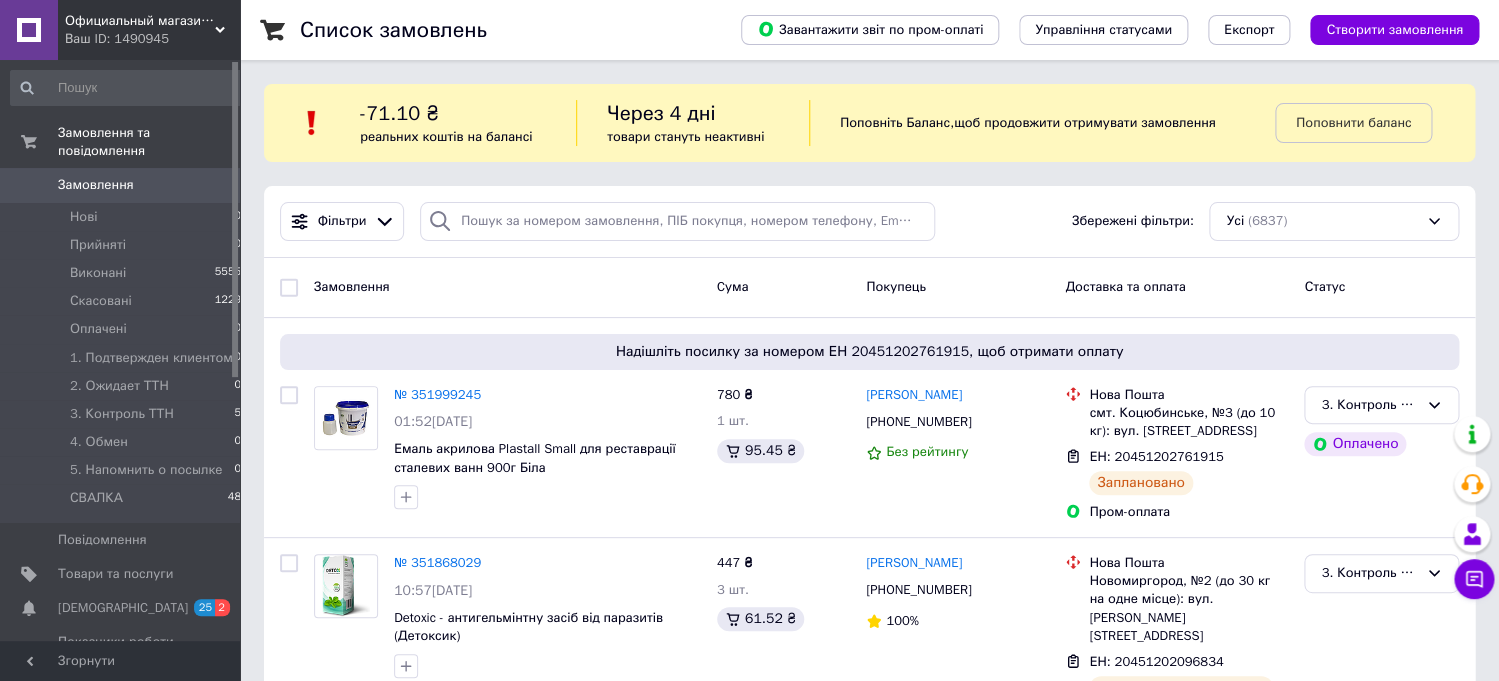 click on "Официальный магазин "ГринФарм" оригинальные препараты для красоты и здоровья в [GEOGRAPHIC_DATA]!" at bounding box center [140, 21] 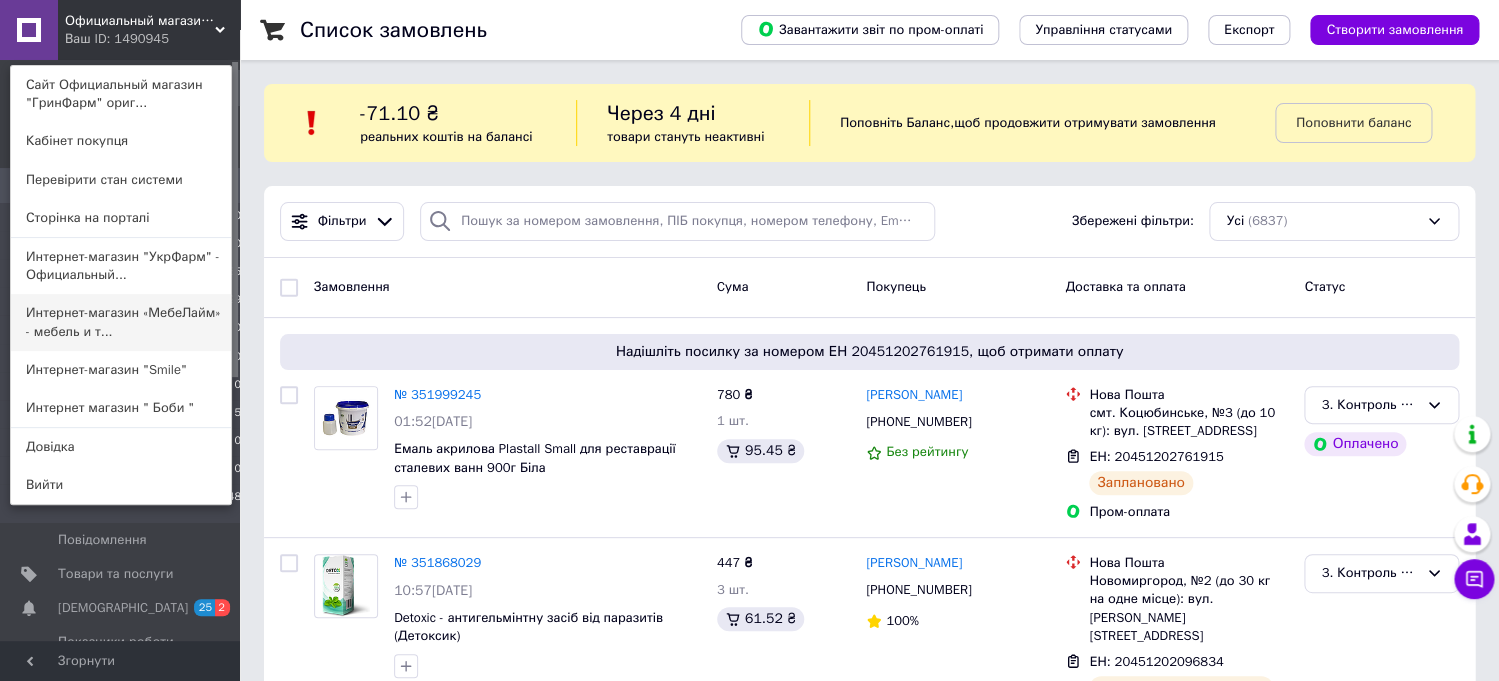 click on "Интернет-магазин «МебеЛайм» - мебель и т..." at bounding box center (121, 322) 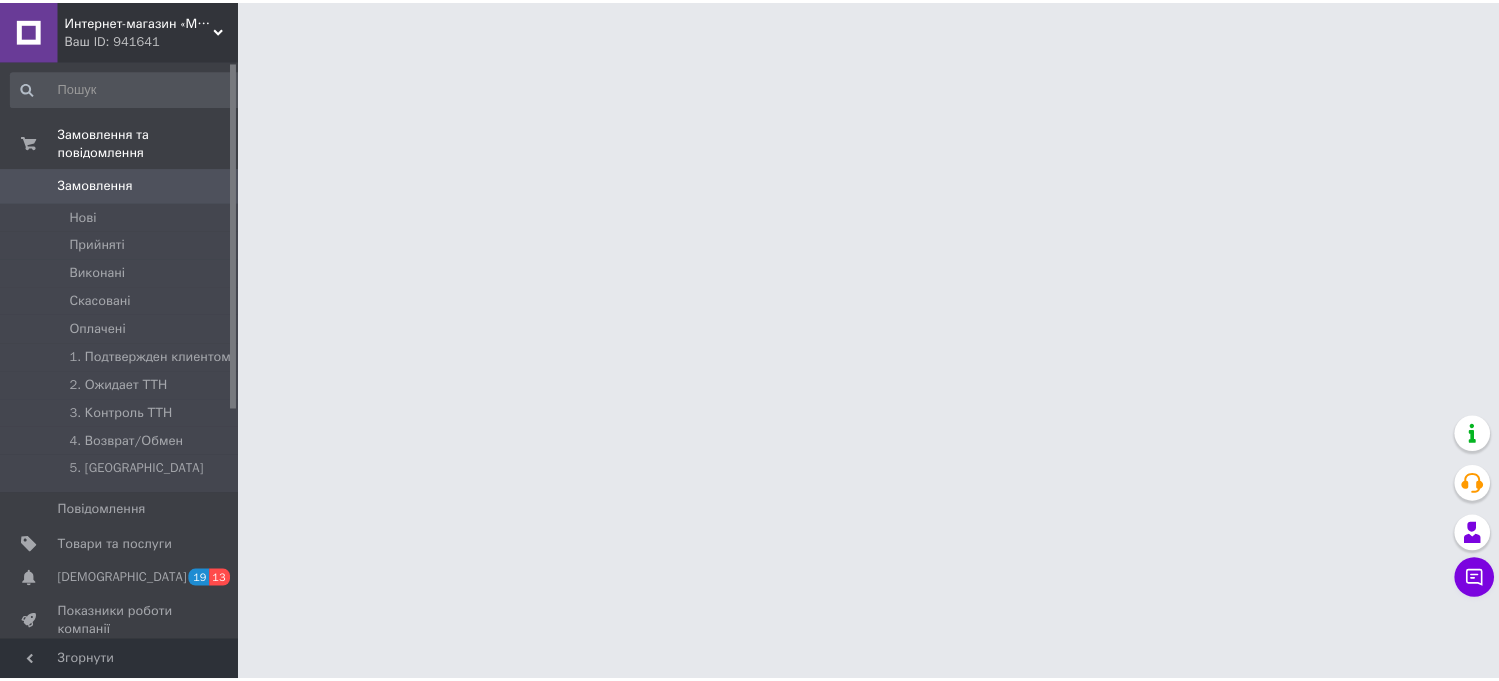 scroll, scrollTop: 0, scrollLeft: 0, axis: both 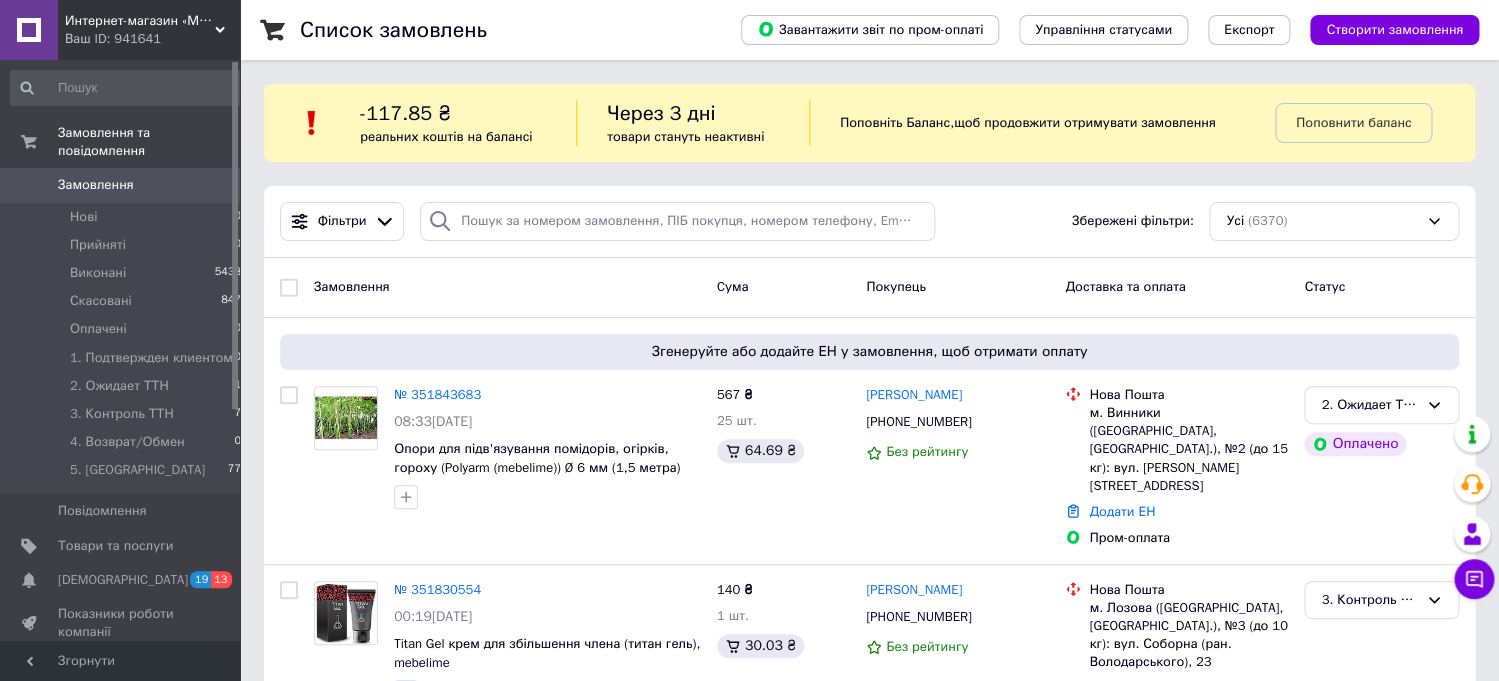 click on "Интернет-магазин «МебеЛайм» - мебель и товары для дома по Дропшиппингу" at bounding box center [140, 21] 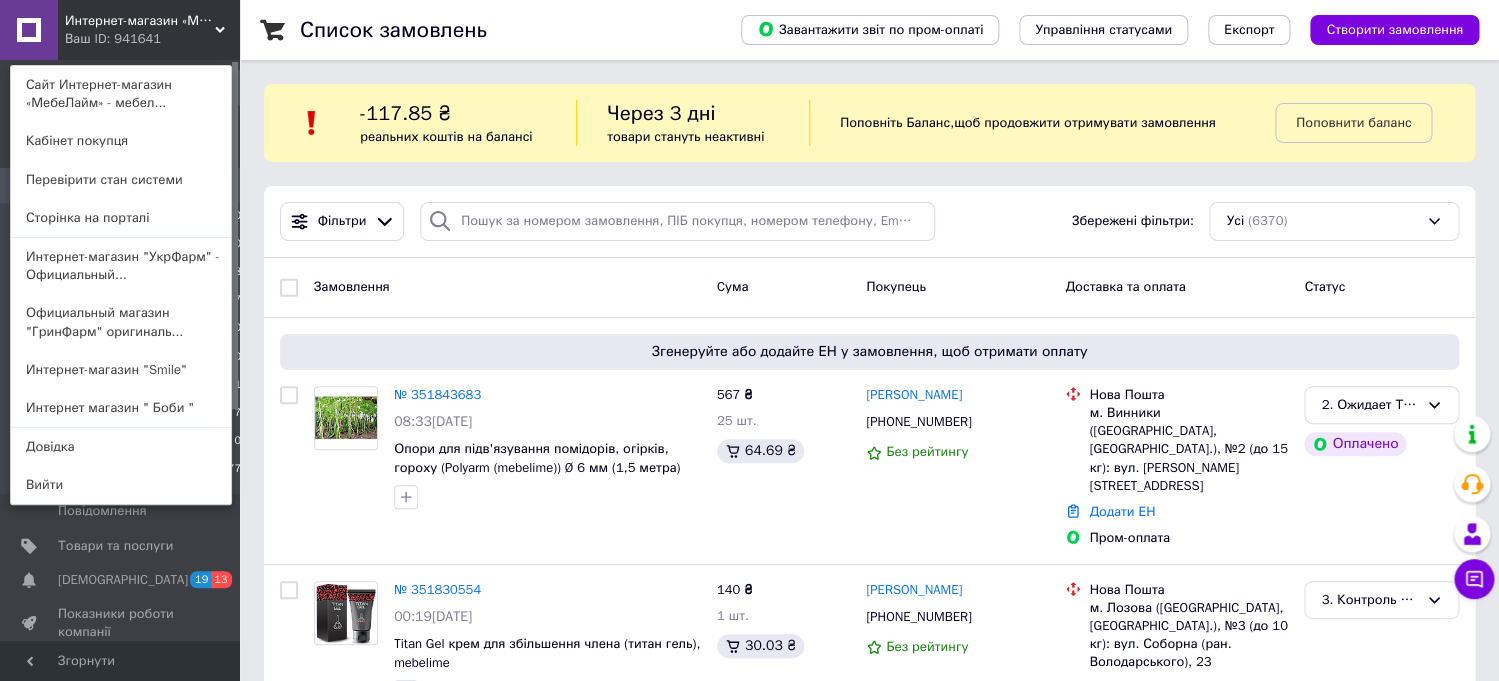 click on "Интернет-магазин "Smile"" at bounding box center (121, 370) 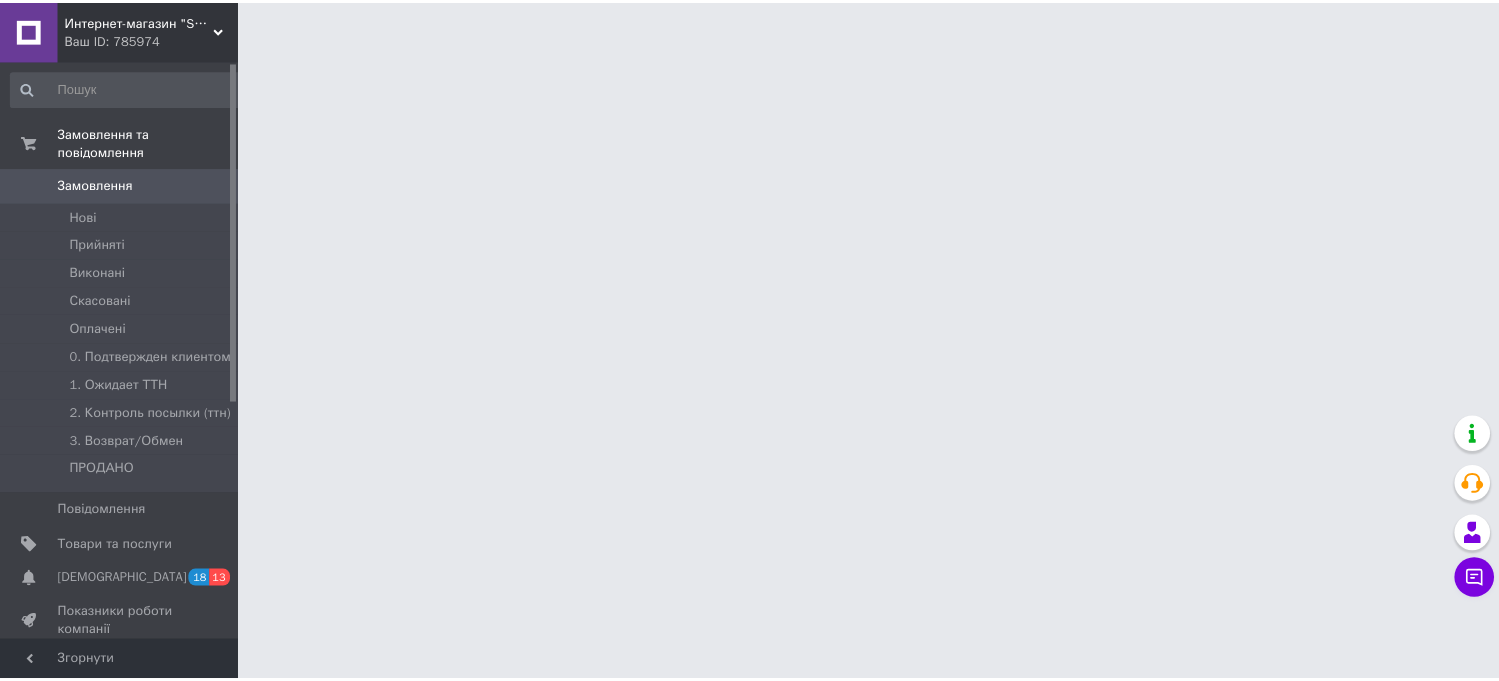 scroll, scrollTop: 0, scrollLeft: 0, axis: both 